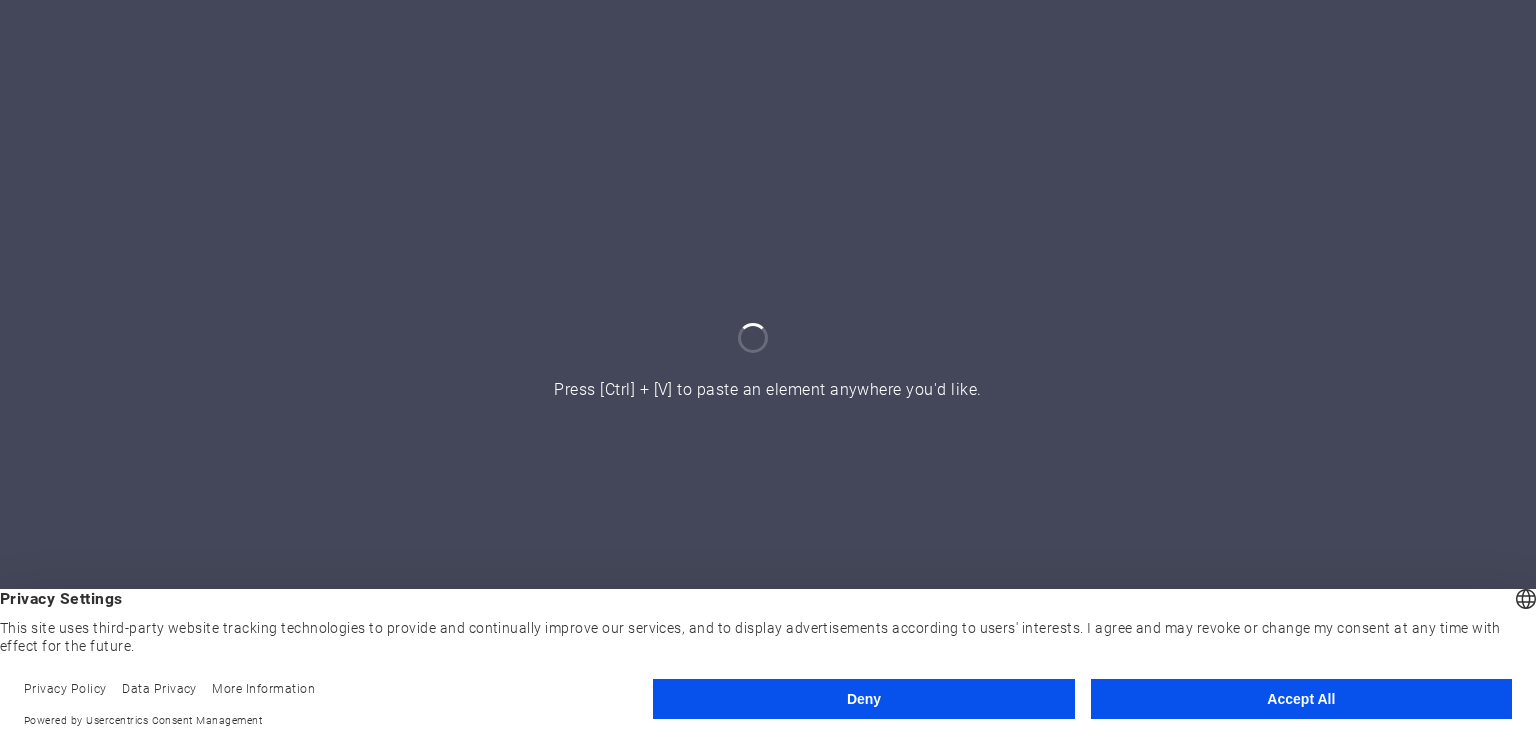 scroll, scrollTop: 0, scrollLeft: 0, axis: both 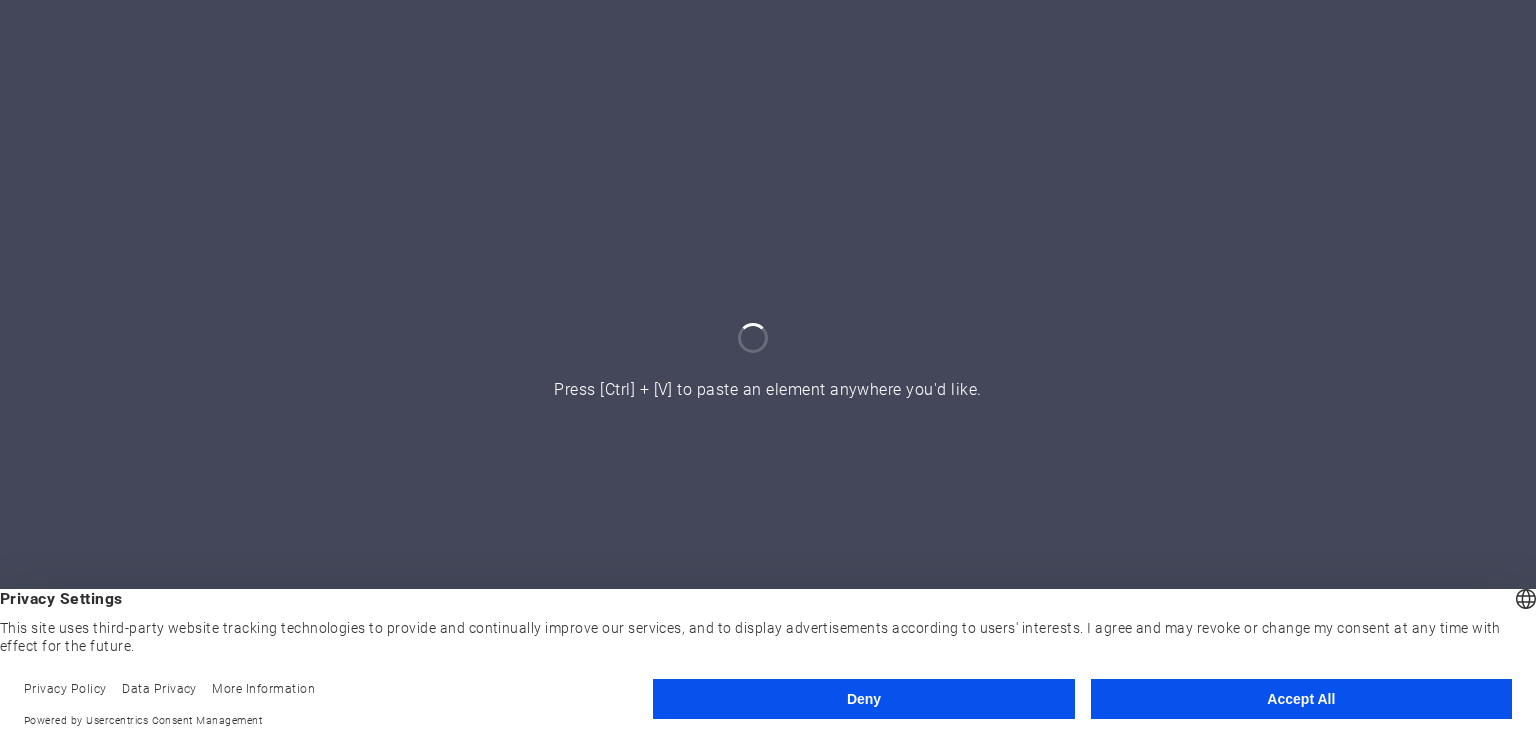 click on "Accept All" at bounding box center [1301, 699] 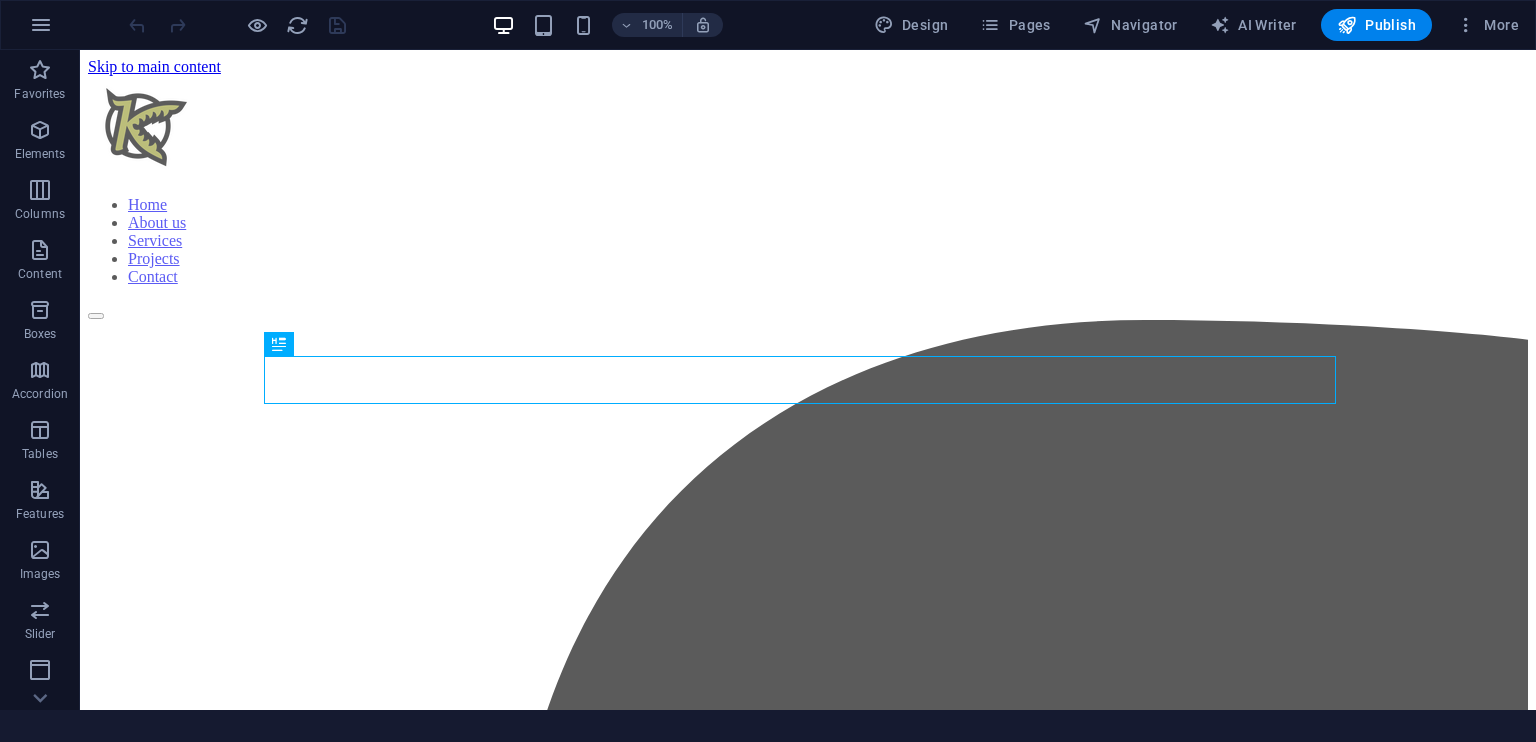 scroll, scrollTop: 434, scrollLeft: 0, axis: vertical 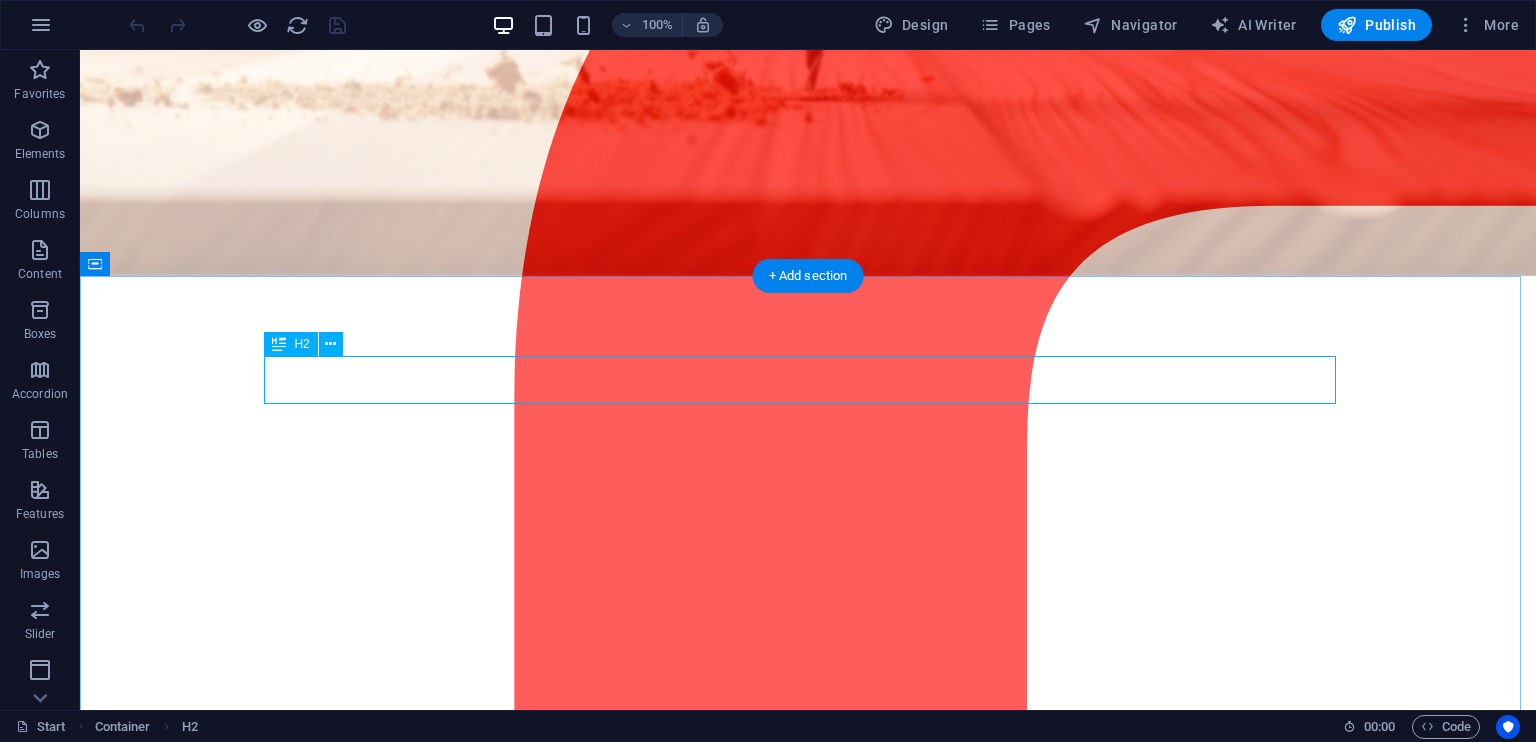 click on "Welcome to  Kakebeen" at bounding box center (808, 6419) 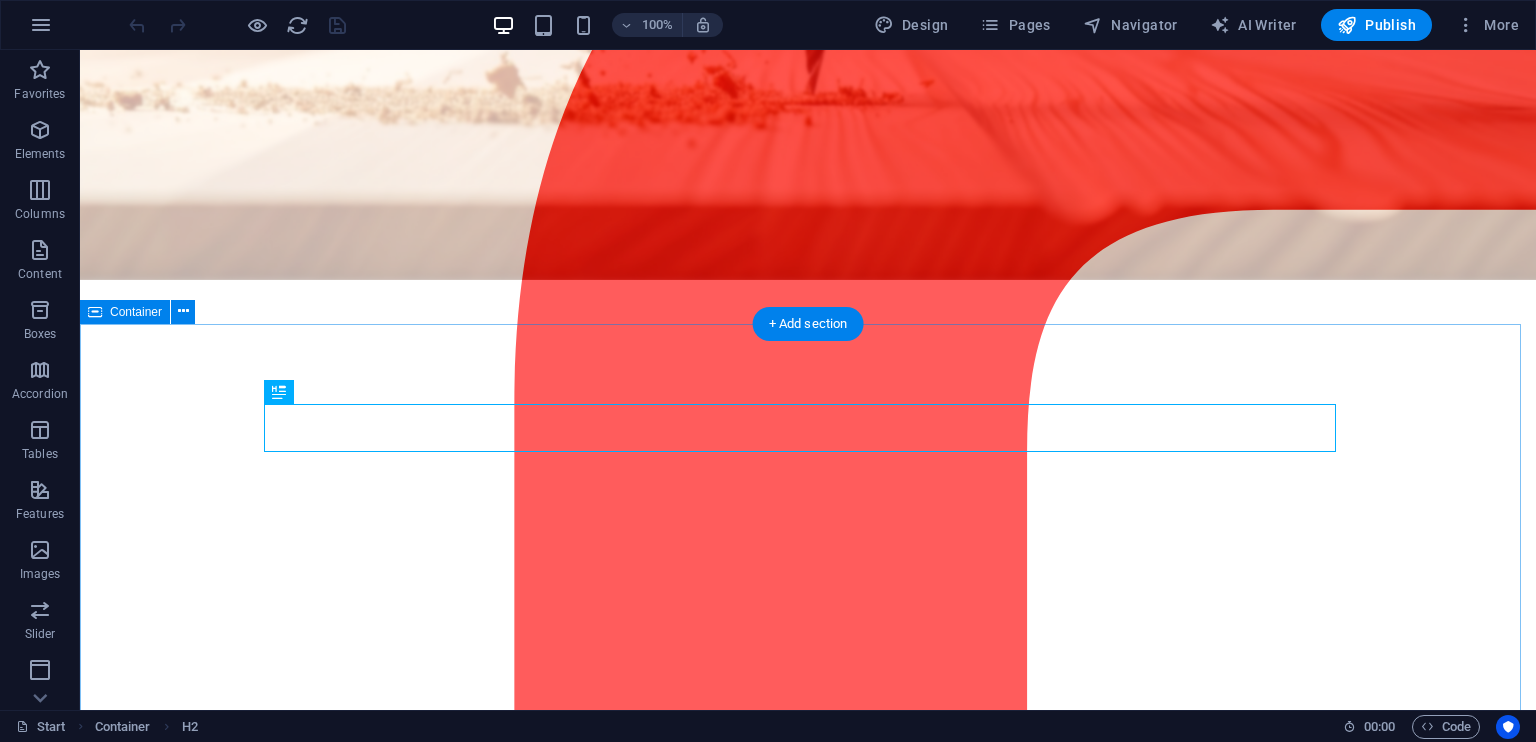 scroll, scrollTop: 434, scrollLeft: 0, axis: vertical 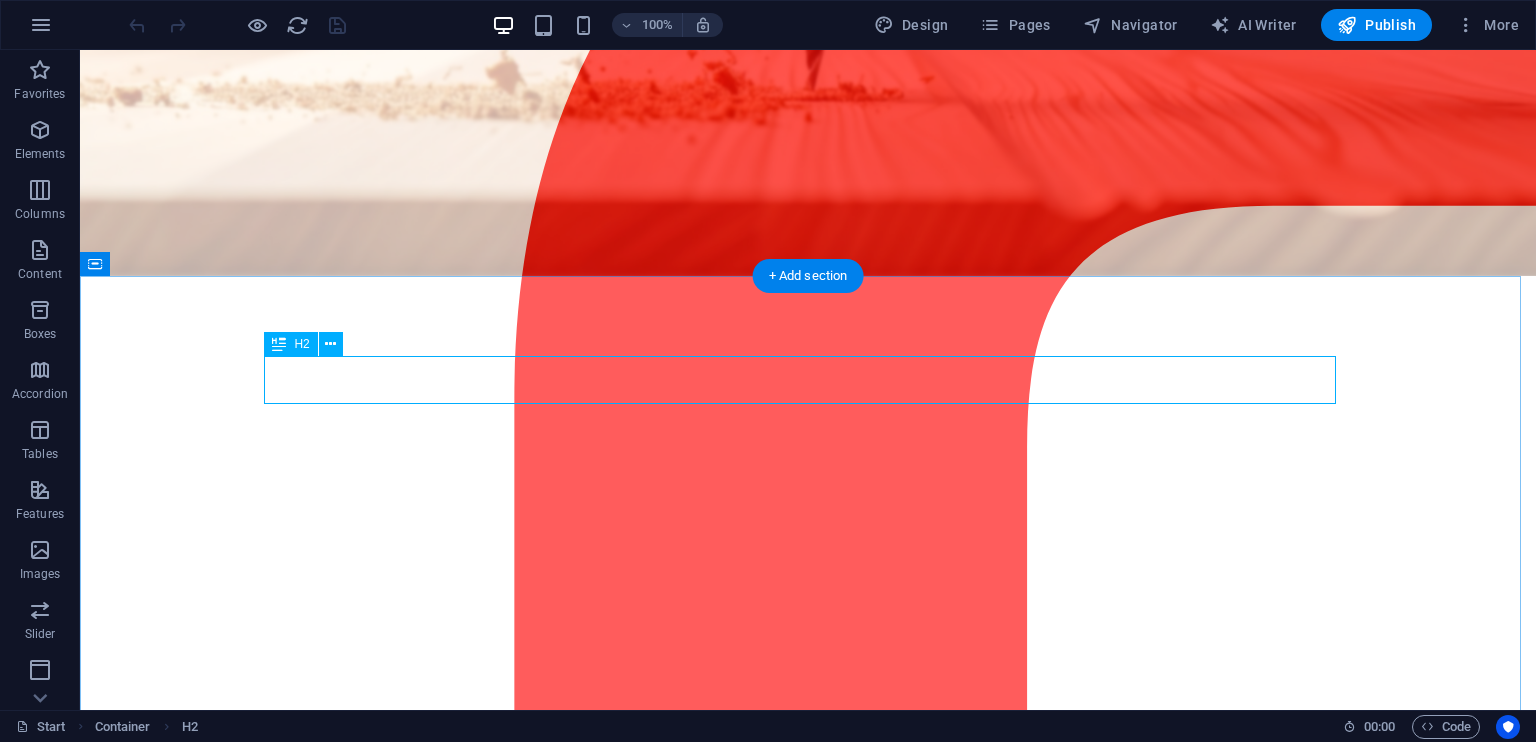 click on "Welcome to Kakebeen" at bounding box center [808, 6419] 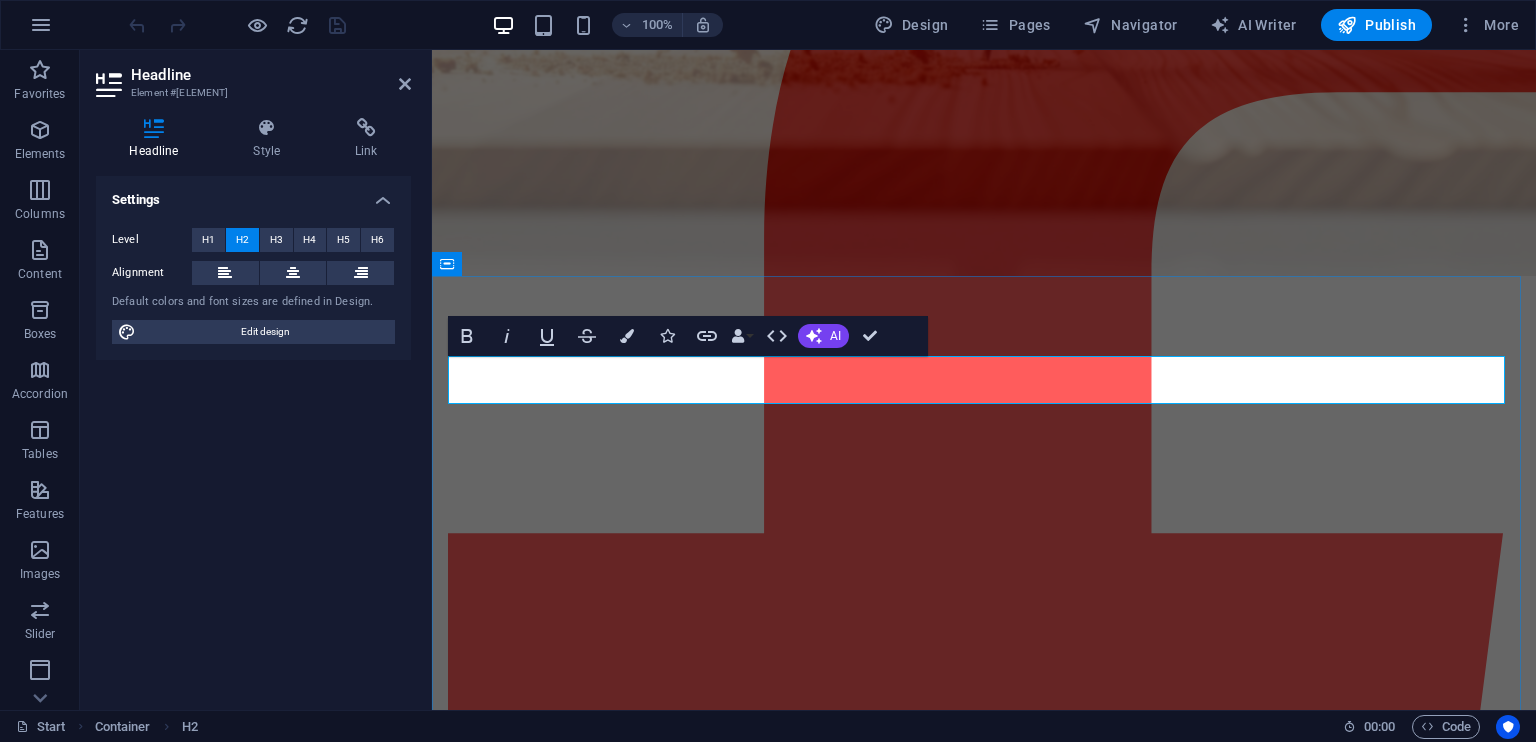 click on "Welcome to Kakebeen" at bounding box center (984, 4932) 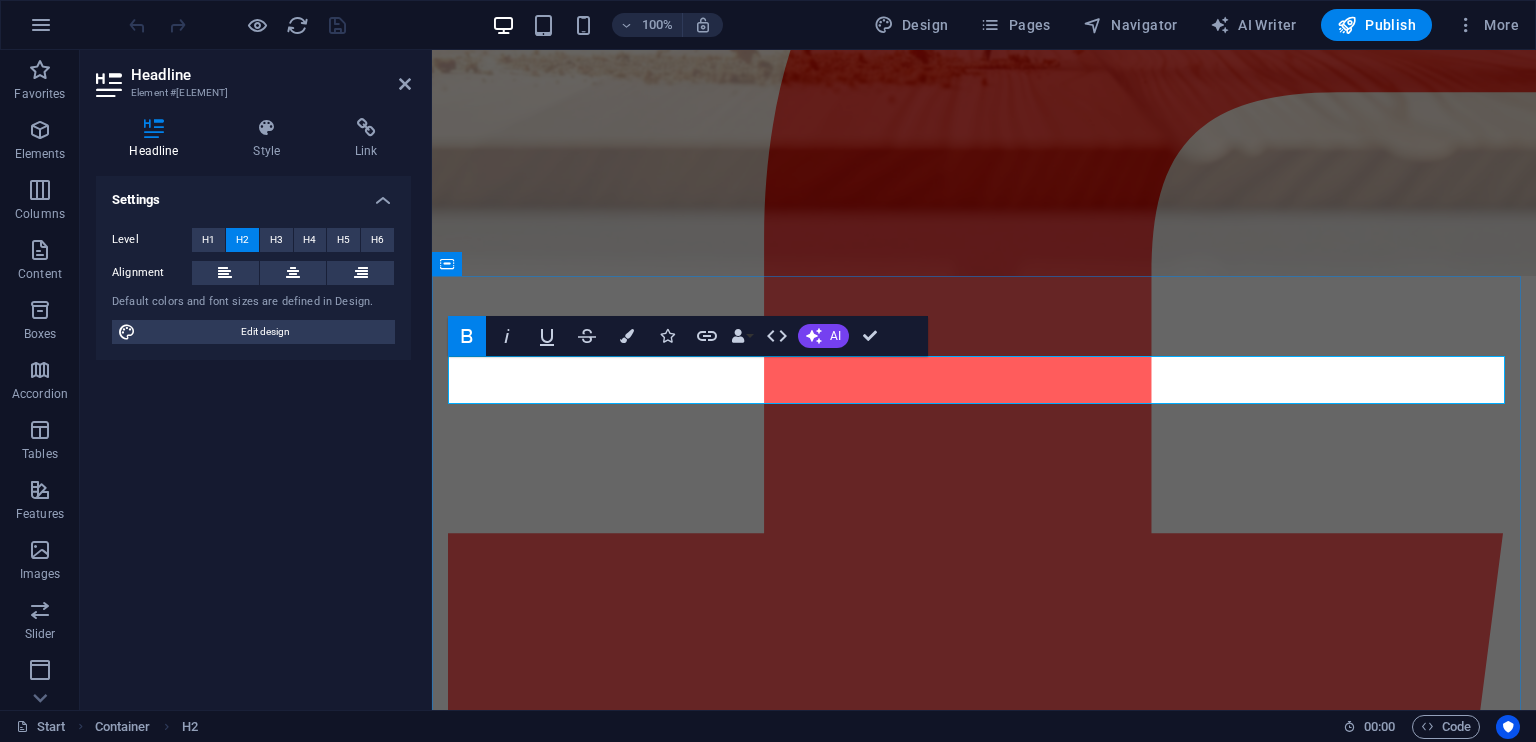 click on "Kakebeen" at bounding box center (1123, 4932) 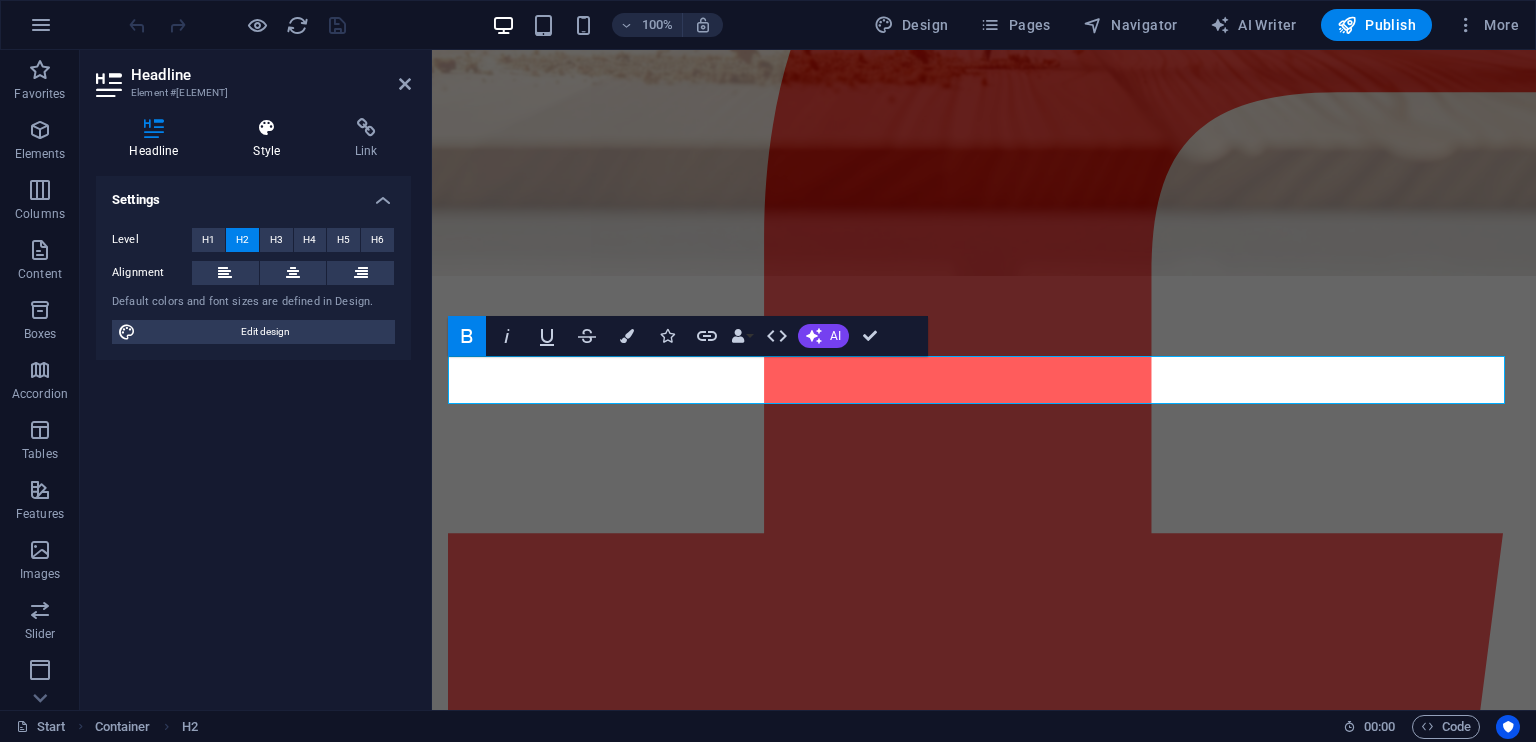 click on "Style" at bounding box center [271, 139] 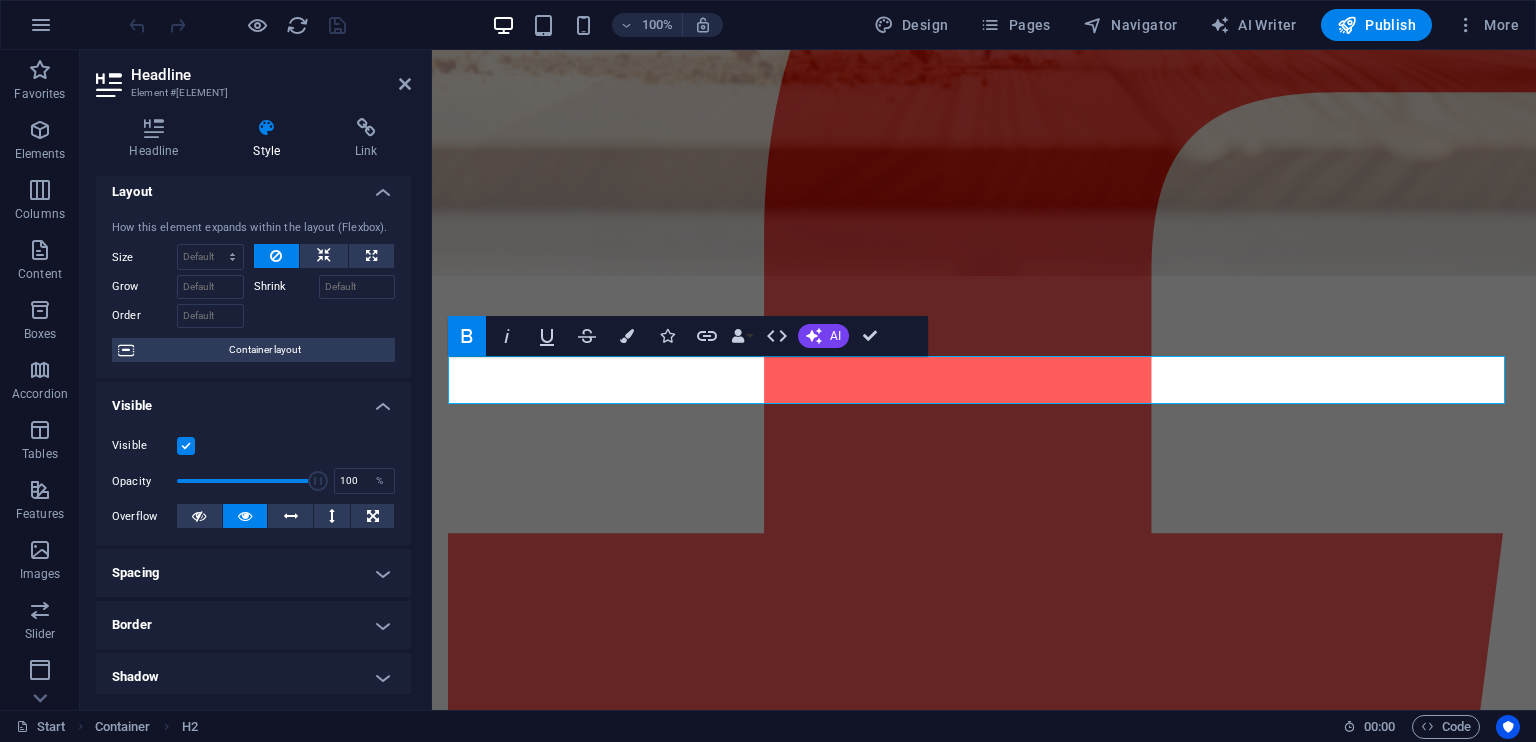 scroll, scrollTop: 0, scrollLeft: 0, axis: both 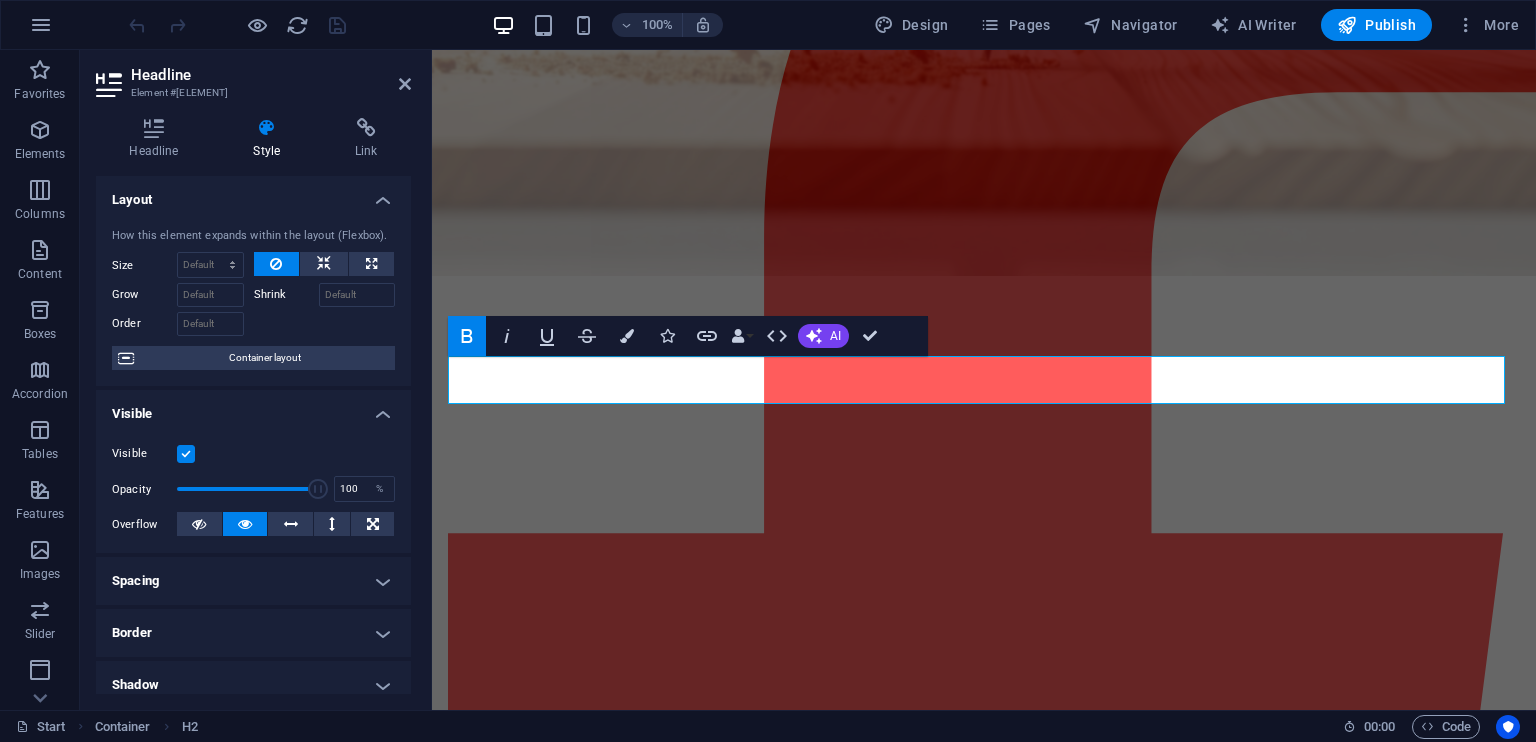click on "Visible" at bounding box center [253, 408] 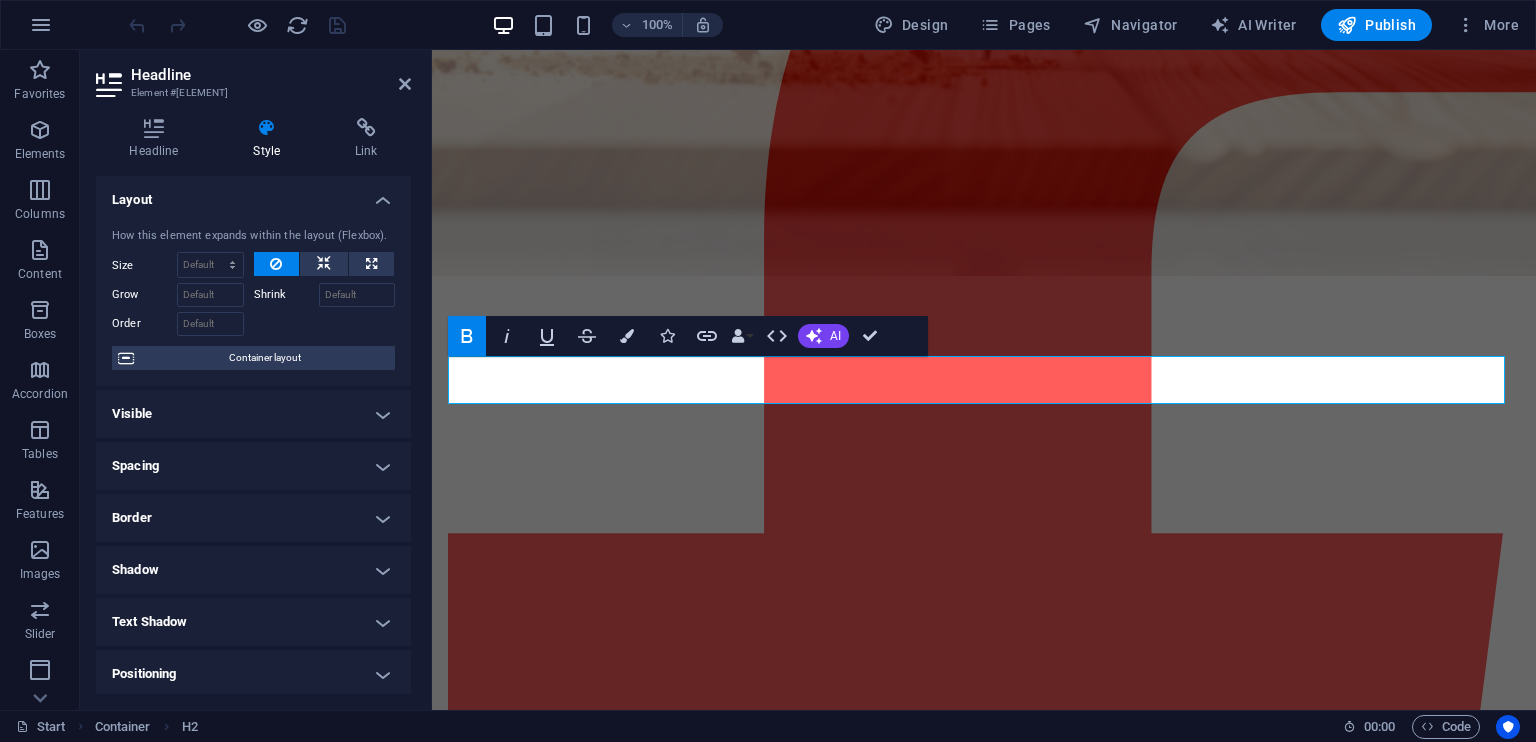 click on "Visible" at bounding box center (253, 414) 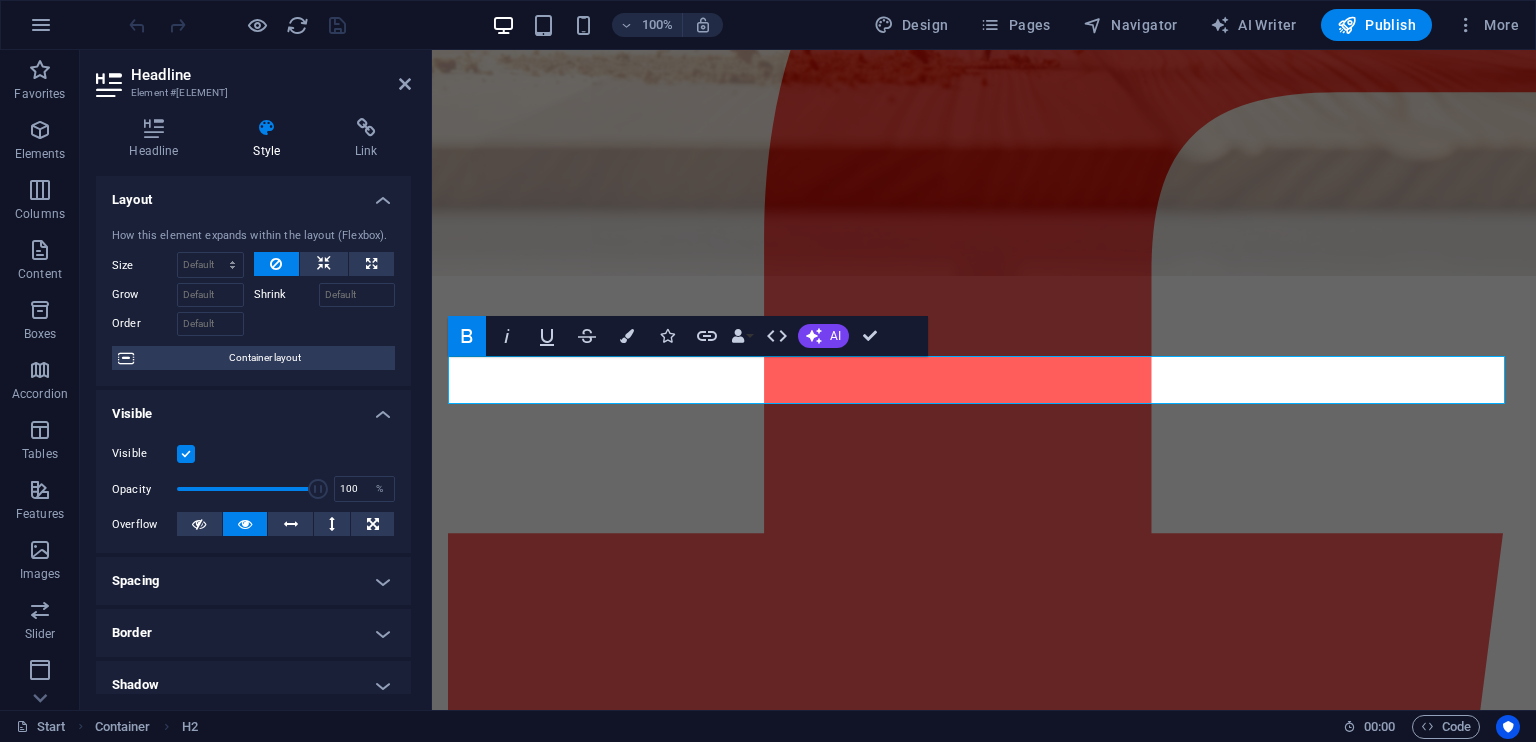 click on "Visible" at bounding box center [253, 408] 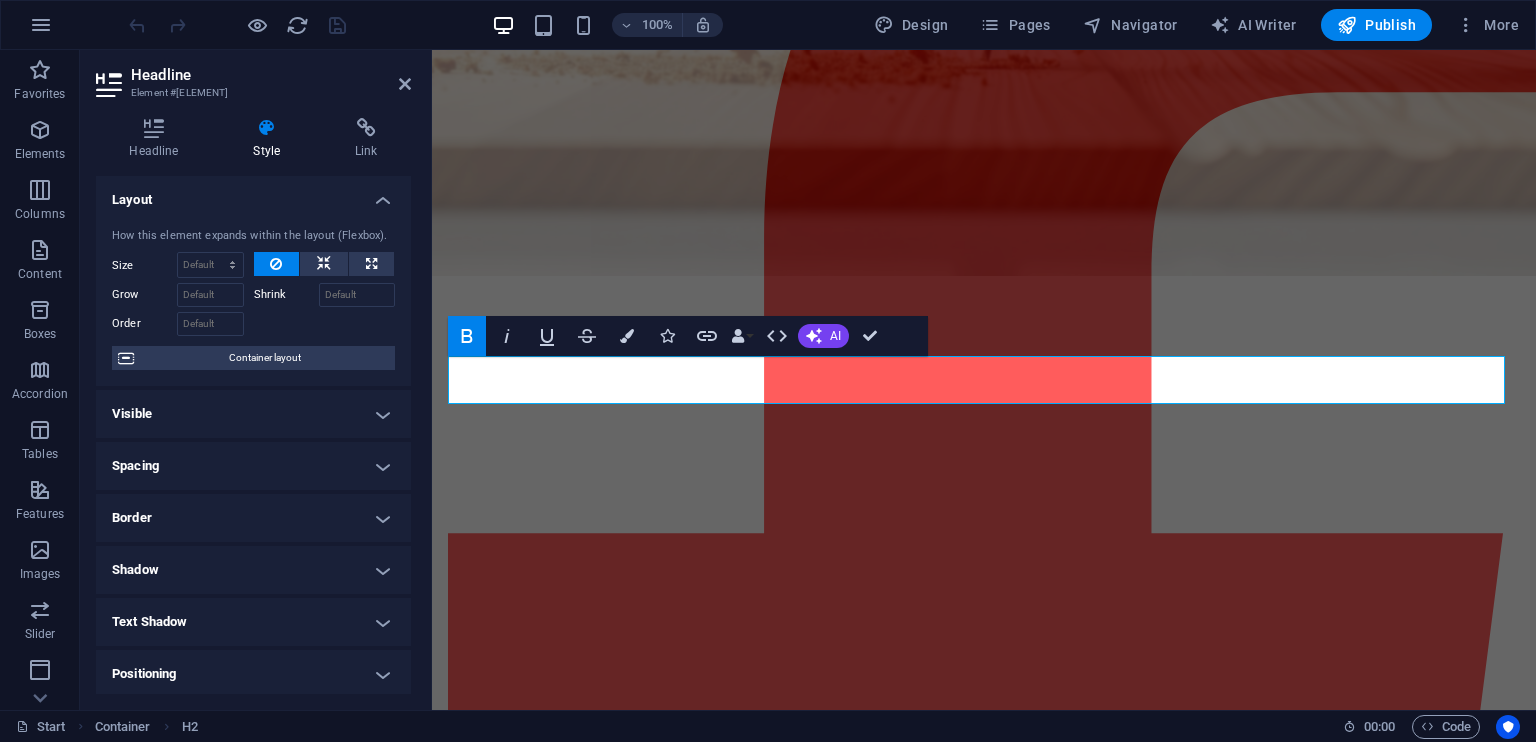 click on "Visible" at bounding box center (253, 414) 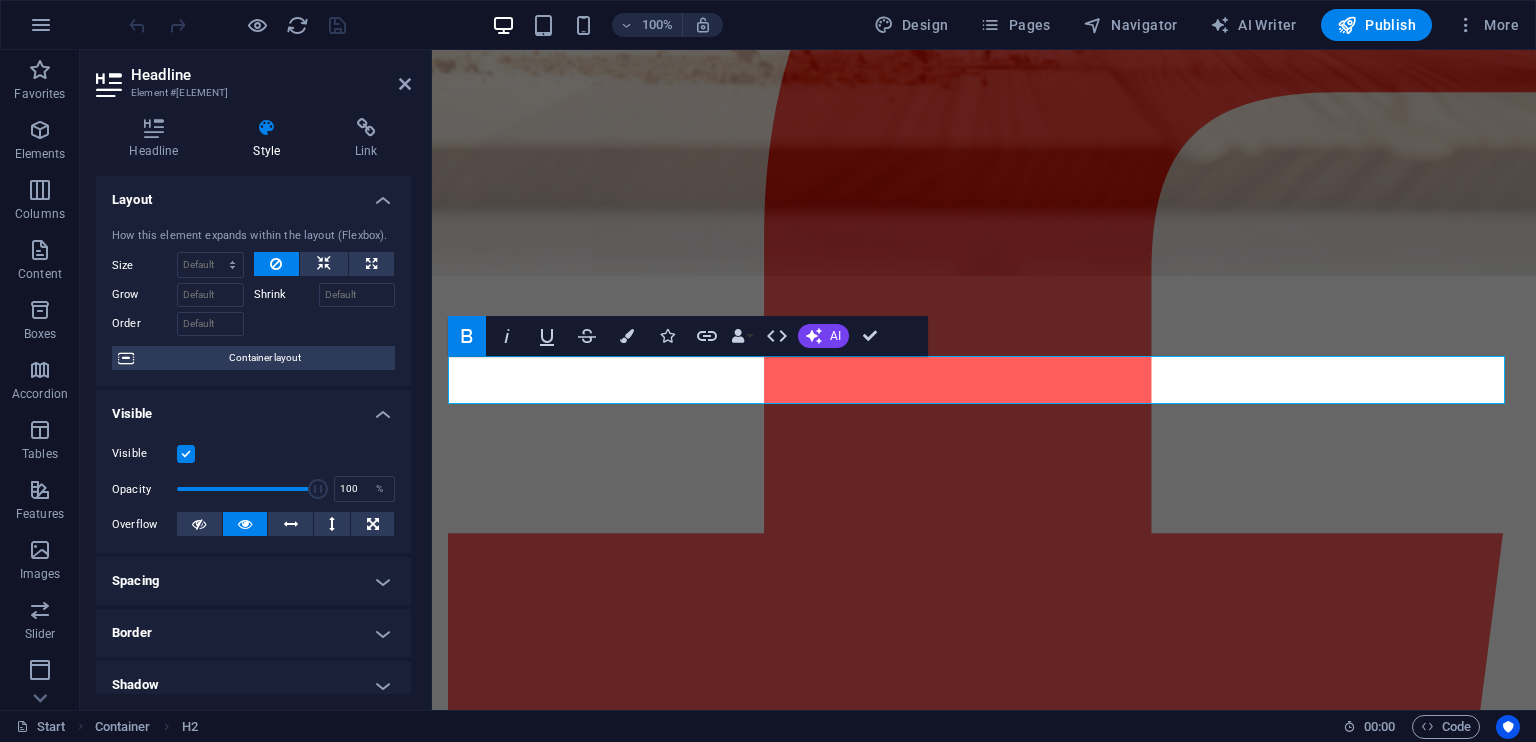 click on "Visible" at bounding box center (253, 408) 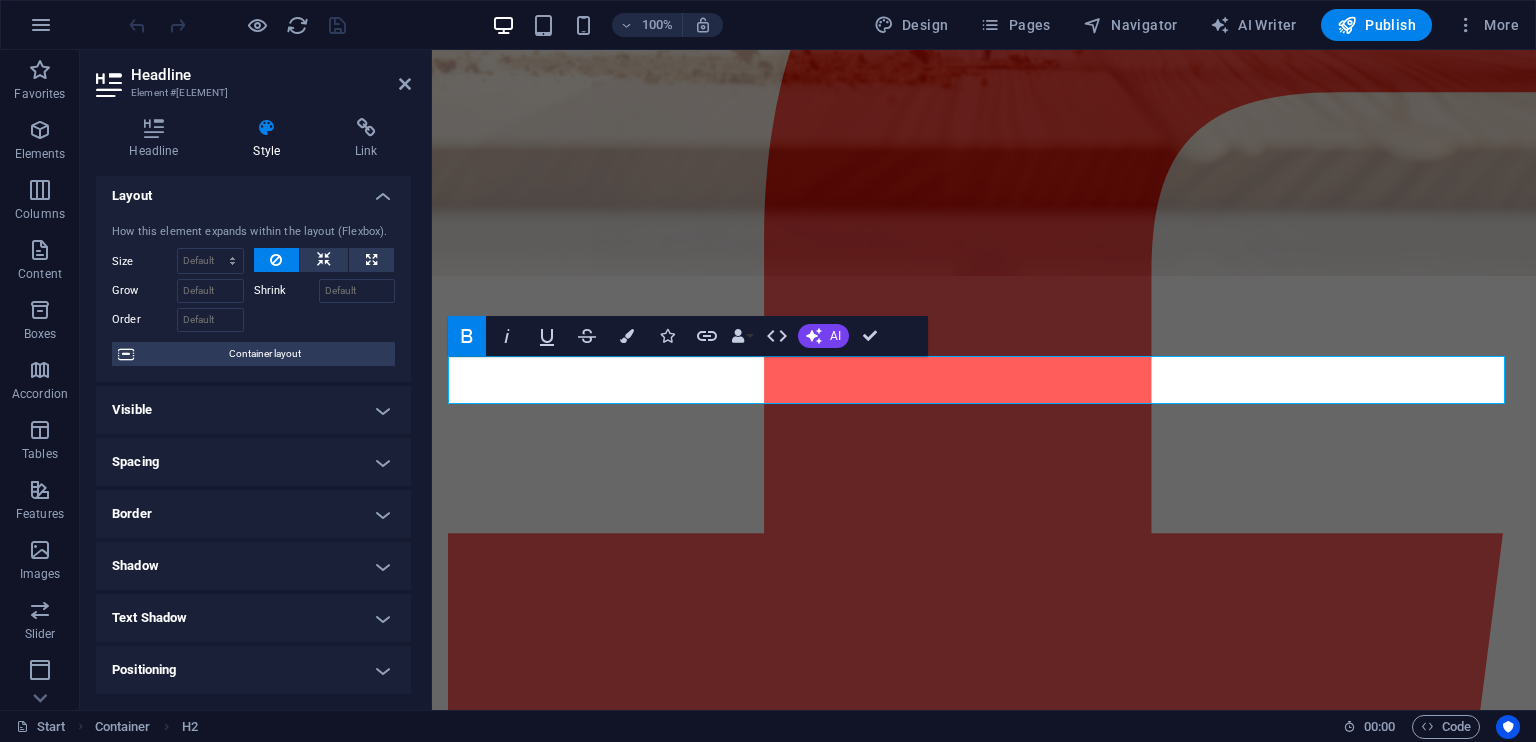 scroll, scrollTop: 0, scrollLeft: 0, axis: both 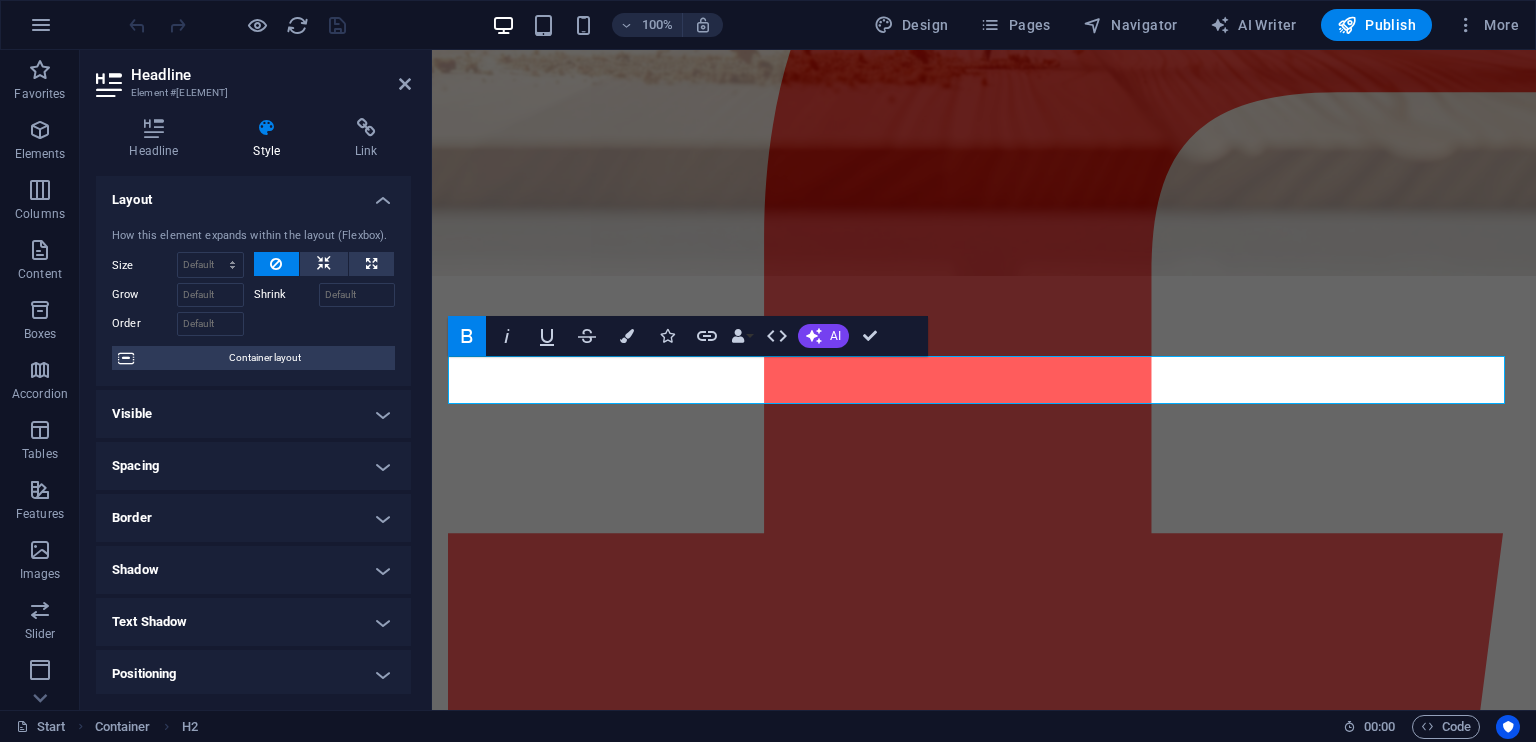 click on "Layout" at bounding box center (253, 194) 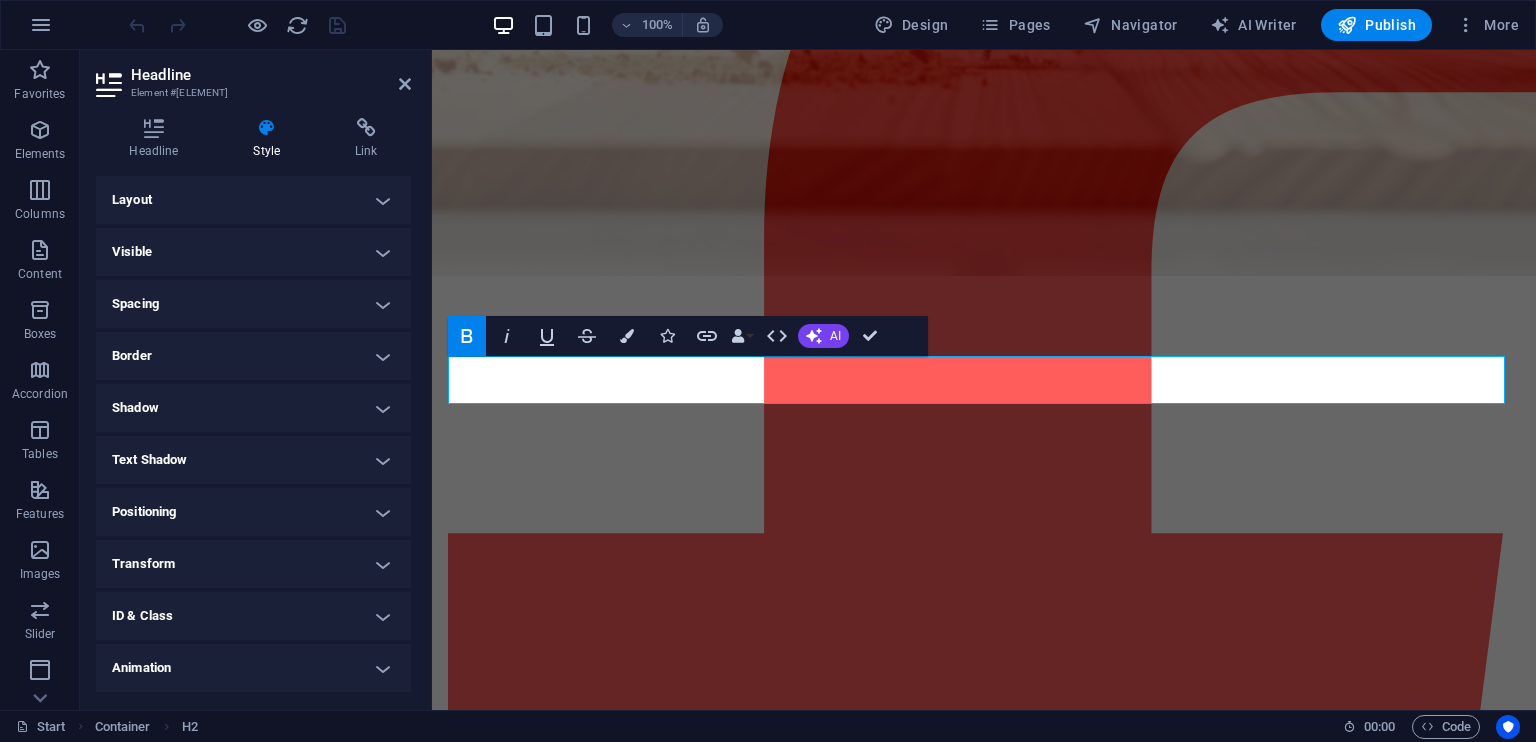 click on "Visible" at bounding box center [253, 252] 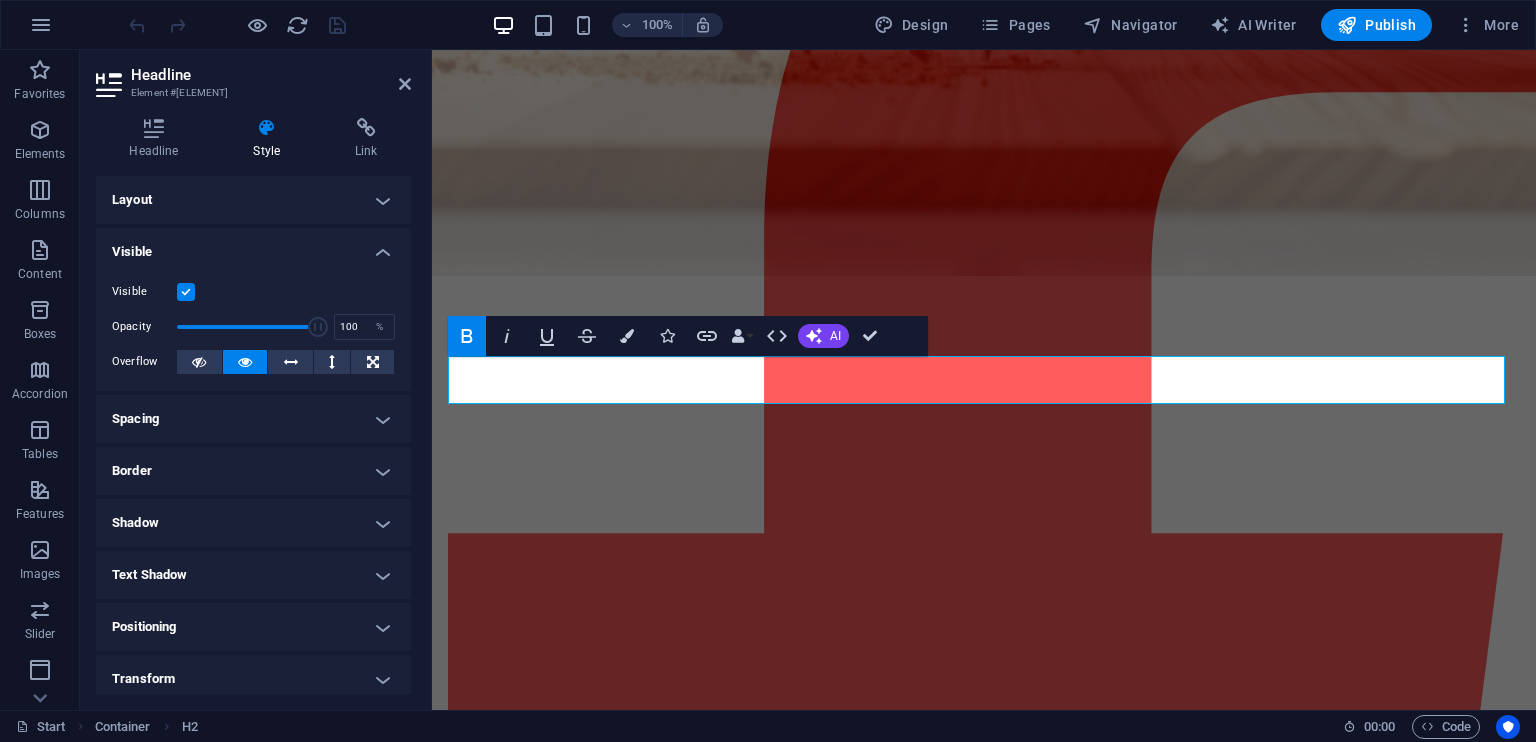 click on "Visible" at bounding box center [253, 246] 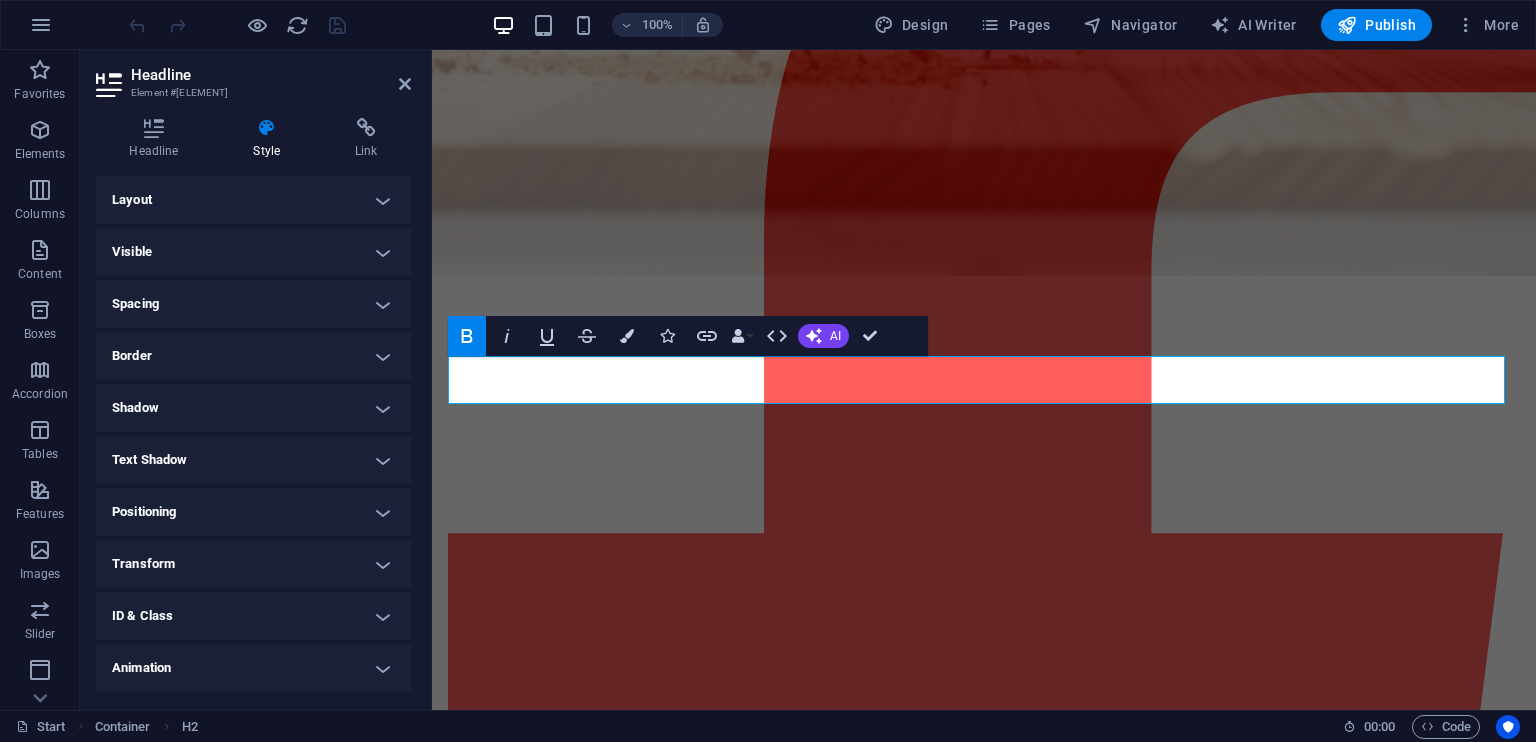 click on "Text Shadow" at bounding box center [253, 460] 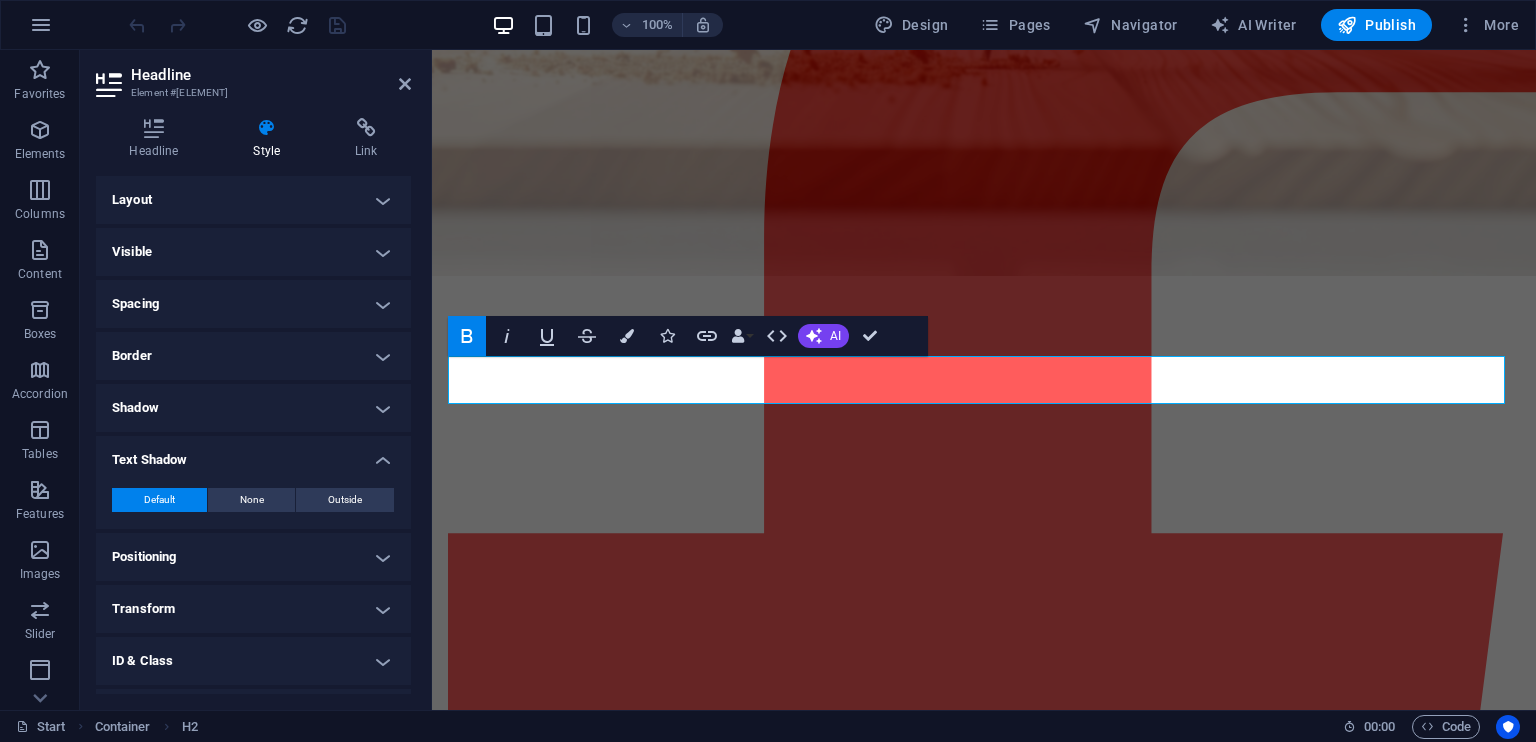 scroll, scrollTop: 93, scrollLeft: 0, axis: vertical 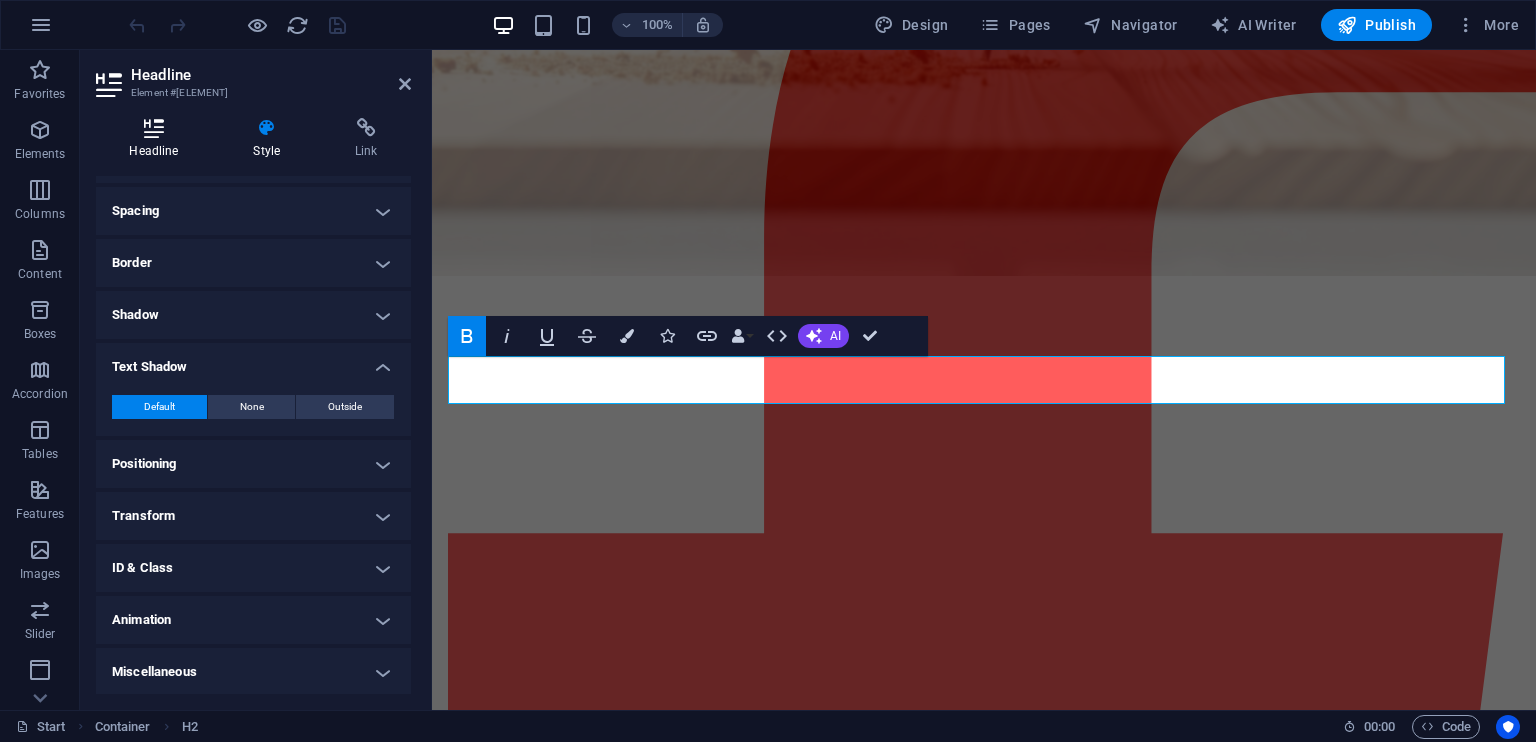 click on "Headline" at bounding box center (158, 139) 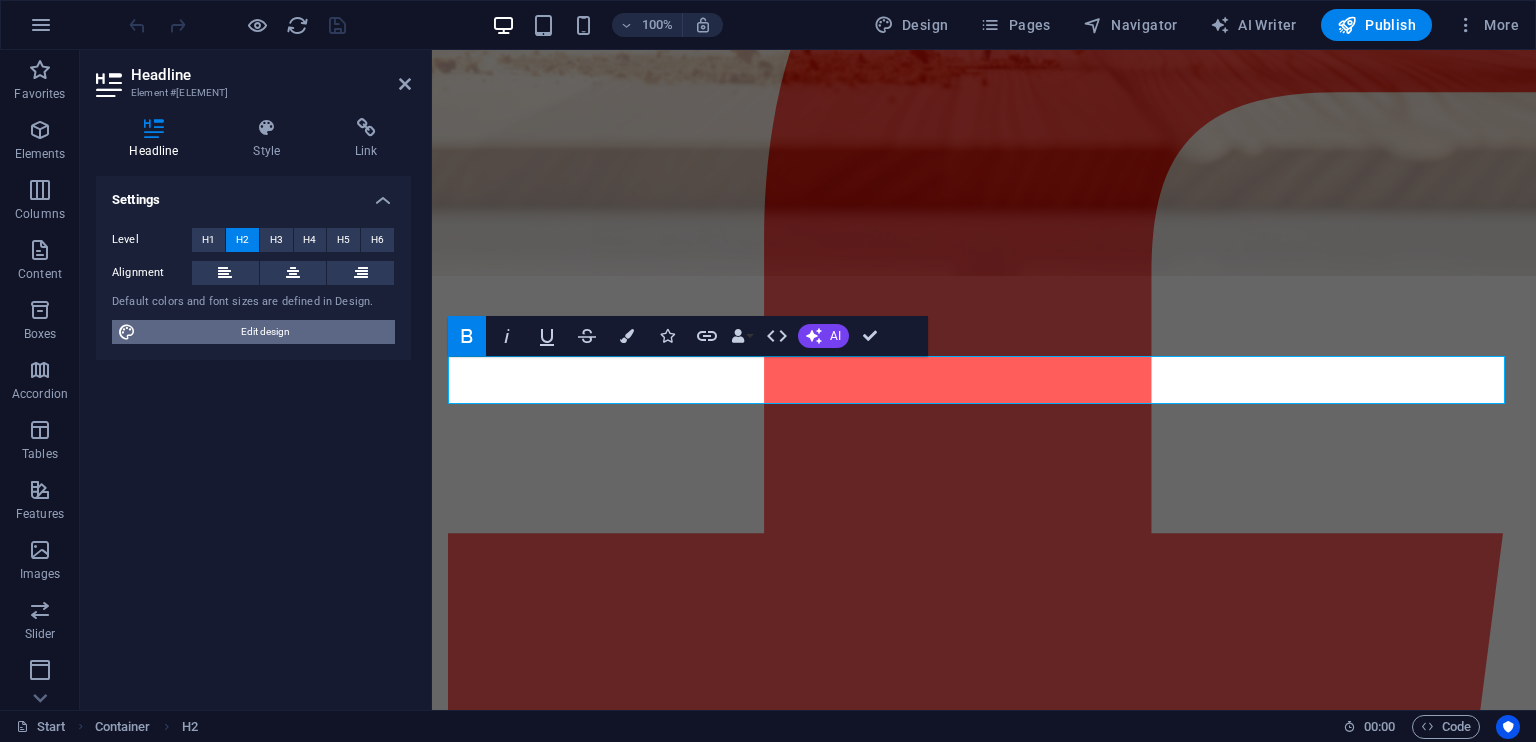 click on "Edit design" at bounding box center (265, 332) 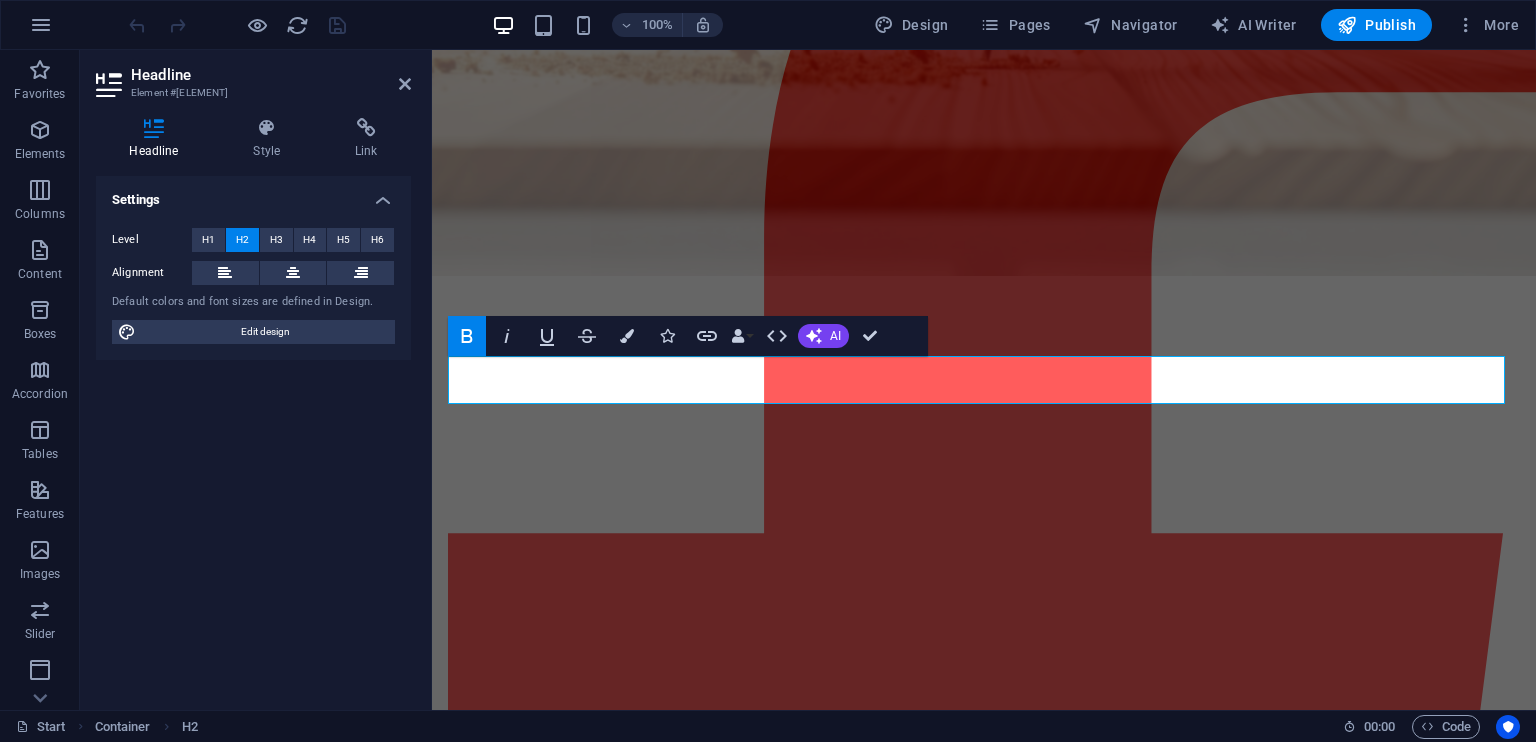 select on "rem" 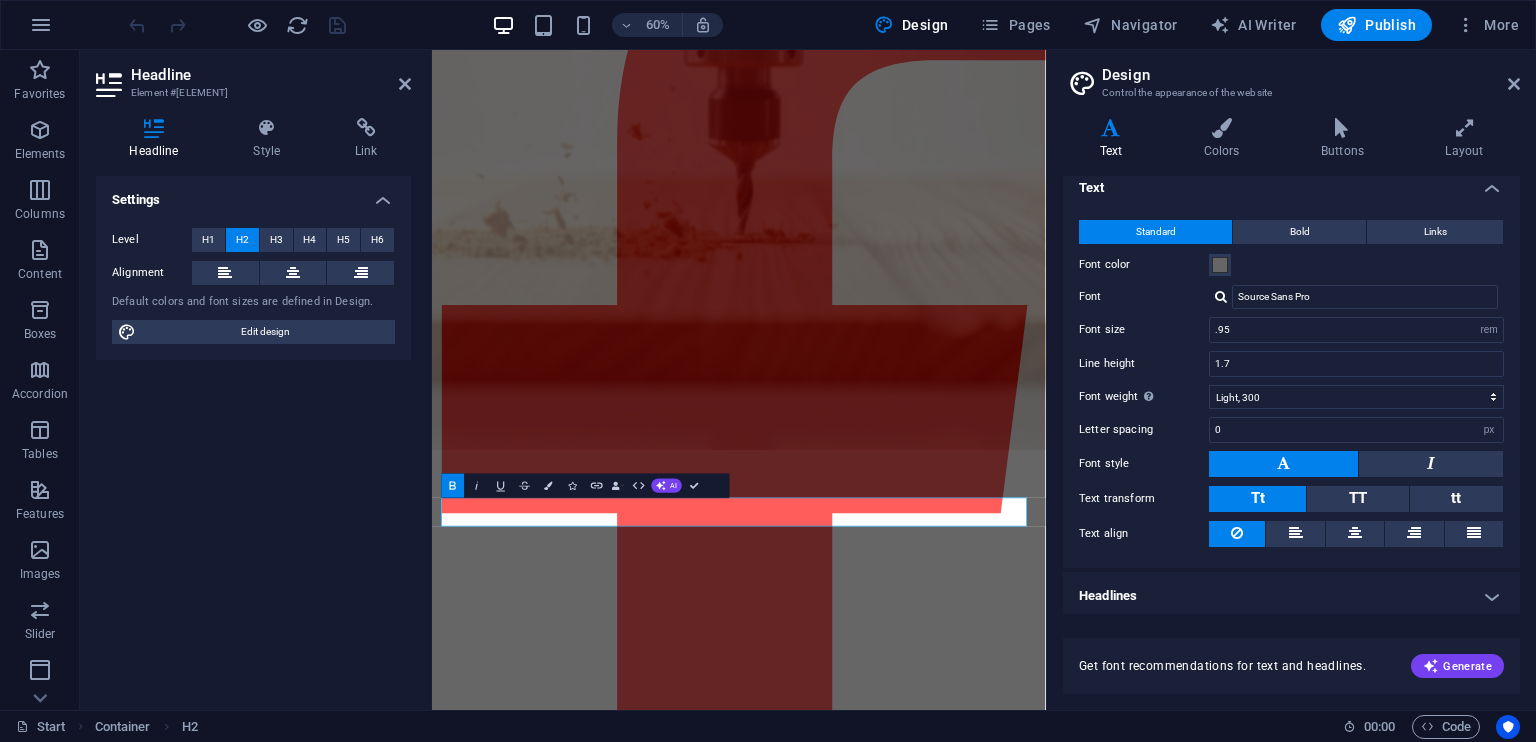 scroll, scrollTop: 14, scrollLeft: 0, axis: vertical 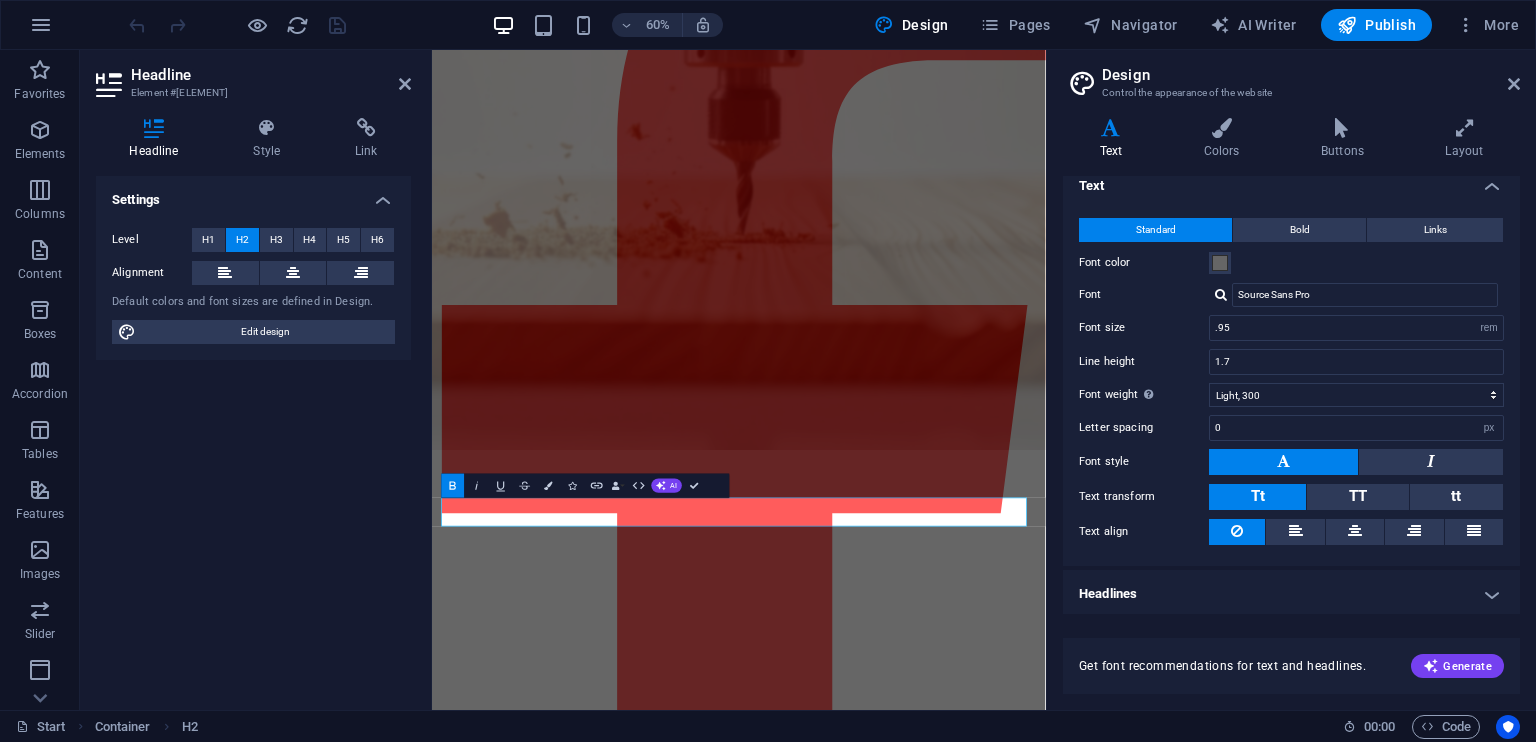 click on "Headlines" at bounding box center [1291, 594] 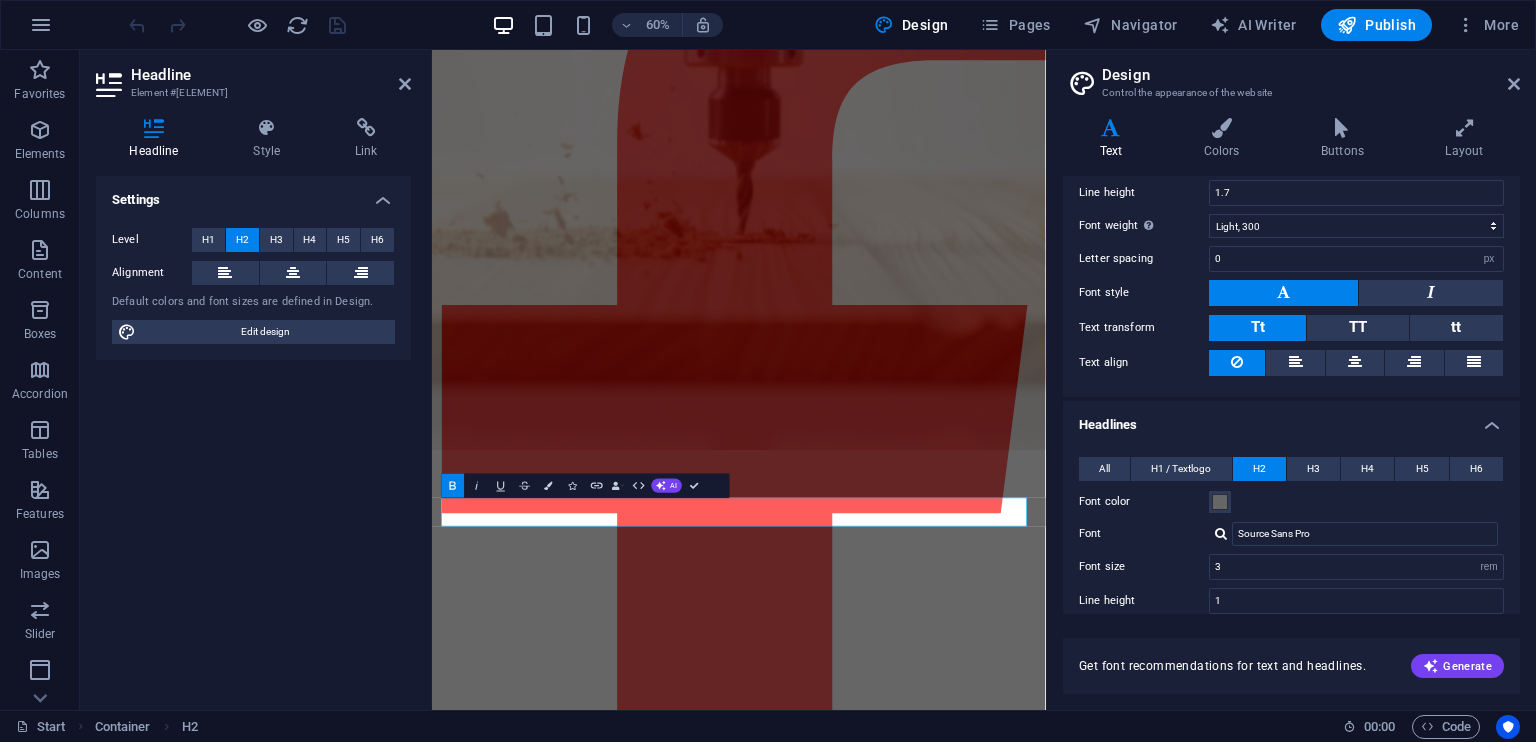 scroll, scrollTop: 214, scrollLeft: 0, axis: vertical 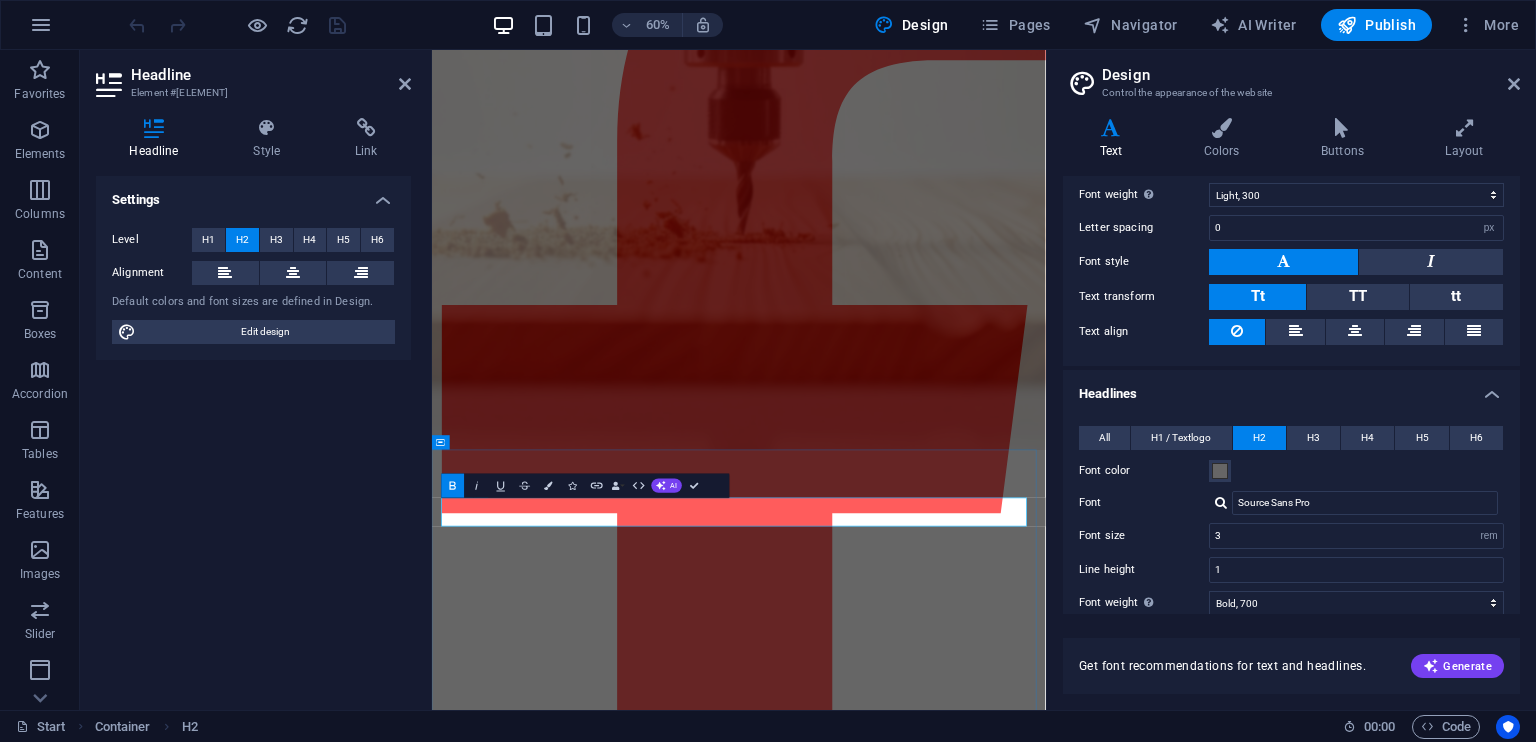 click on "Kakebeen" at bounding box center (1083, 4590) 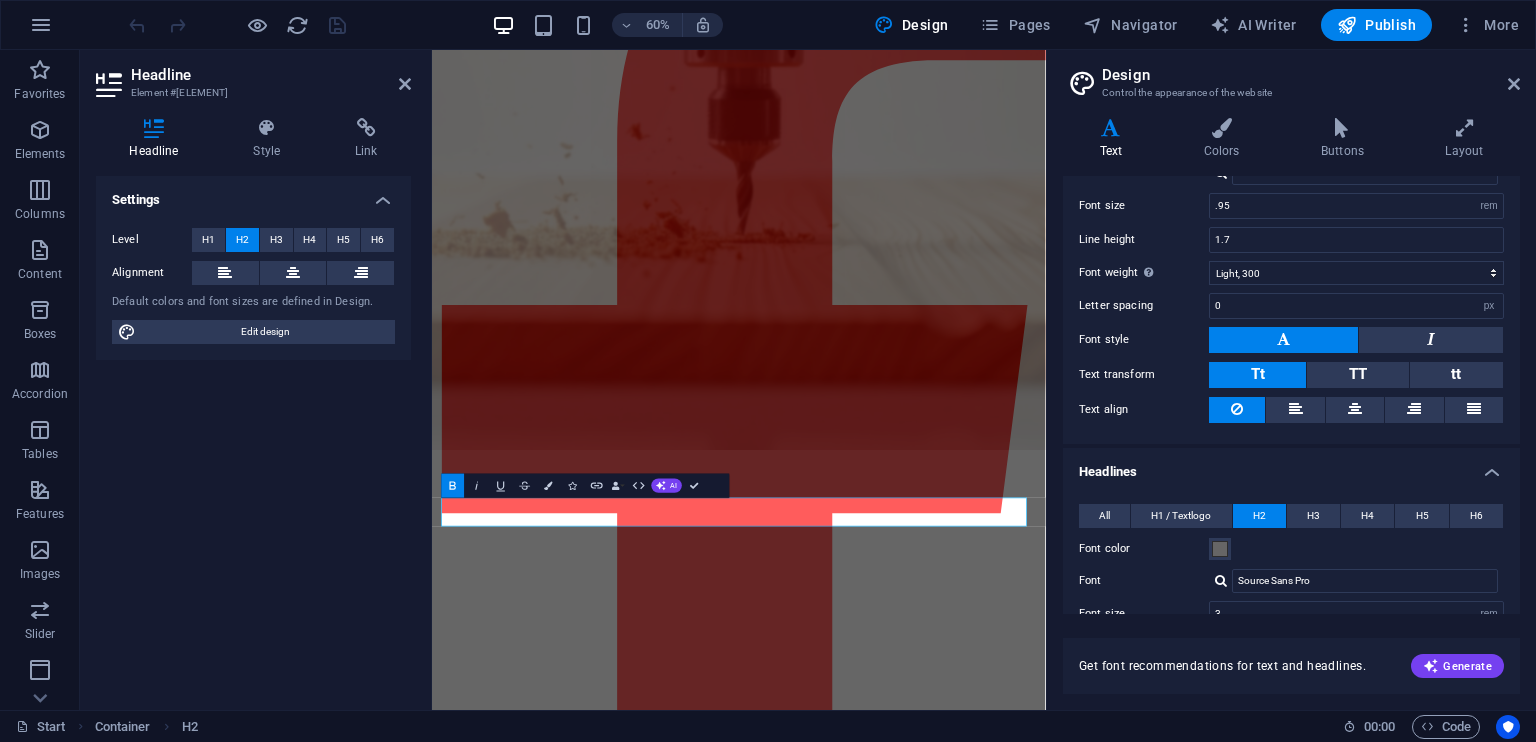 scroll, scrollTop: 0, scrollLeft: 0, axis: both 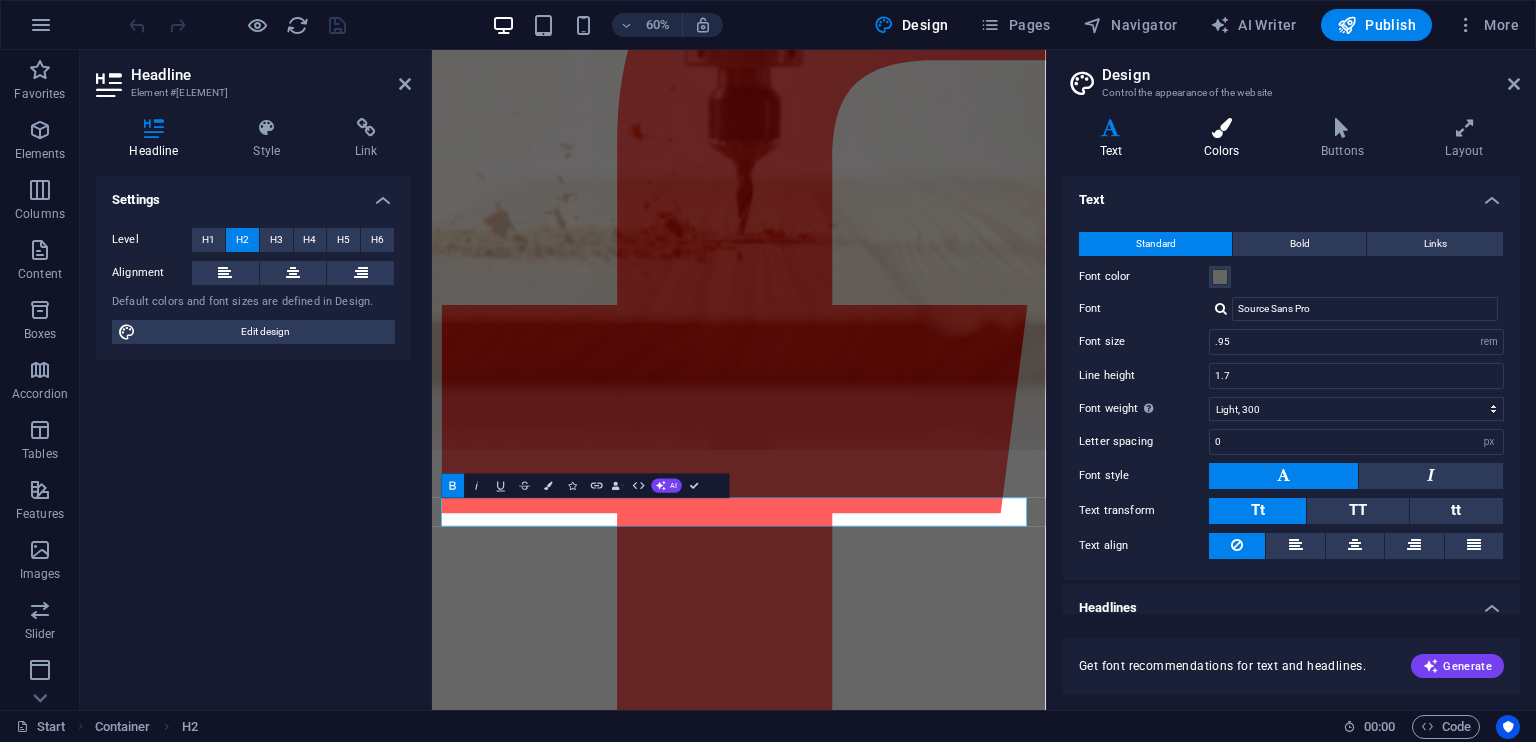 click on "Colors" at bounding box center [1225, 139] 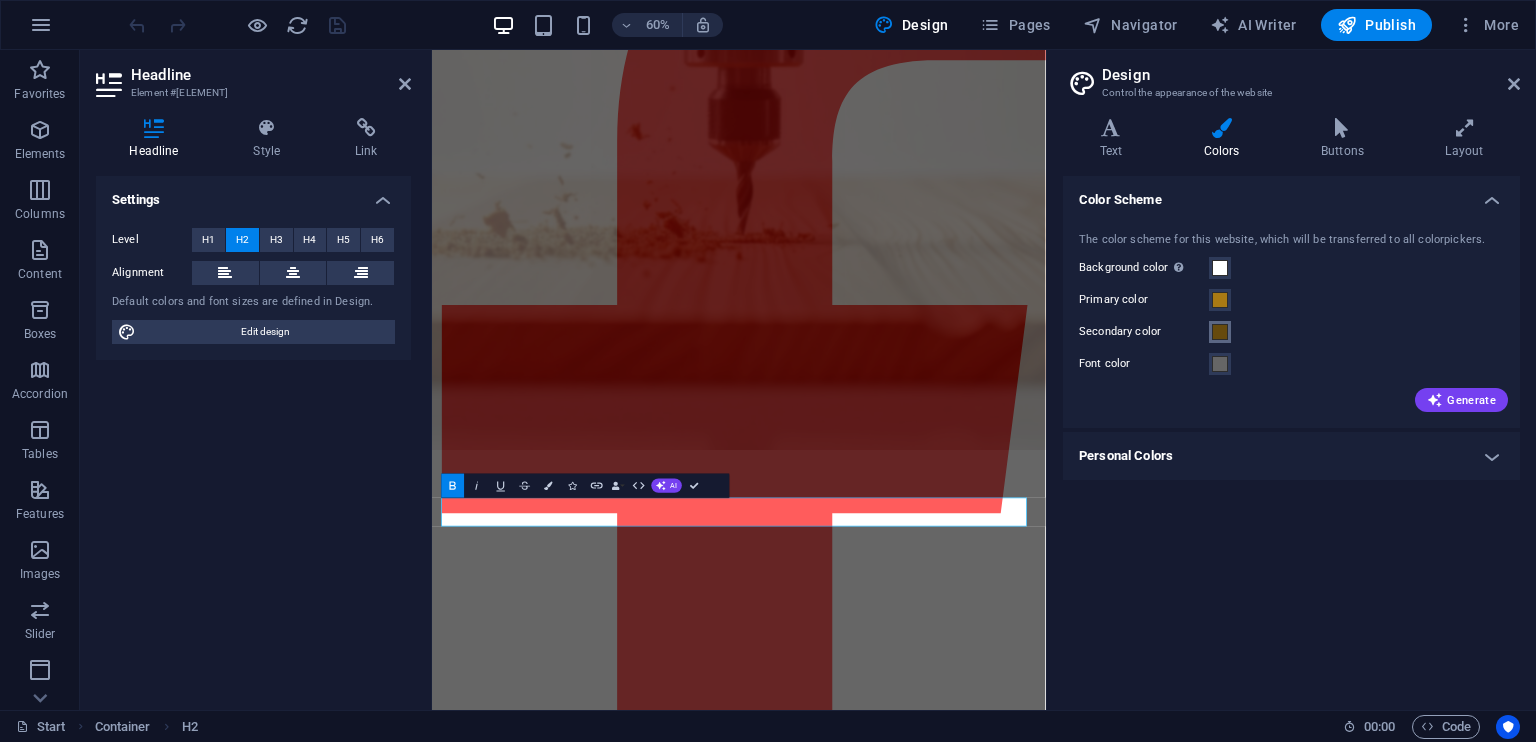 click at bounding box center [1220, 332] 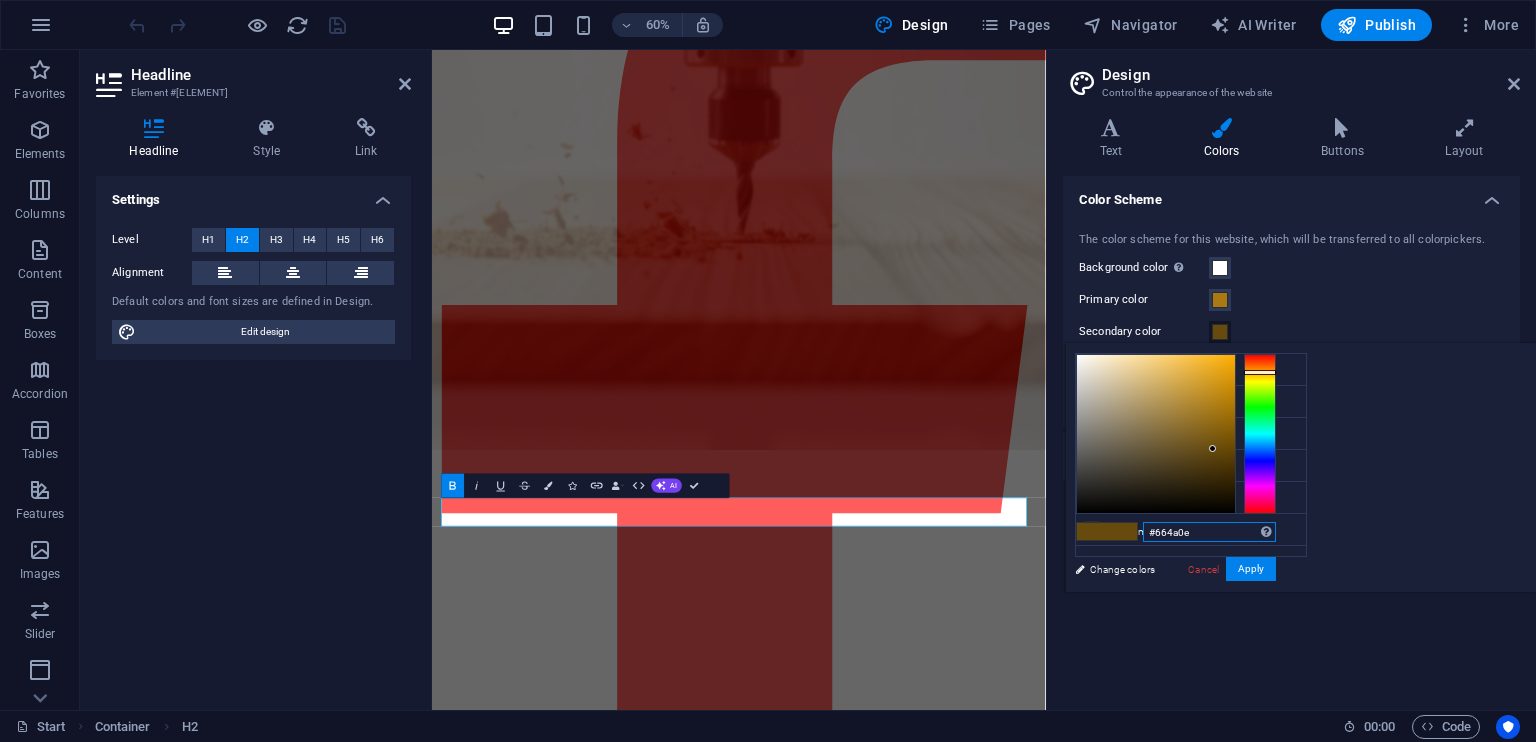 click on "#664a0e" at bounding box center [1209, 532] 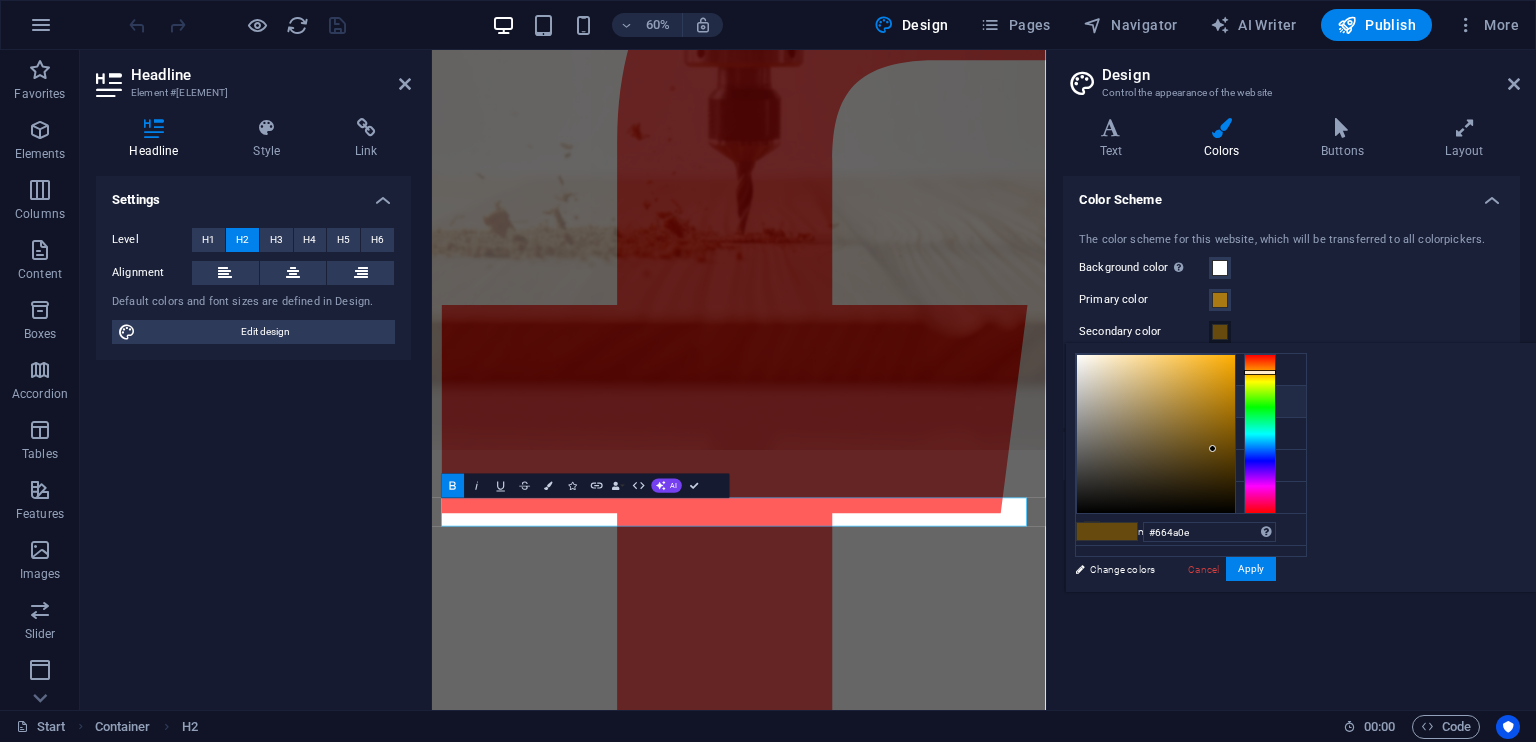 click on "Primary color
#a97a14" at bounding box center [1191, 402] 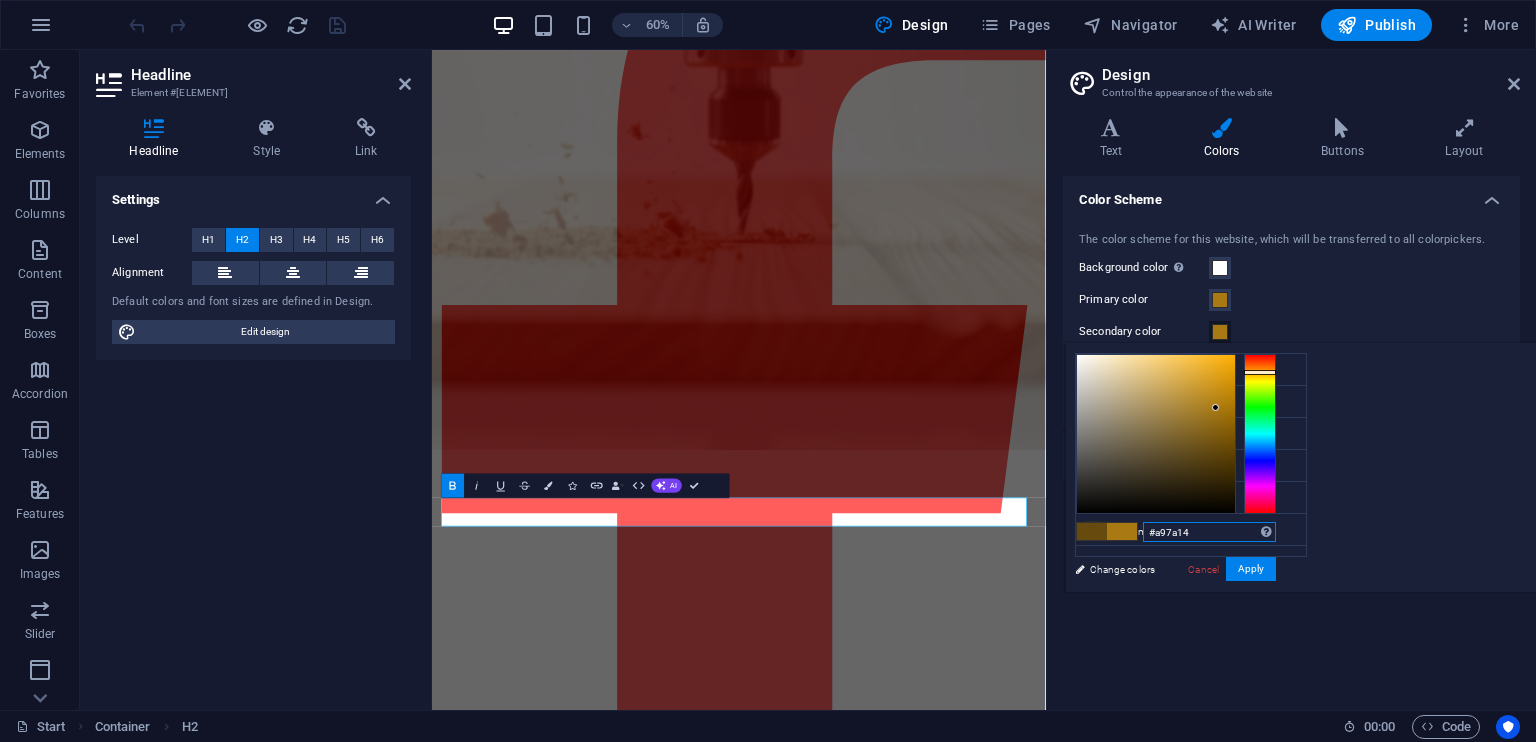 click on "#a97a14" at bounding box center (1209, 532) 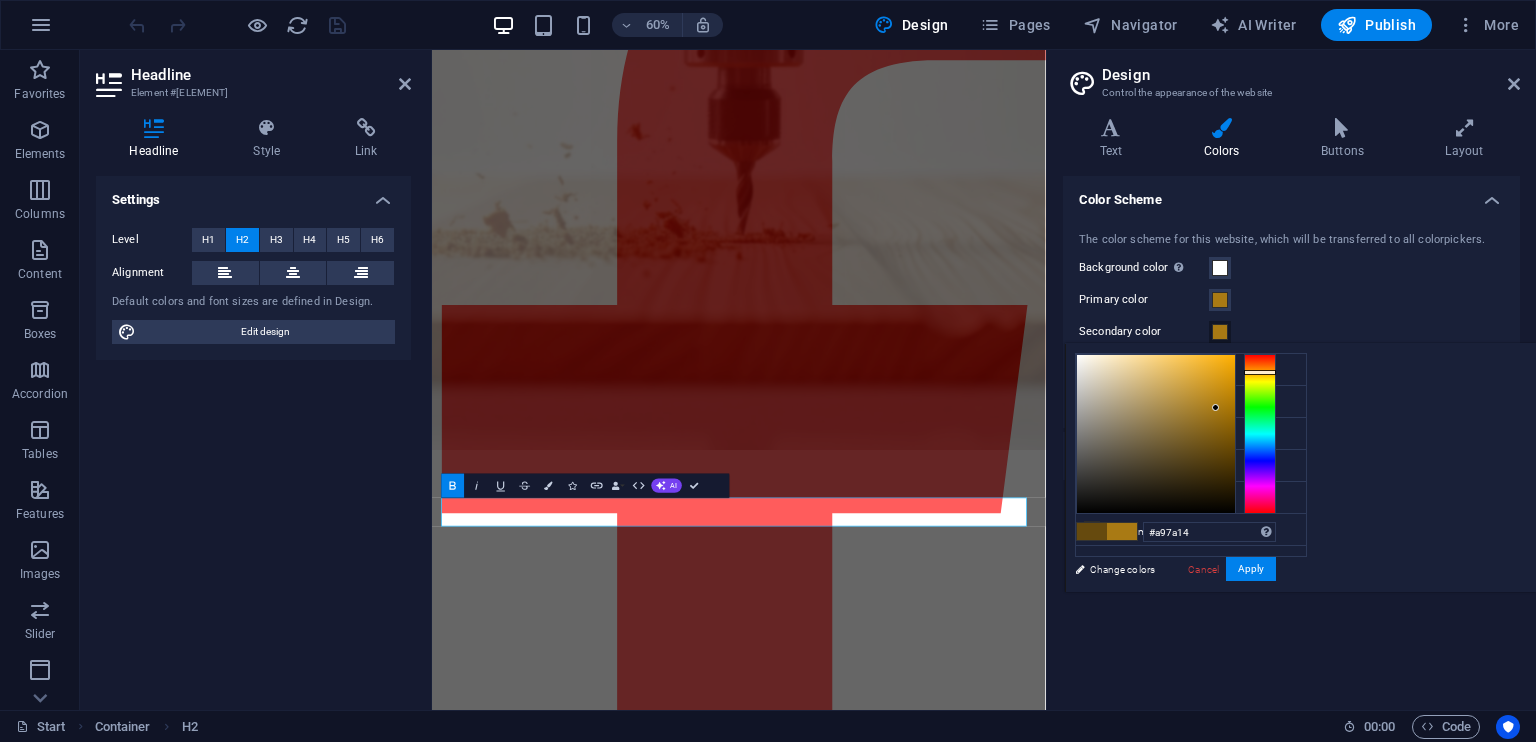 drag, startPoint x: 1367, startPoint y: 665, endPoint x: 1431, endPoint y: 626, distance: 74.94665 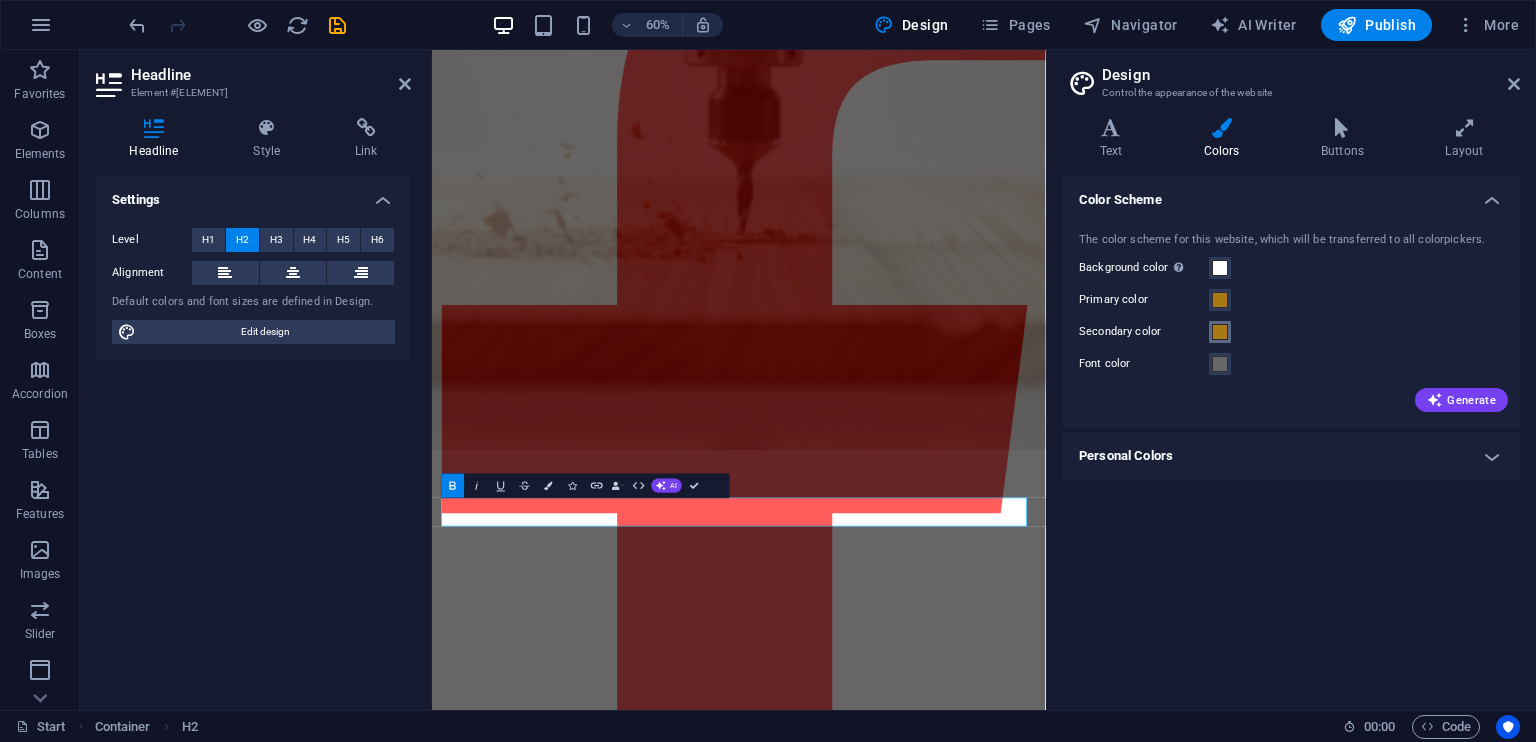 click at bounding box center (1220, 332) 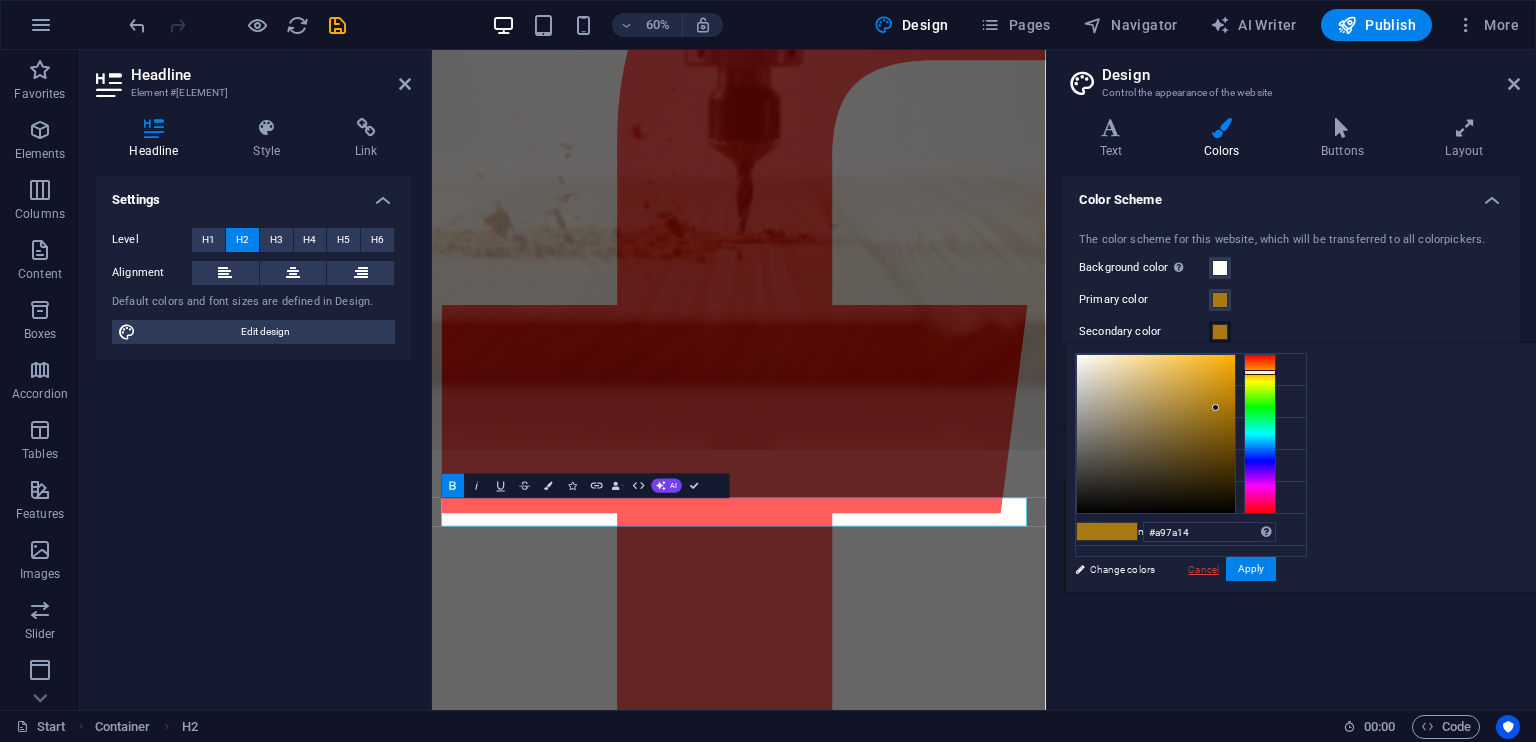 click on "Cancel" at bounding box center [1203, 569] 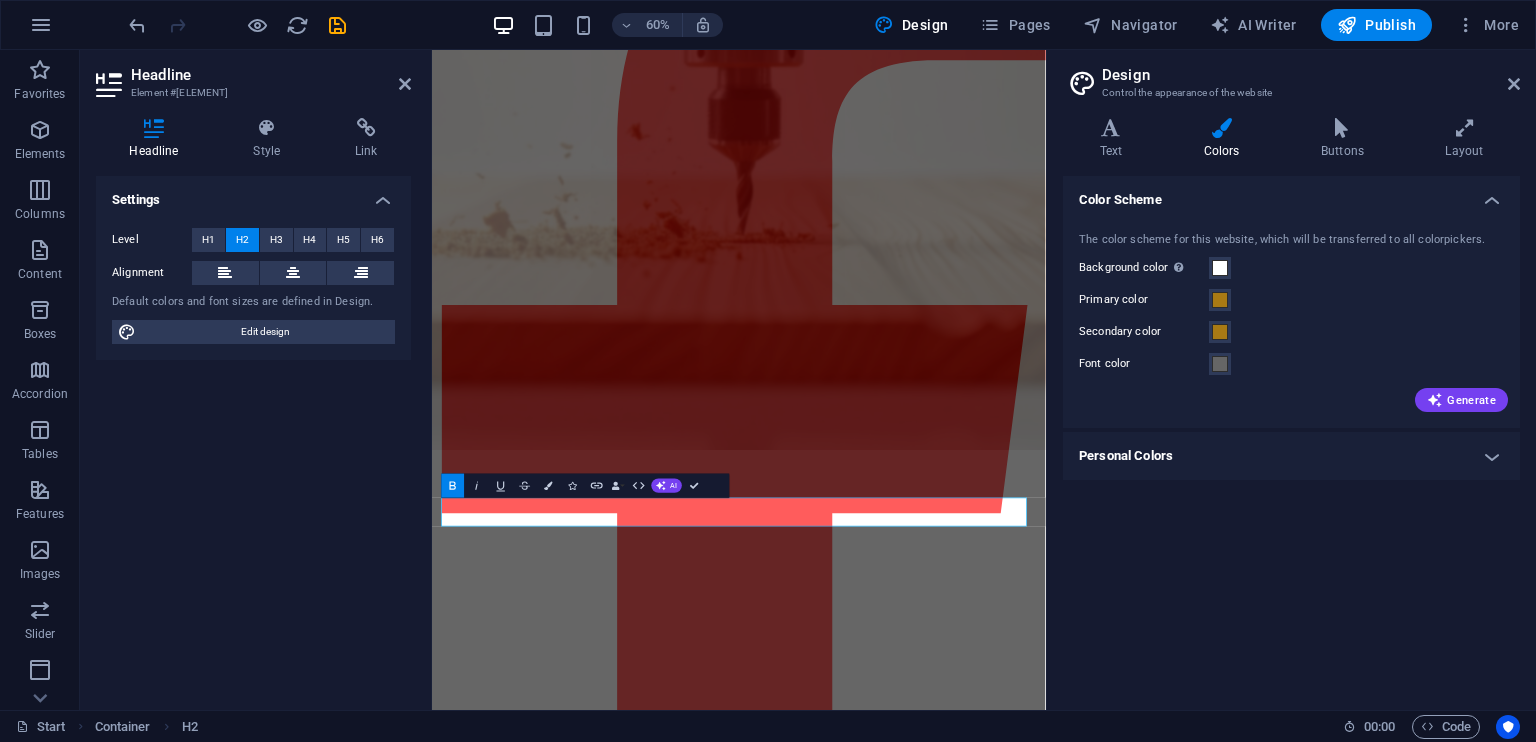 click on "Color Scheme The color scheme for this website, which will be transferred to all colorpickers. Background color Only visible if it is not covered by other backgrounds. Primary color Secondary color Font color Generate Personal Colors Custom color 1 Custom color 2 Custom color 3 Custom color 4 Custom color 5" at bounding box center (1291, 435) 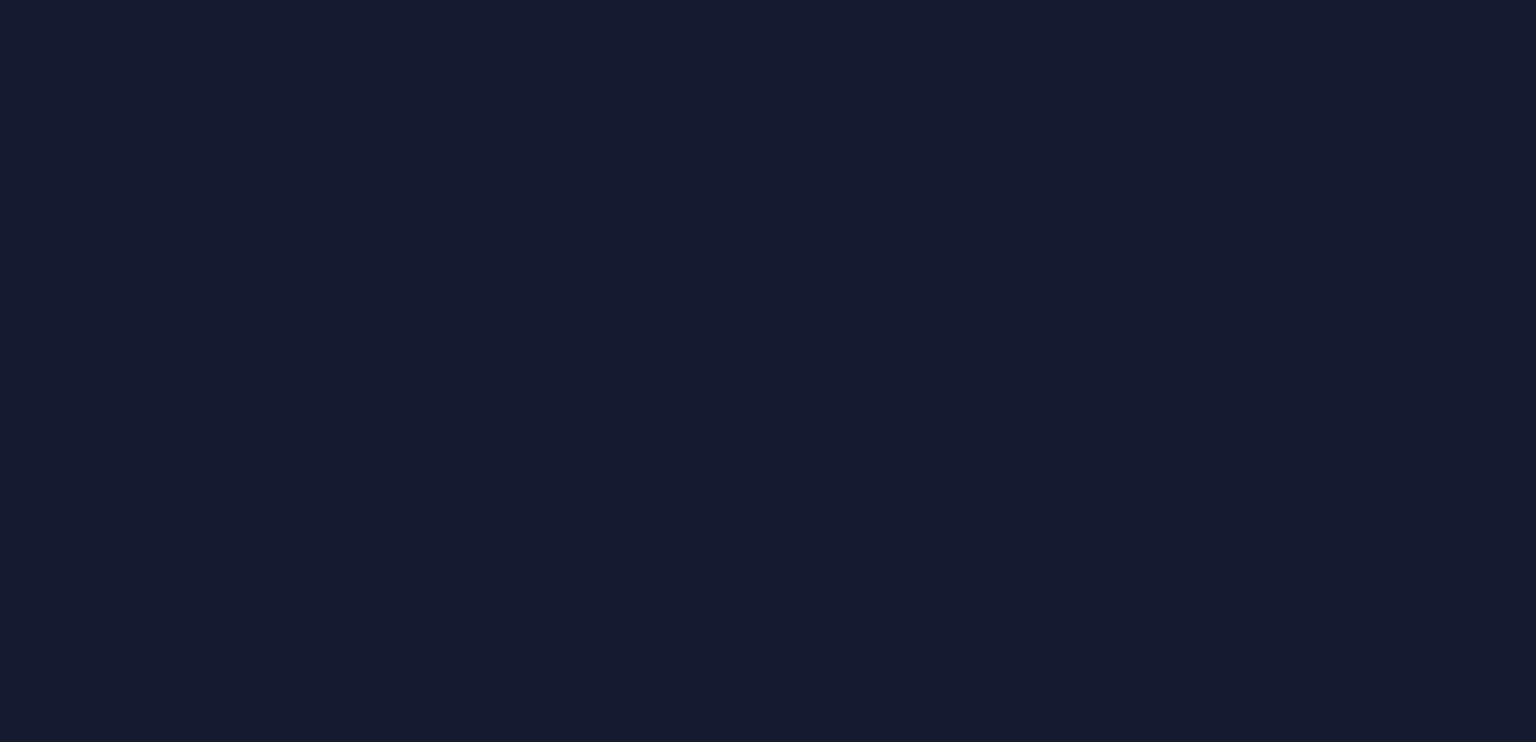 scroll, scrollTop: 0, scrollLeft: 0, axis: both 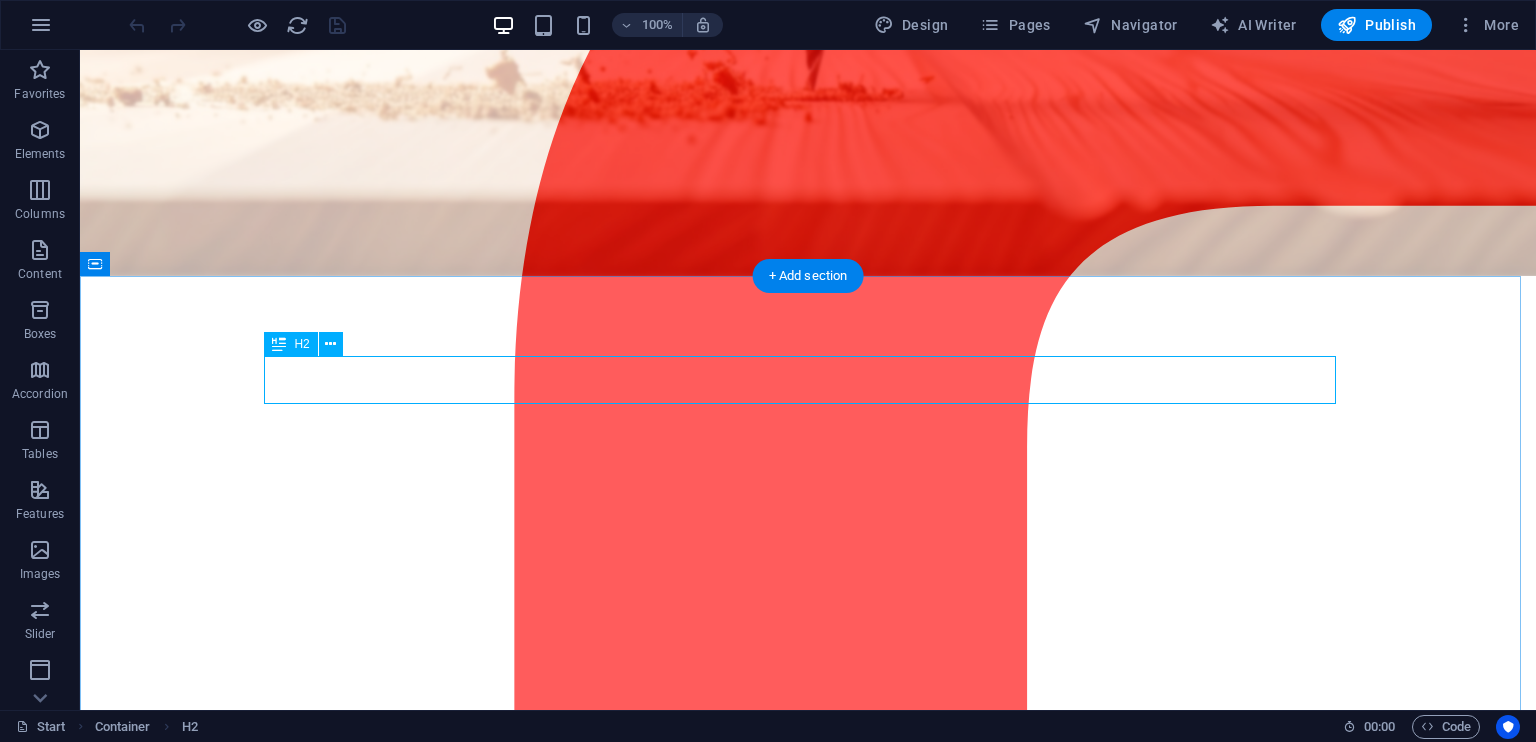 click on "Welcome to Kakebeen" at bounding box center (808, 6419) 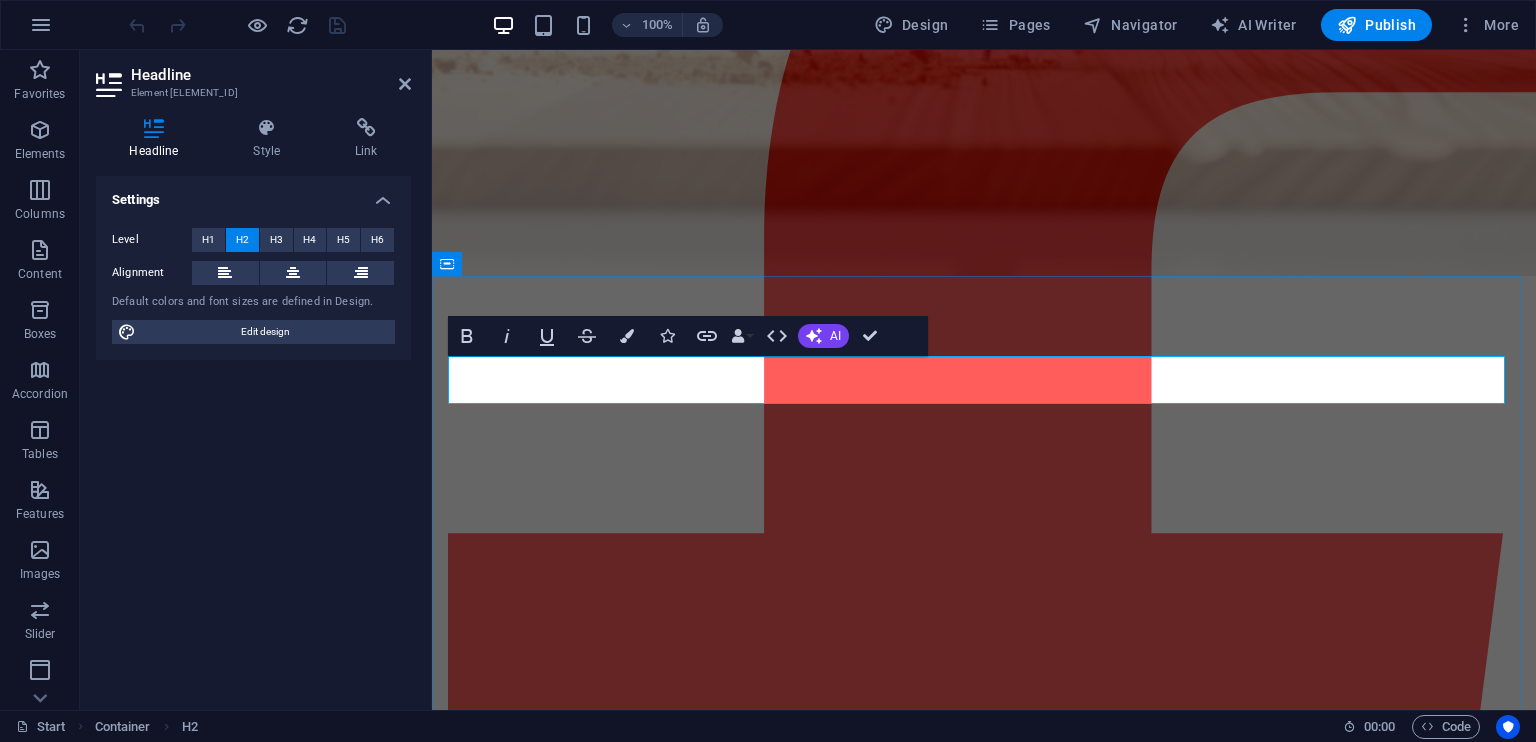 click on "Kakebeen" at bounding box center (1123, 4932) 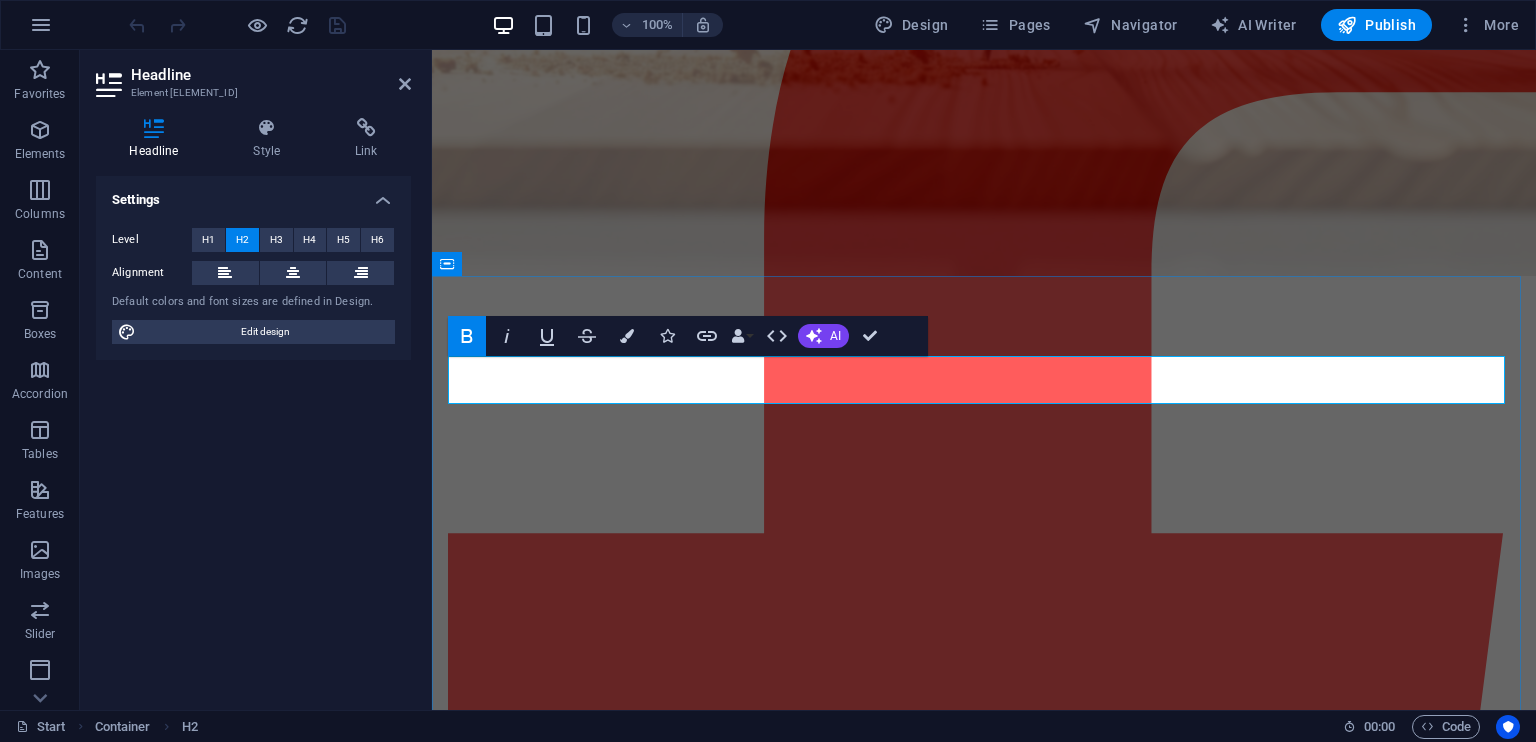 click on "Kakebeen" at bounding box center (1123, 4932) 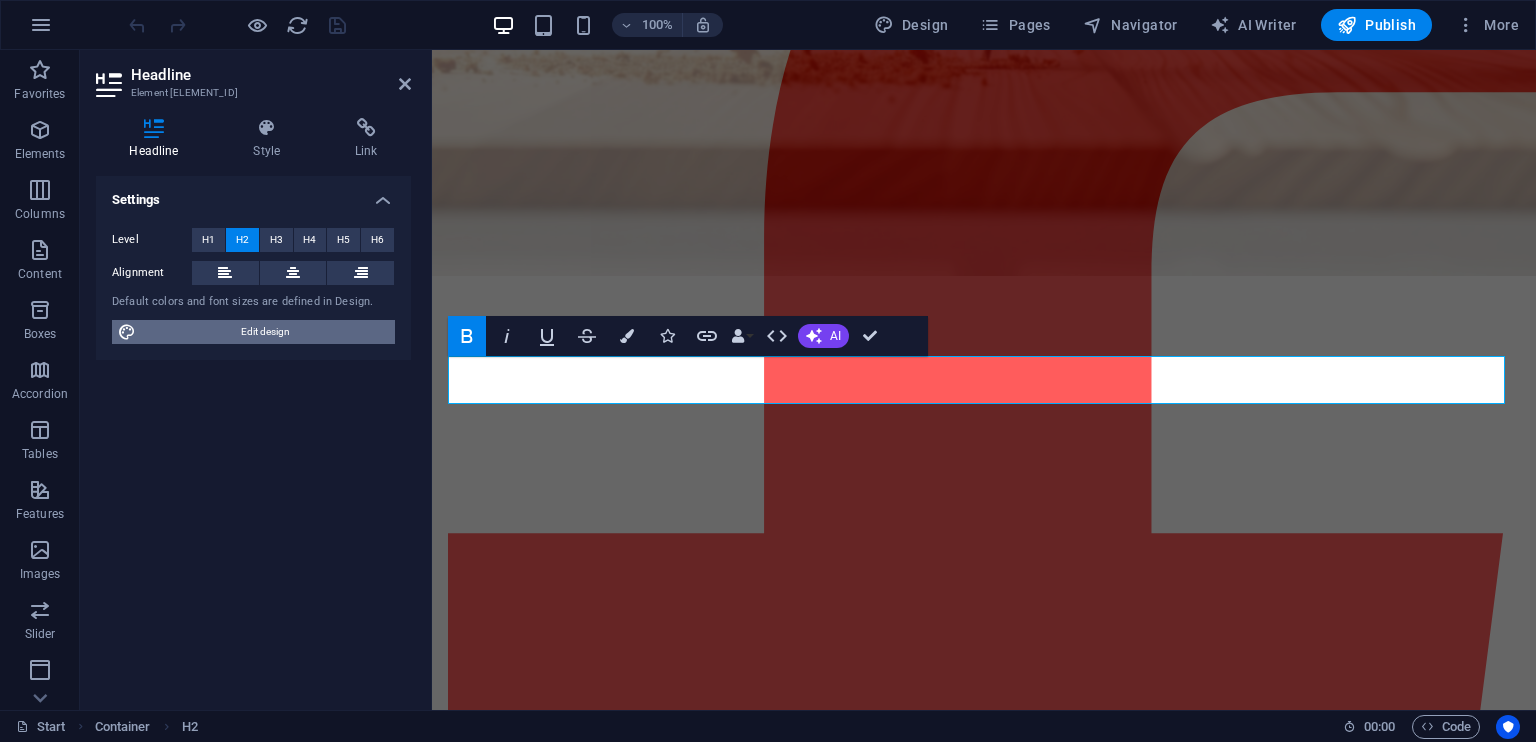 click on "Edit design" at bounding box center [265, 332] 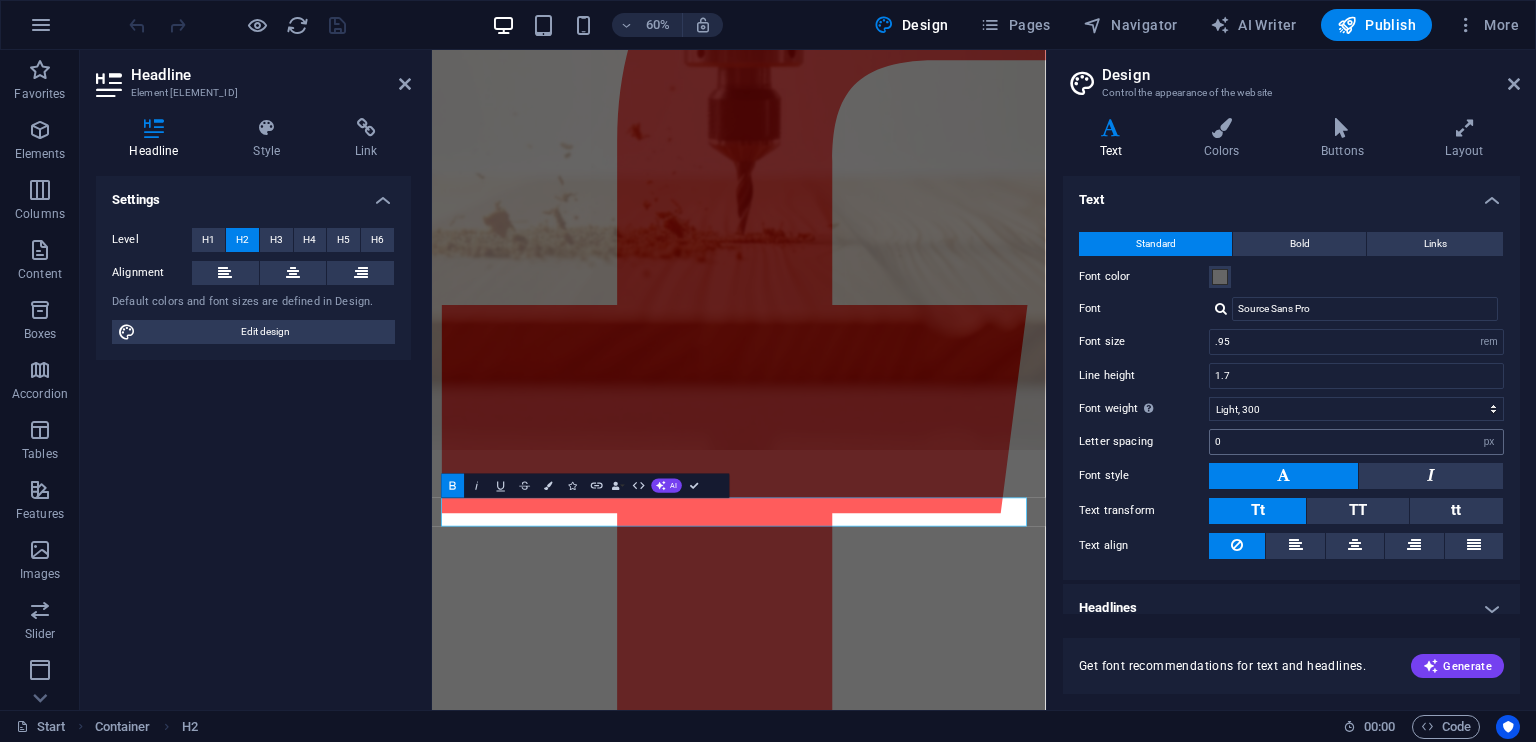 scroll, scrollTop: 14, scrollLeft: 0, axis: vertical 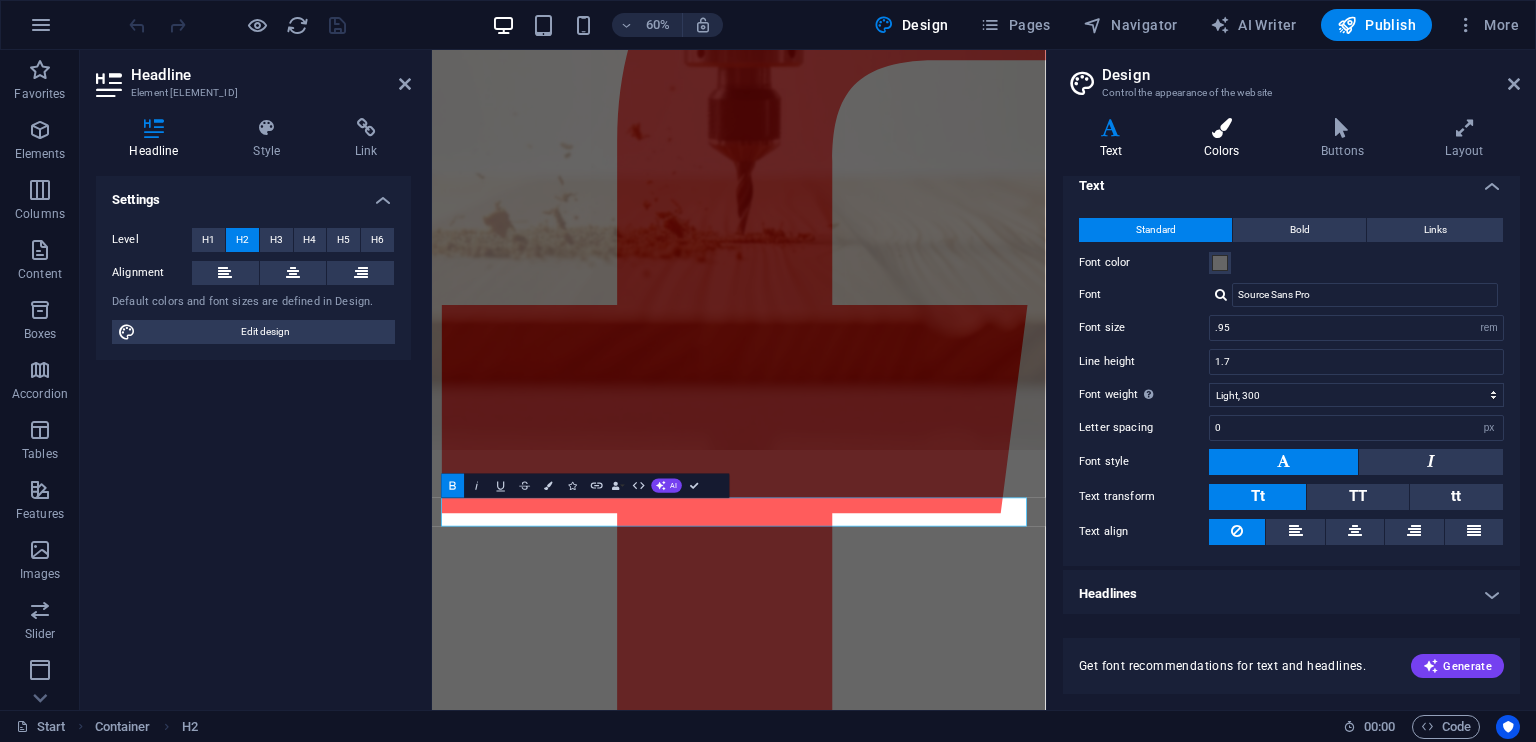 click at bounding box center (1221, 128) 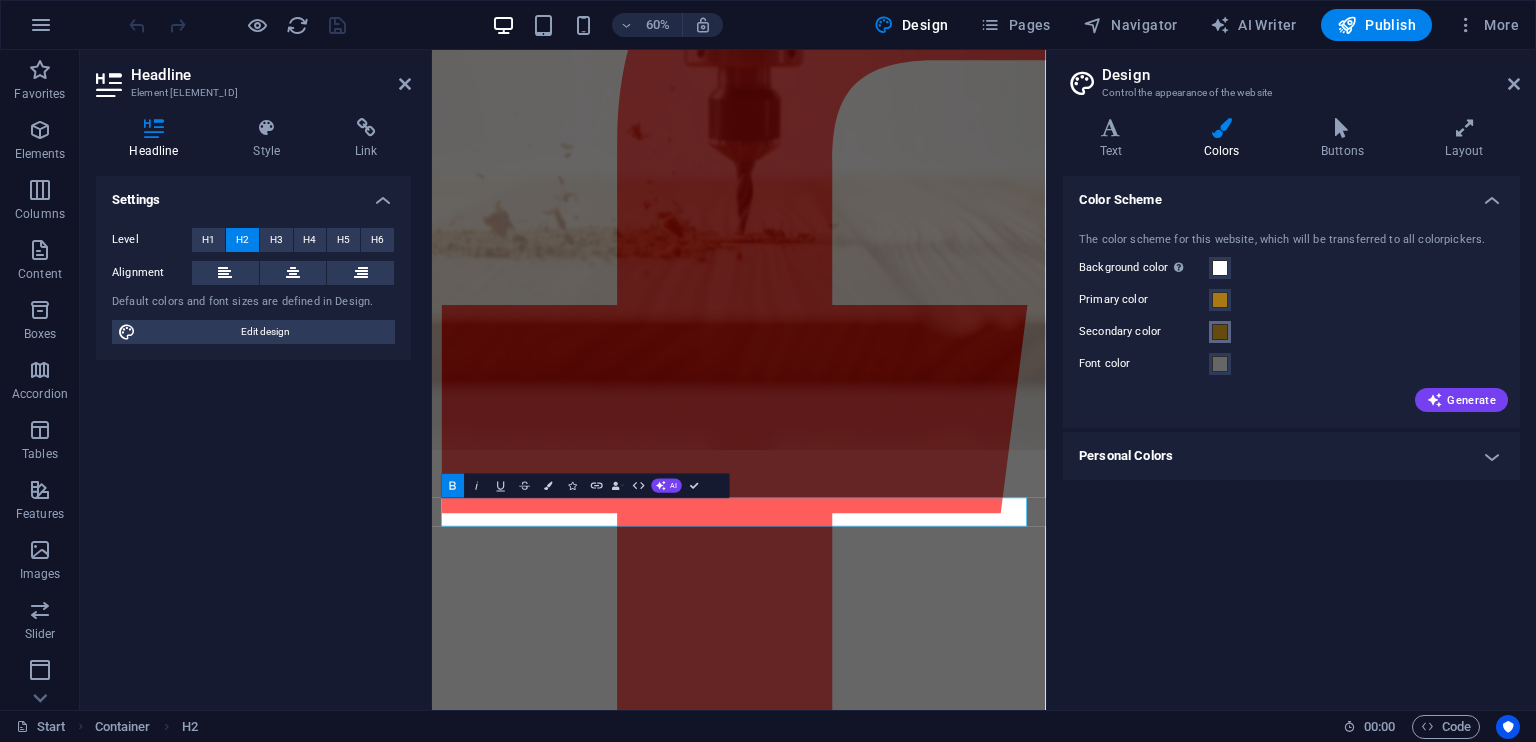 click at bounding box center [1220, 332] 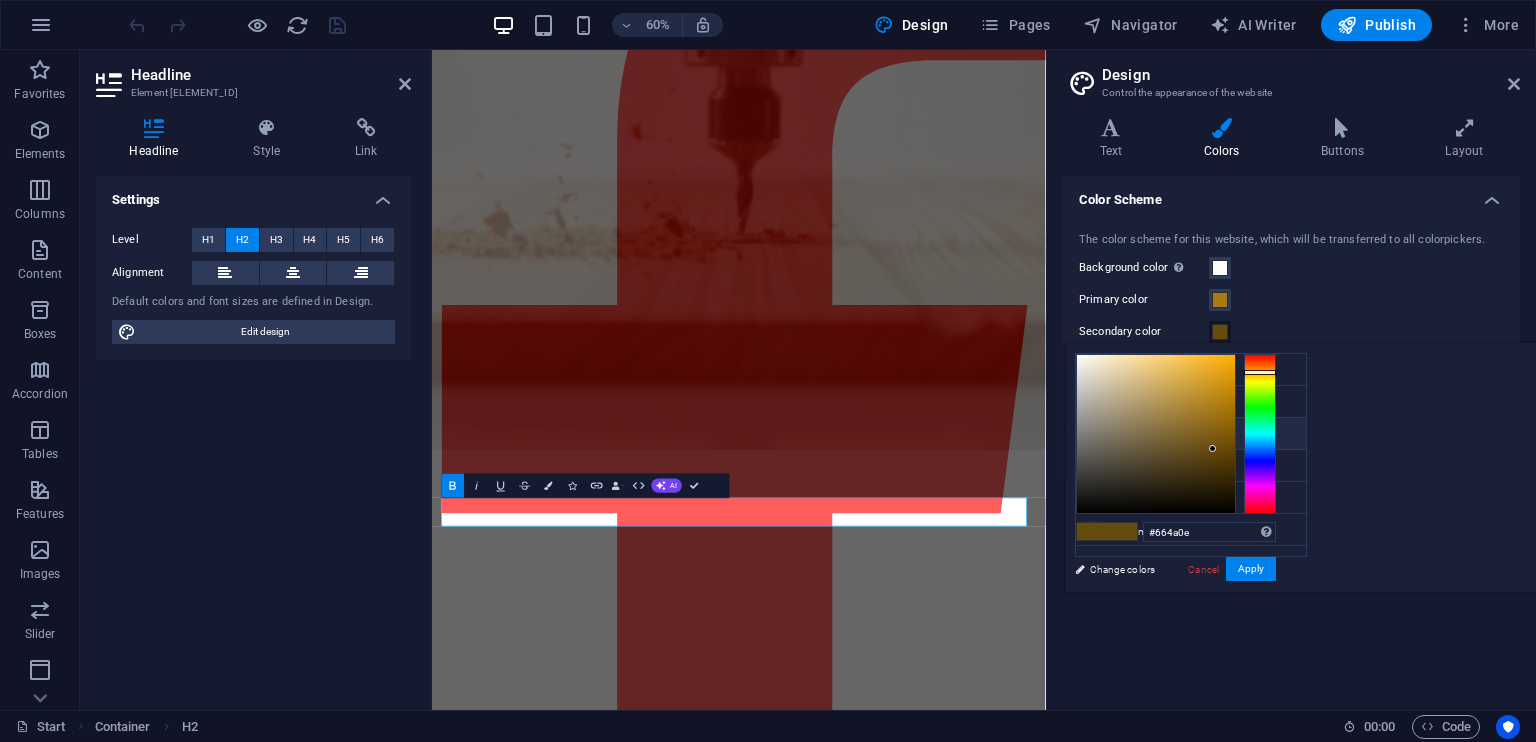 click on "Secondary color
#664a0e" at bounding box center (1191, 434) 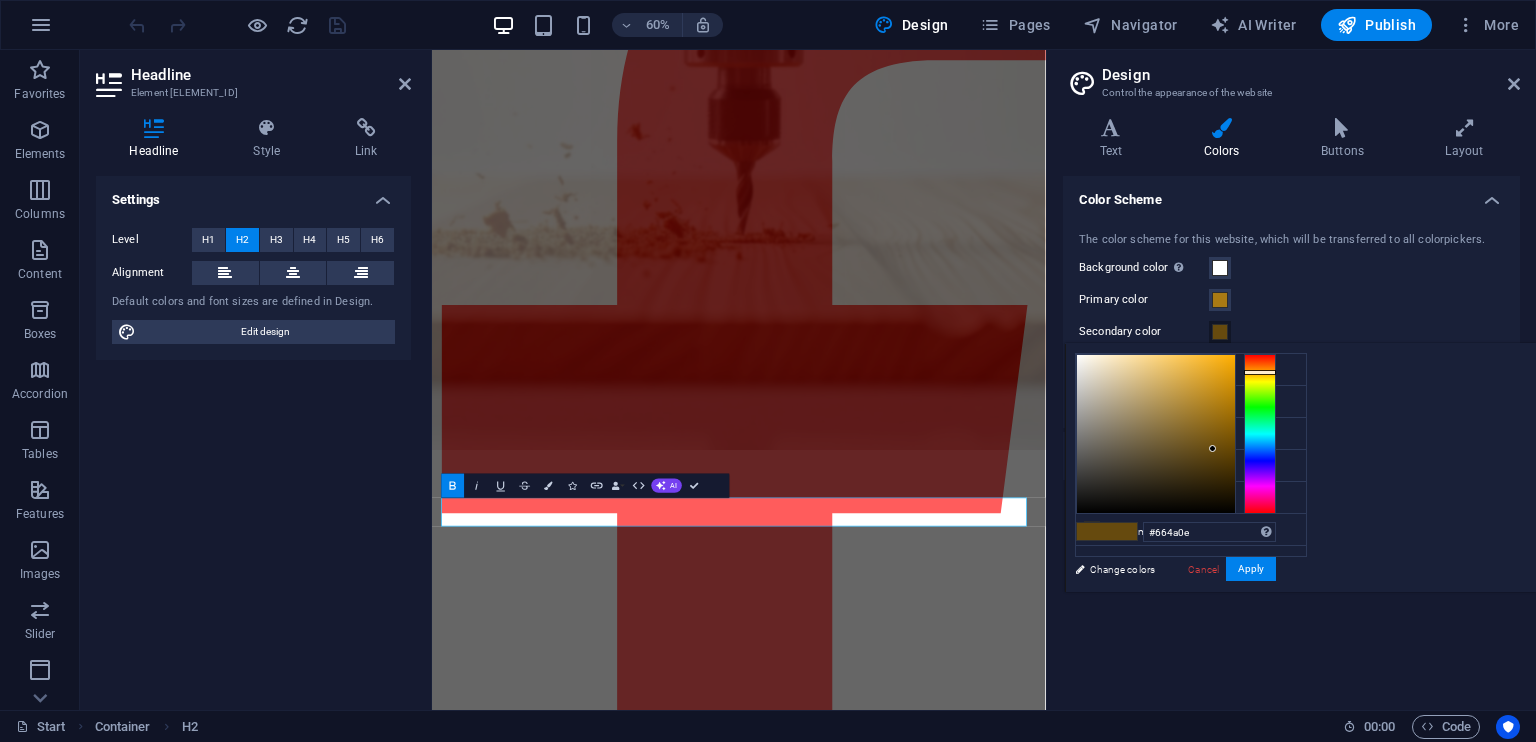 click on "Color Scheme The color scheme for this website, which will be transferred to all colorpickers. Background color Only visible if it is not covered by other backgrounds. Primary color Secondary color Font color Generate Personal Colors Custom color 1 Custom color 2 Custom color 3 Custom color 4 Custom color 5" at bounding box center [1291, 435] 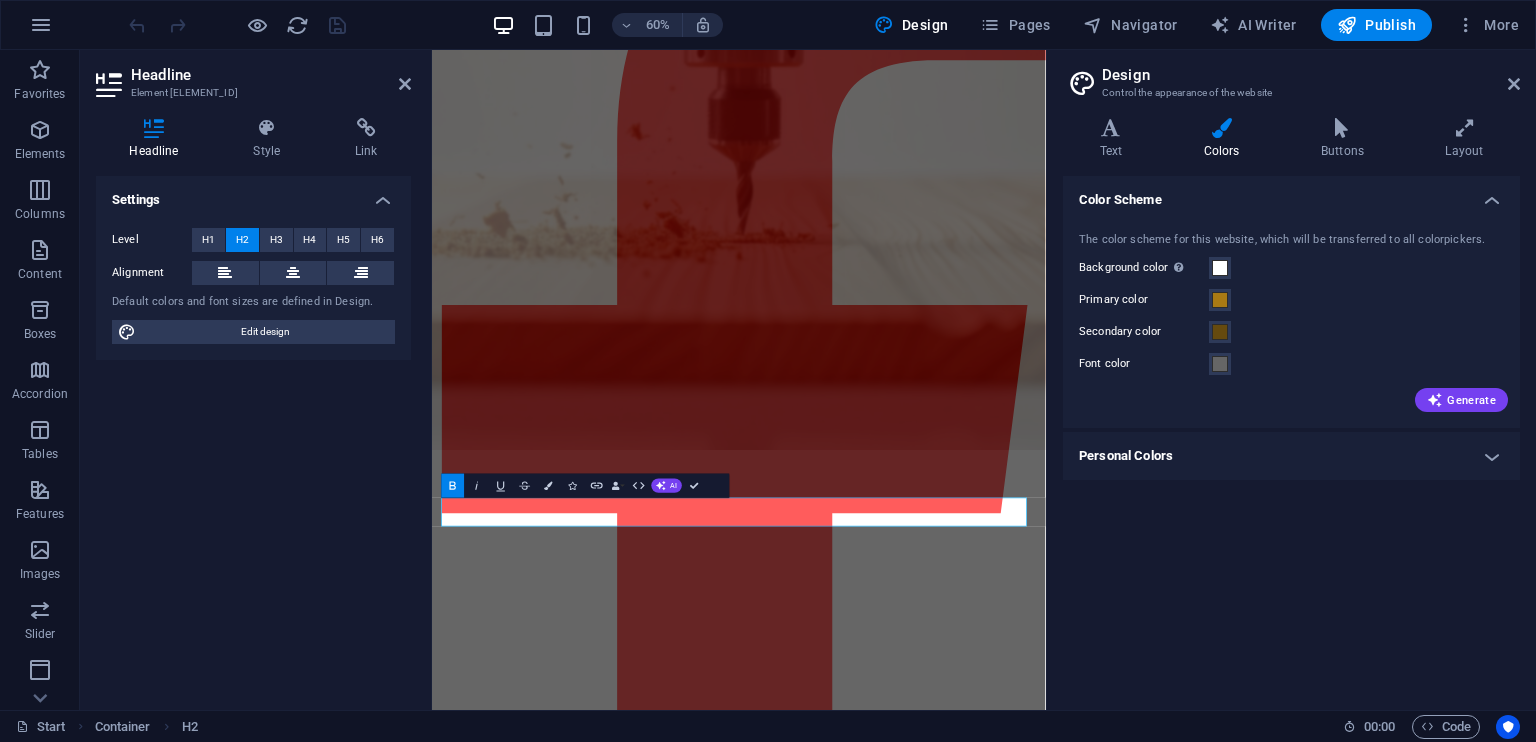 click on "Color Scheme The color scheme for this website, which will be transferred to all colorpickers. Background color Only visible if it is not covered by other backgrounds. Primary color Secondary color Font color Generate Personal Colors Custom color 1 Custom color 2 Custom color 3 Custom color 4 Custom color 5" at bounding box center [1291, 435] 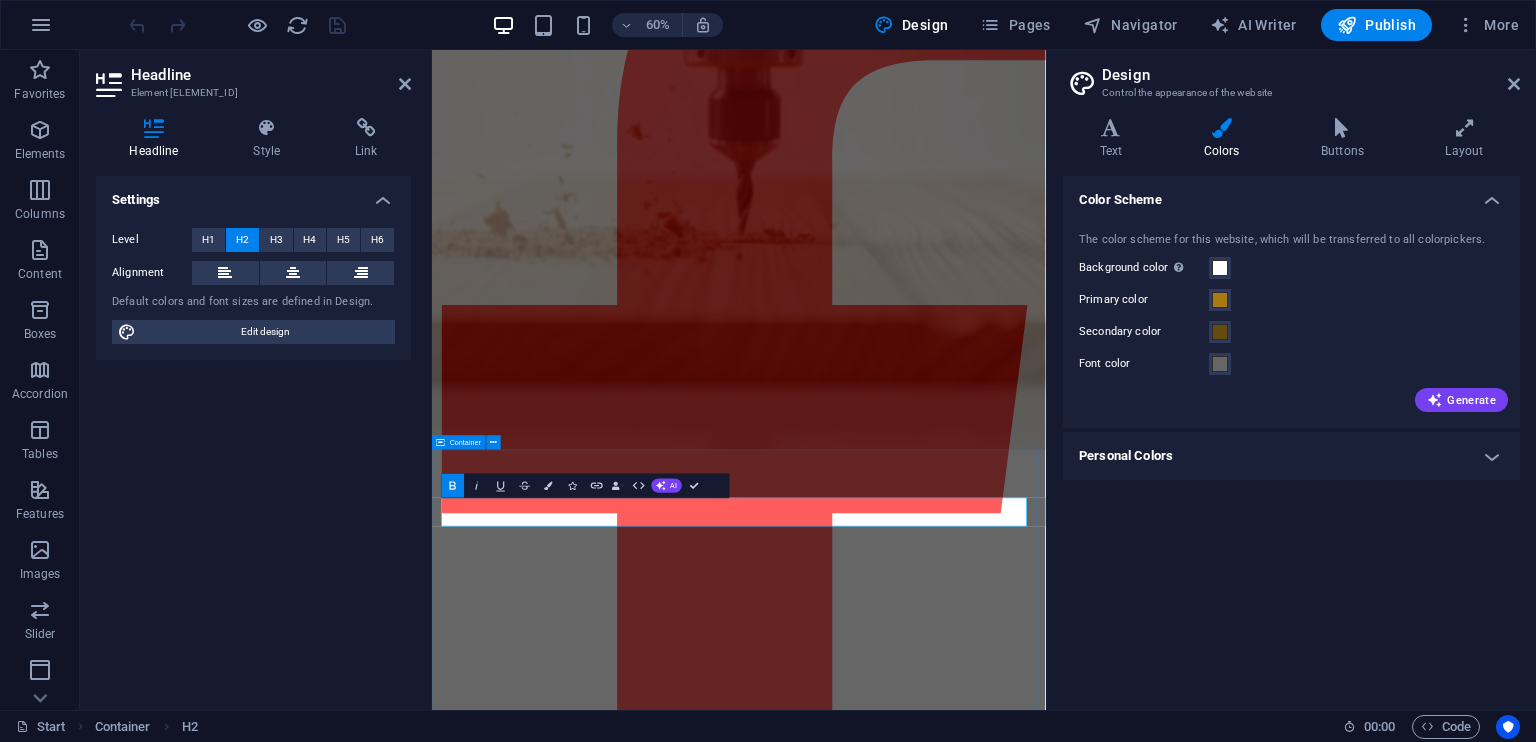 click on "Welcome to Kakebeen Get to know us We’re passionate about creating high-quality goods using reclaimed materials and premium woods, breathing new life into everyday objects. From desk organizers to jewelry and gift boxes, plant pots, custom molds, and even branded shirts and hats, our evolving product range reflects our mission: make beautiful, functional things—better, and locally. Whether you're a business looking to wow clients with branded gifts, or an individual in search of something delightfully unique, our catalog is crafted to serve both end-users and companies alike. We’re constantly experimenting and innovating, discovering new ways to manufacture thoughtfully and sustainably right here at home. Plus, with our personalized product services, you can turn any item into something truly special—whether it’s for a celebration, a workspace makeover, or just a gift that speaks louder than words." at bounding box center (943, 4849) 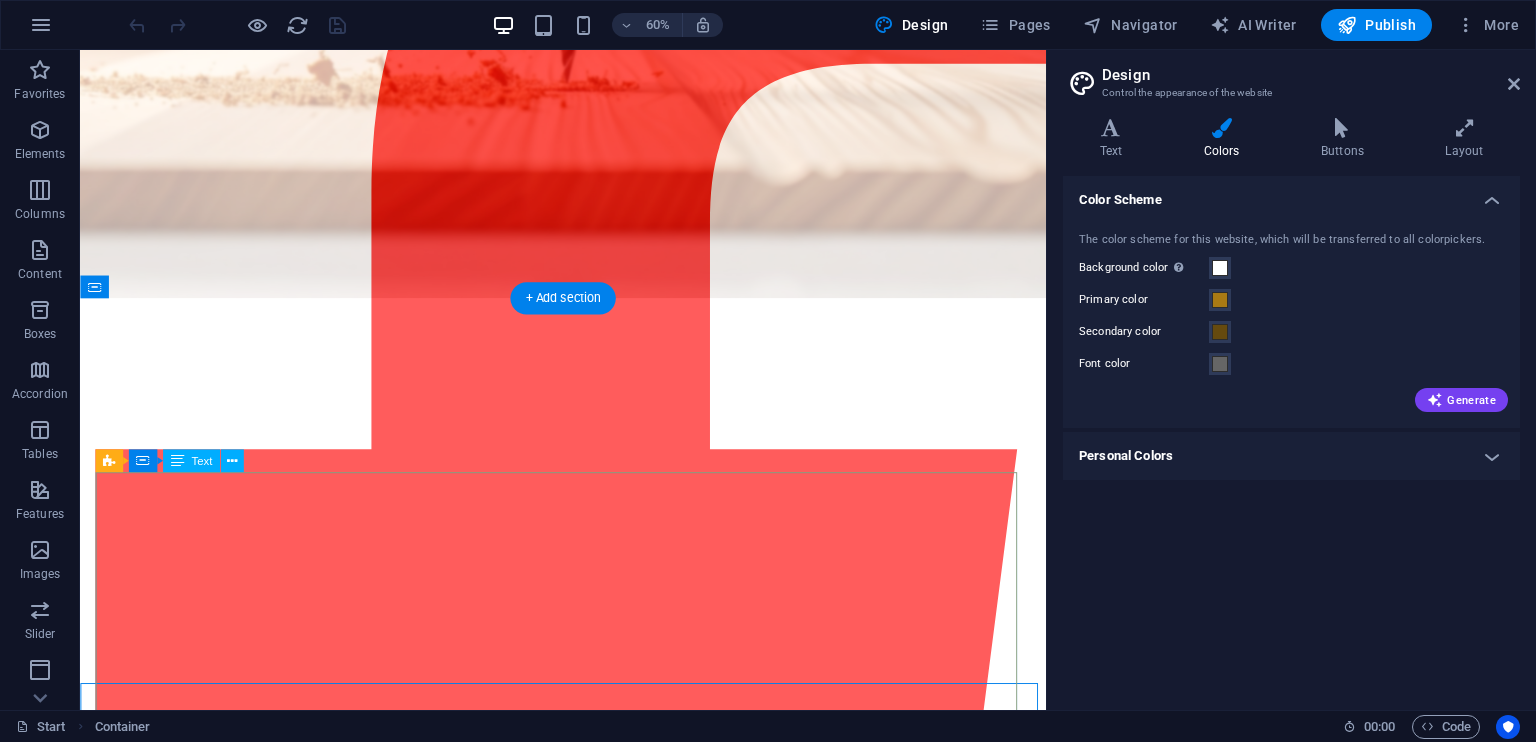 click on "We’re passionate about creating high-quality goods using reclaimed materials and premium woods, breathing new life into everyday objects. From desk organizers to jewelry and gift boxes, plant pots, custom molds, and even branded shirts and hats, our evolving product range reflects our mission: make beautiful, functional things—better, and locally. Whether you're a business looking to wow clients with branded gifts, or an individual in search of something delightfully unique, our catalog is crafted to serve both end-users and companies alike. We’re constantly experimenting and innovating, discovering new ways to manufacture thoughtfully and sustainably right here at home. Plus, with our personalized product services, you can turn any item into something truly special—whether it’s for a celebration, a workspace makeover, or just a gift that speaks louder than words." at bounding box center [588, 4875] 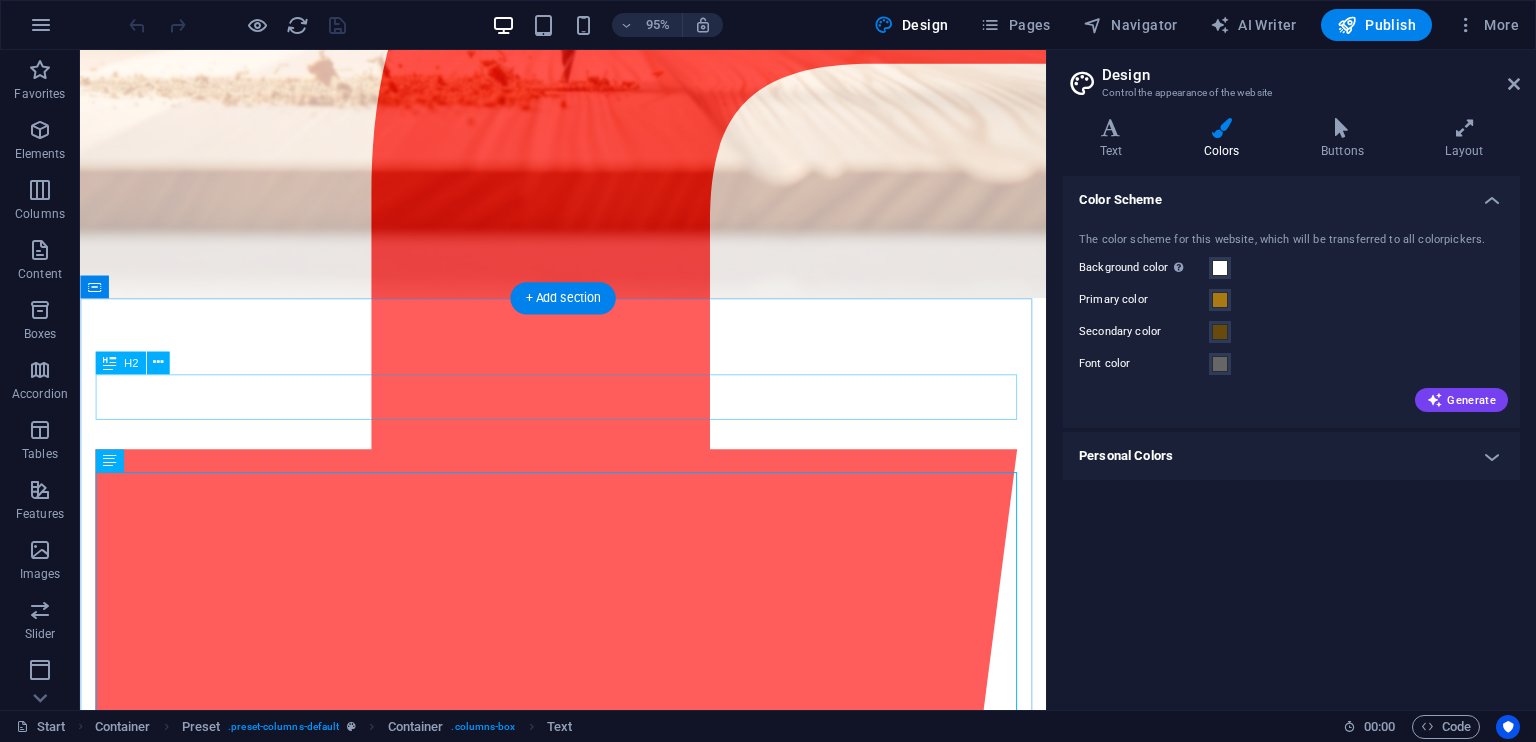 click on "Welcome to Kakebeen" at bounding box center (588, 4565) 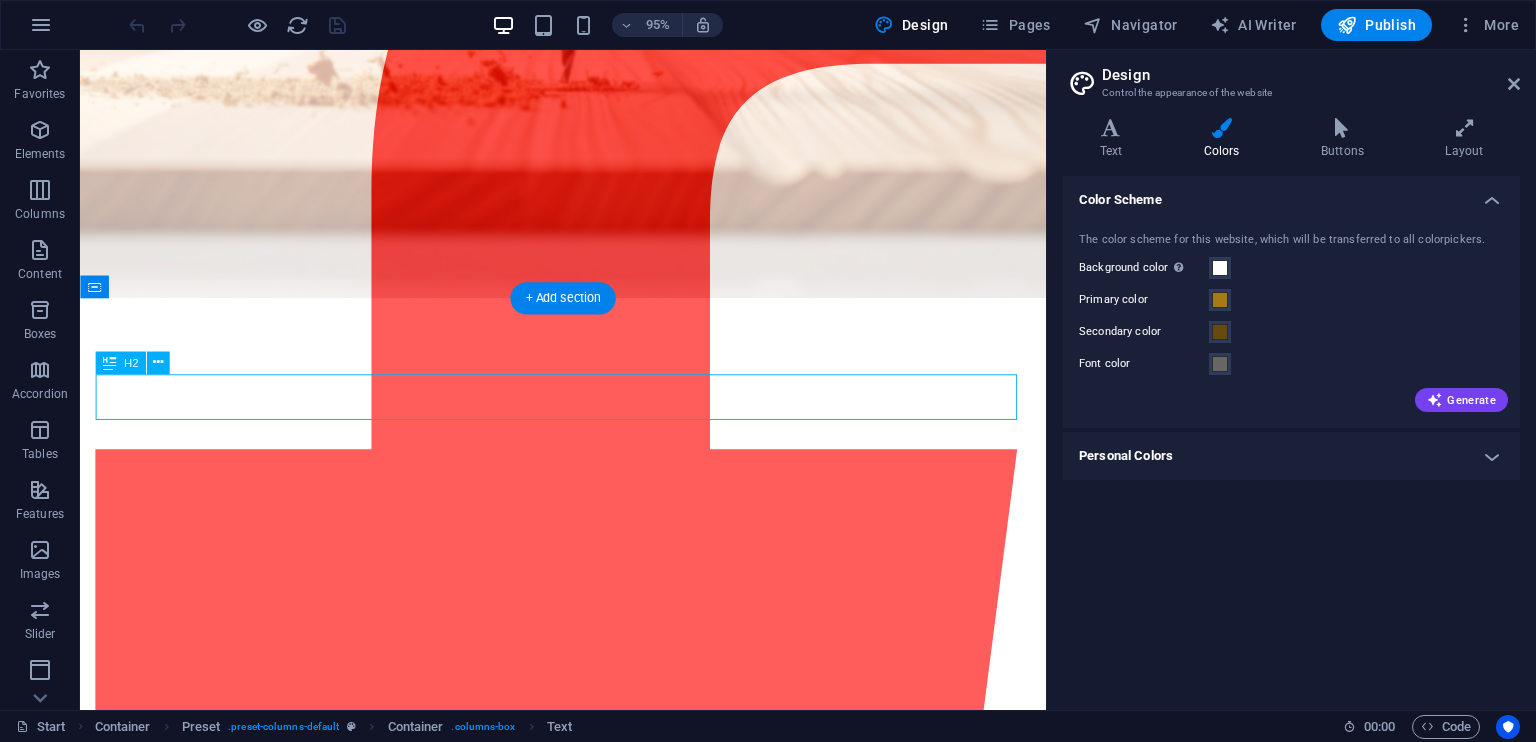 click on "Welcome to Kakebeen" at bounding box center (588, 4565) 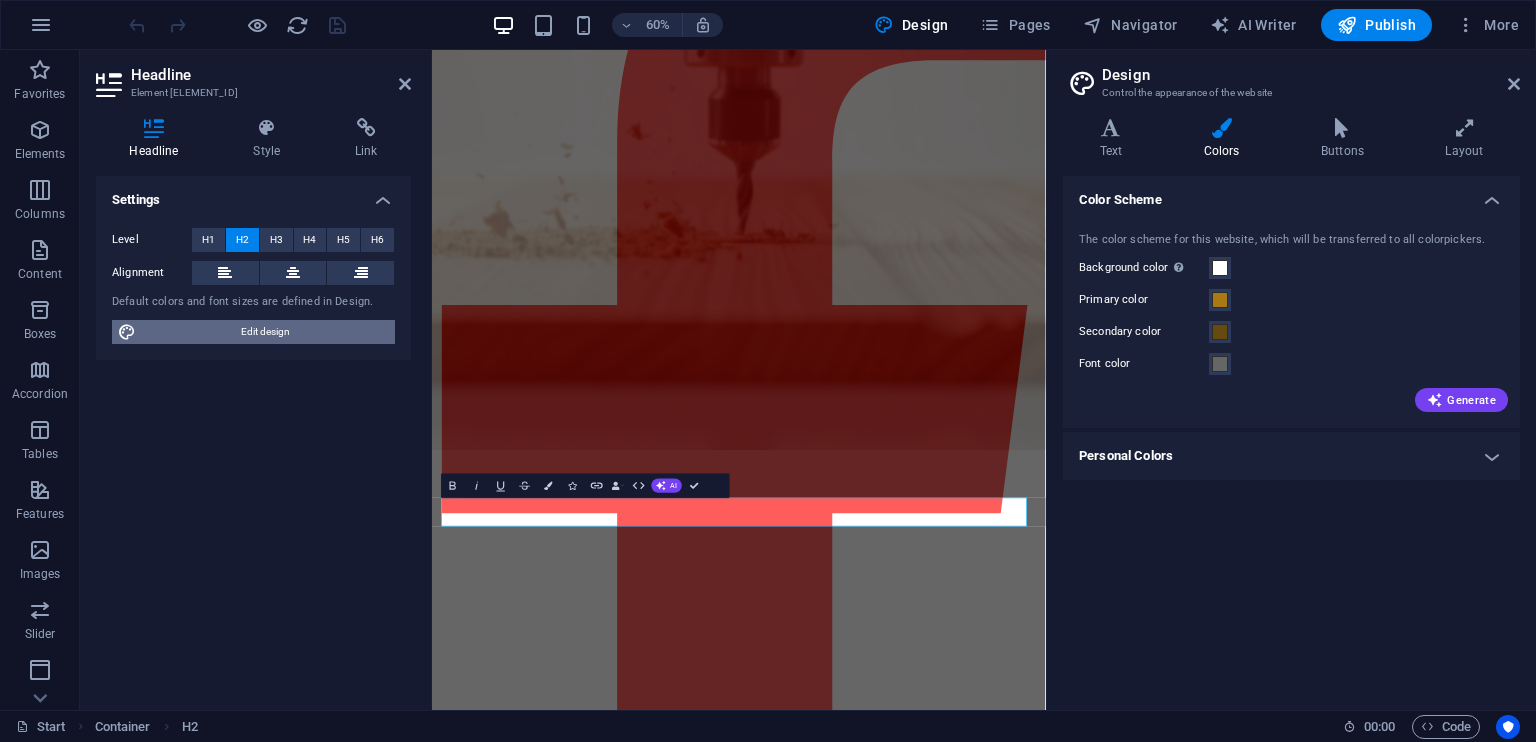 click on "Edit design" at bounding box center [265, 332] 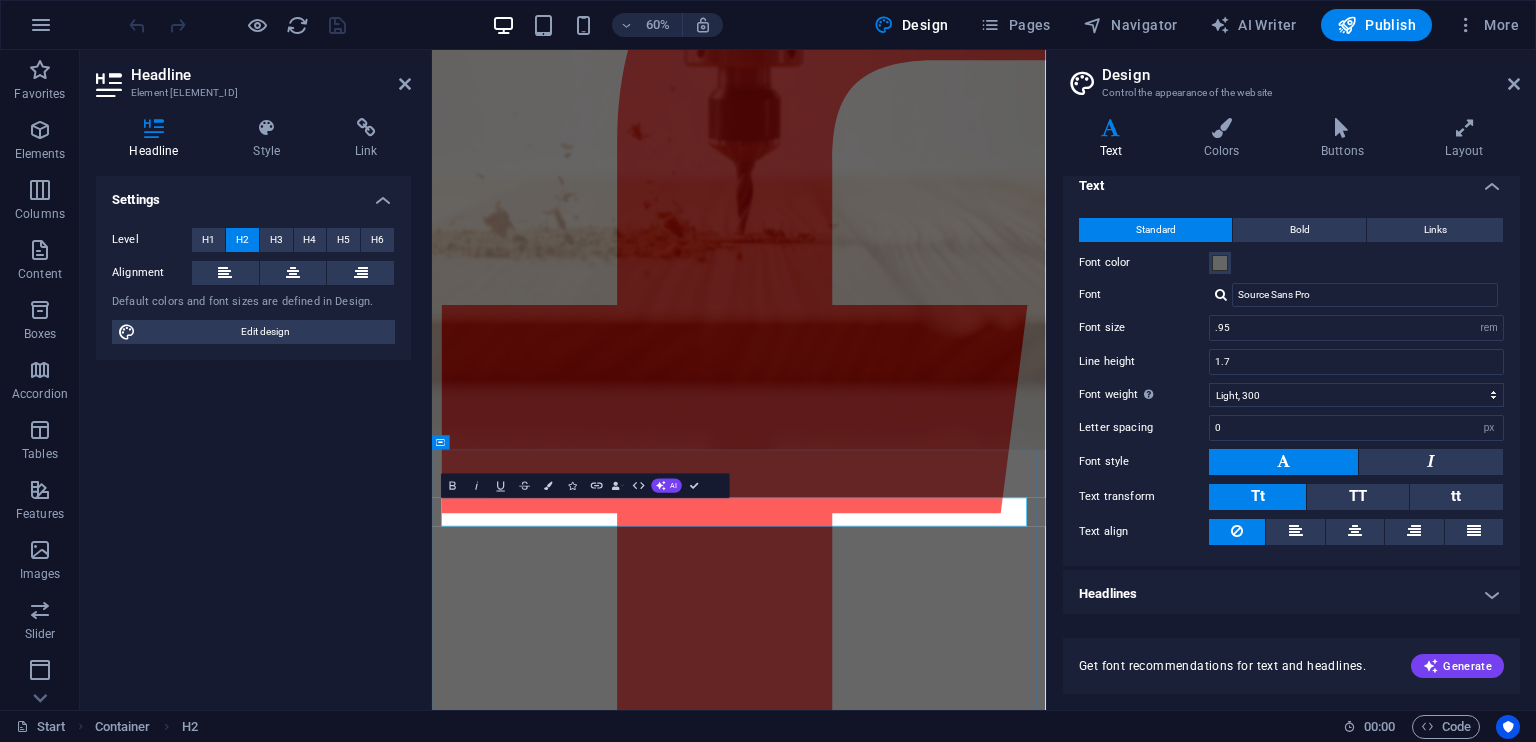 click on "Kakebeen" at bounding box center [1083, 4590] 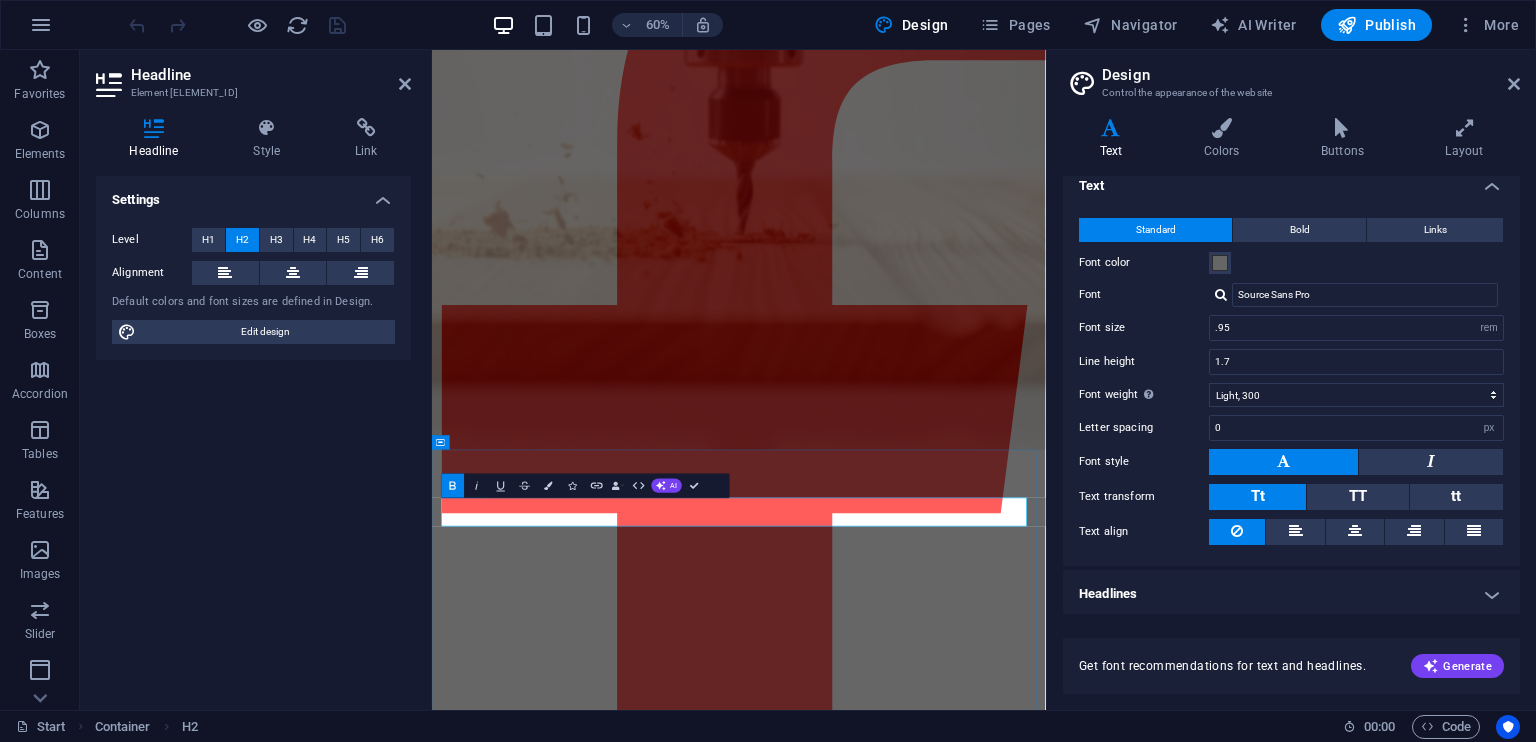 click on "Kakebeen" at bounding box center [1083, 4590] 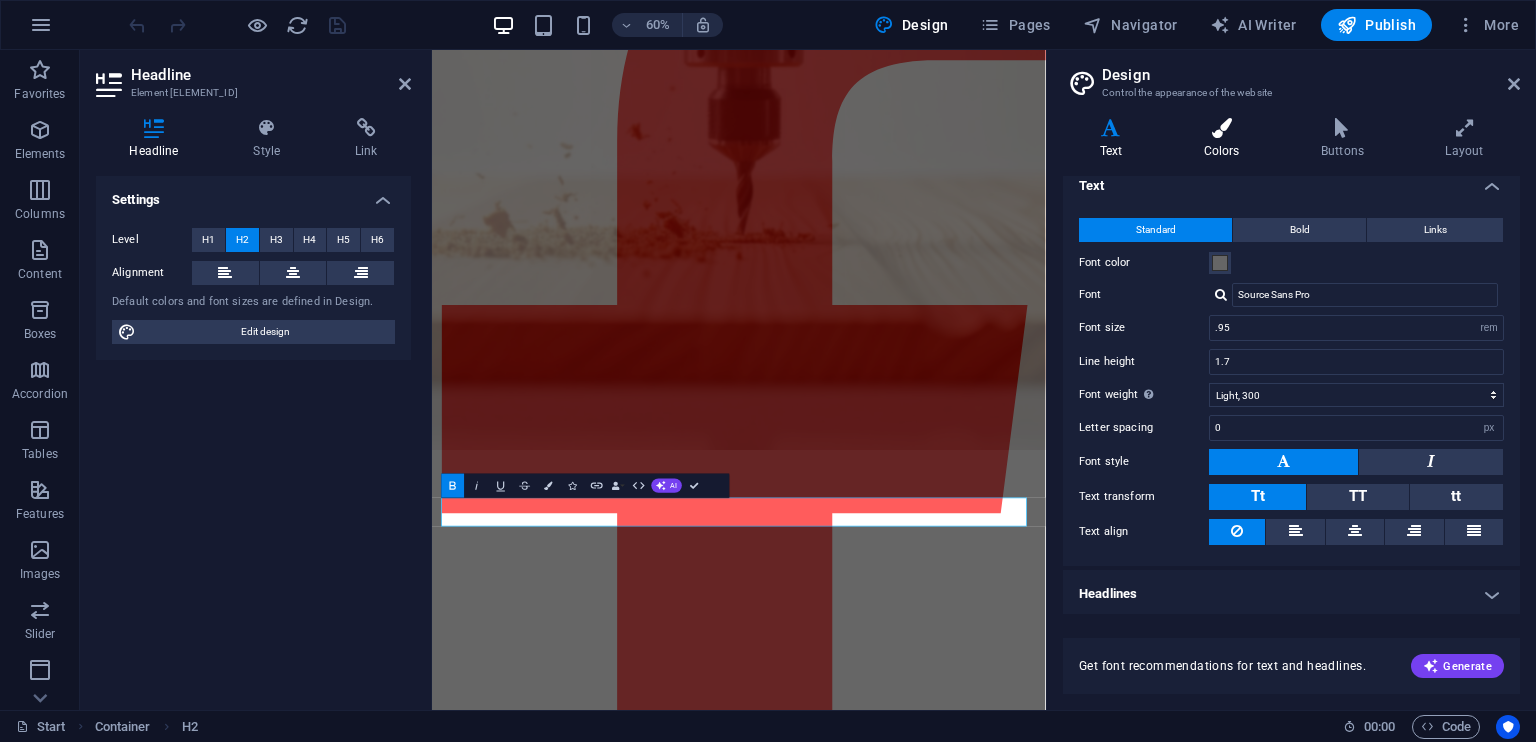 click at bounding box center [1221, 128] 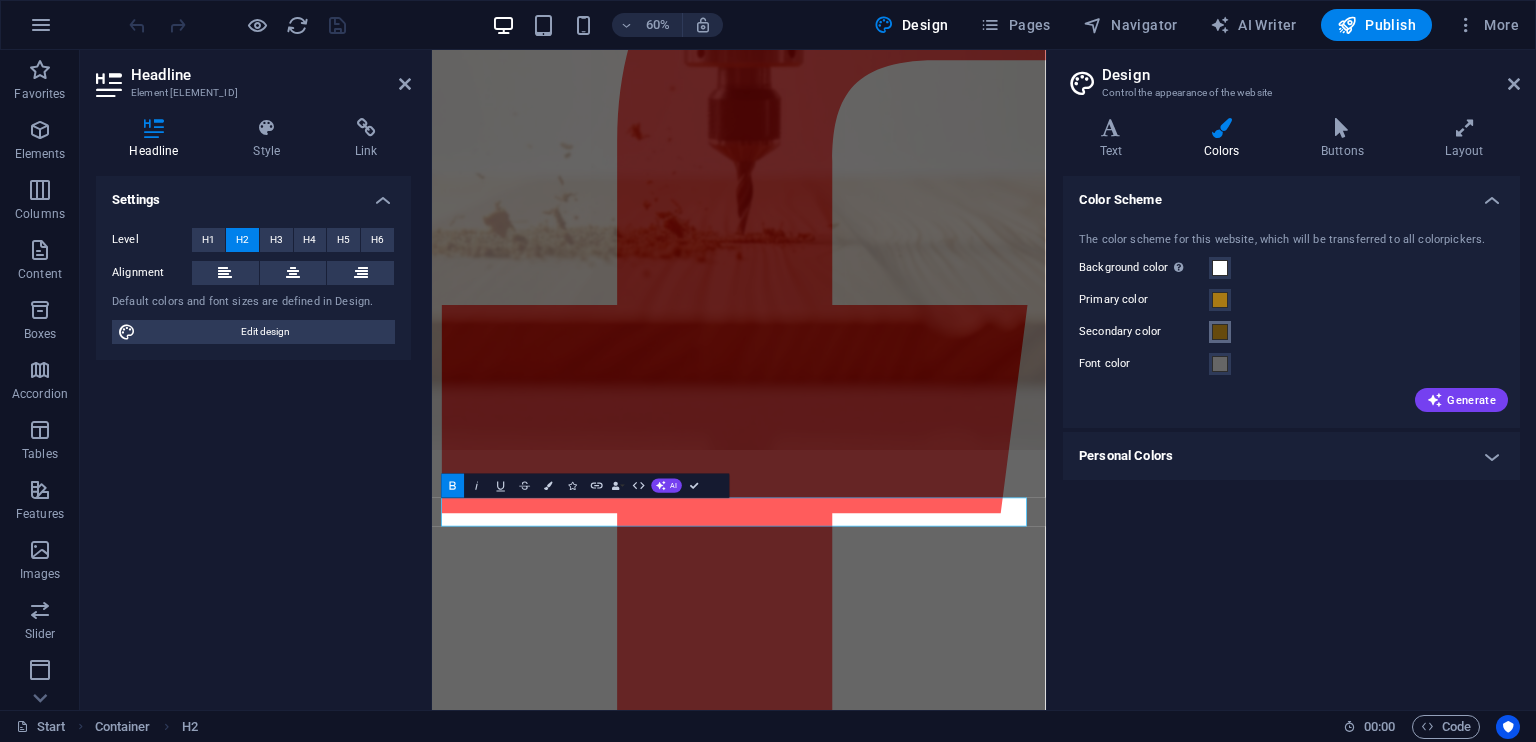 click on "Secondary color" at bounding box center [1220, 332] 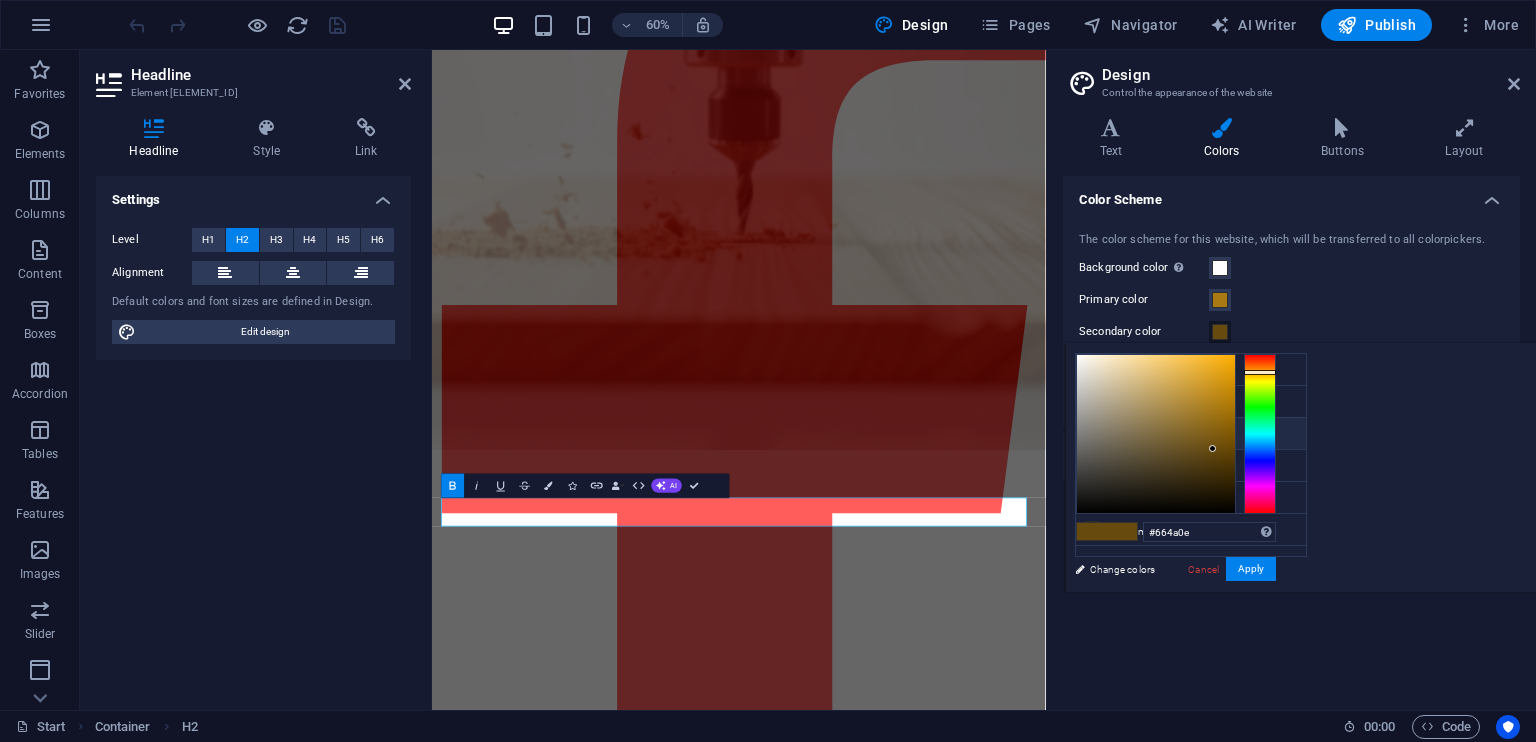 click on "Secondary color
#664a0e" at bounding box center (1191, 434) 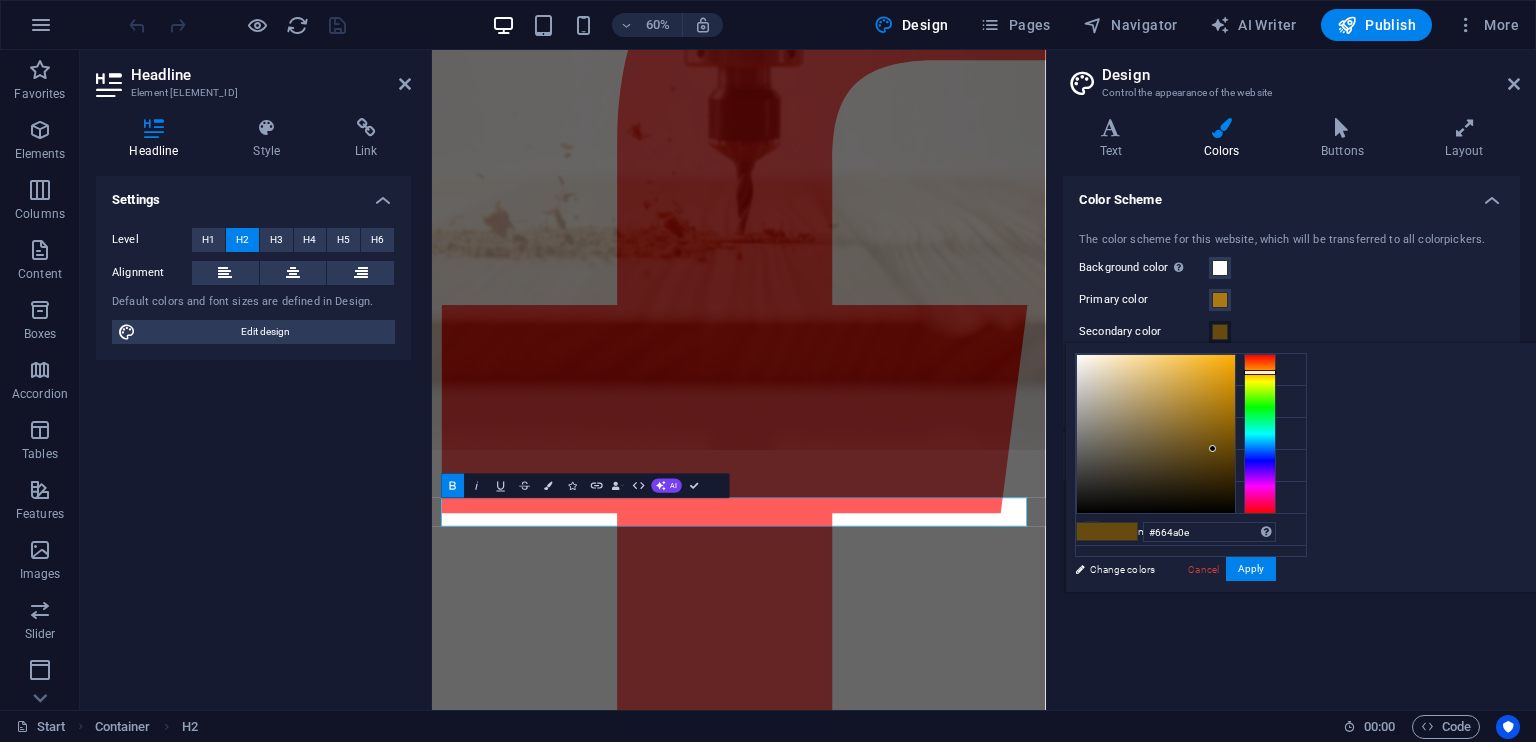 click on "Color Scheme The color scheme for this website, which will be transferred to all colorpickers. Background color Only visible if it is not covered by other backgrounds. Primary color Secondary color Font color Generate Personal Colors Custom color 1 Custom color 2 Custom color 3 Custom color 4 Custom color 5" at bounding box center [1291, 435] 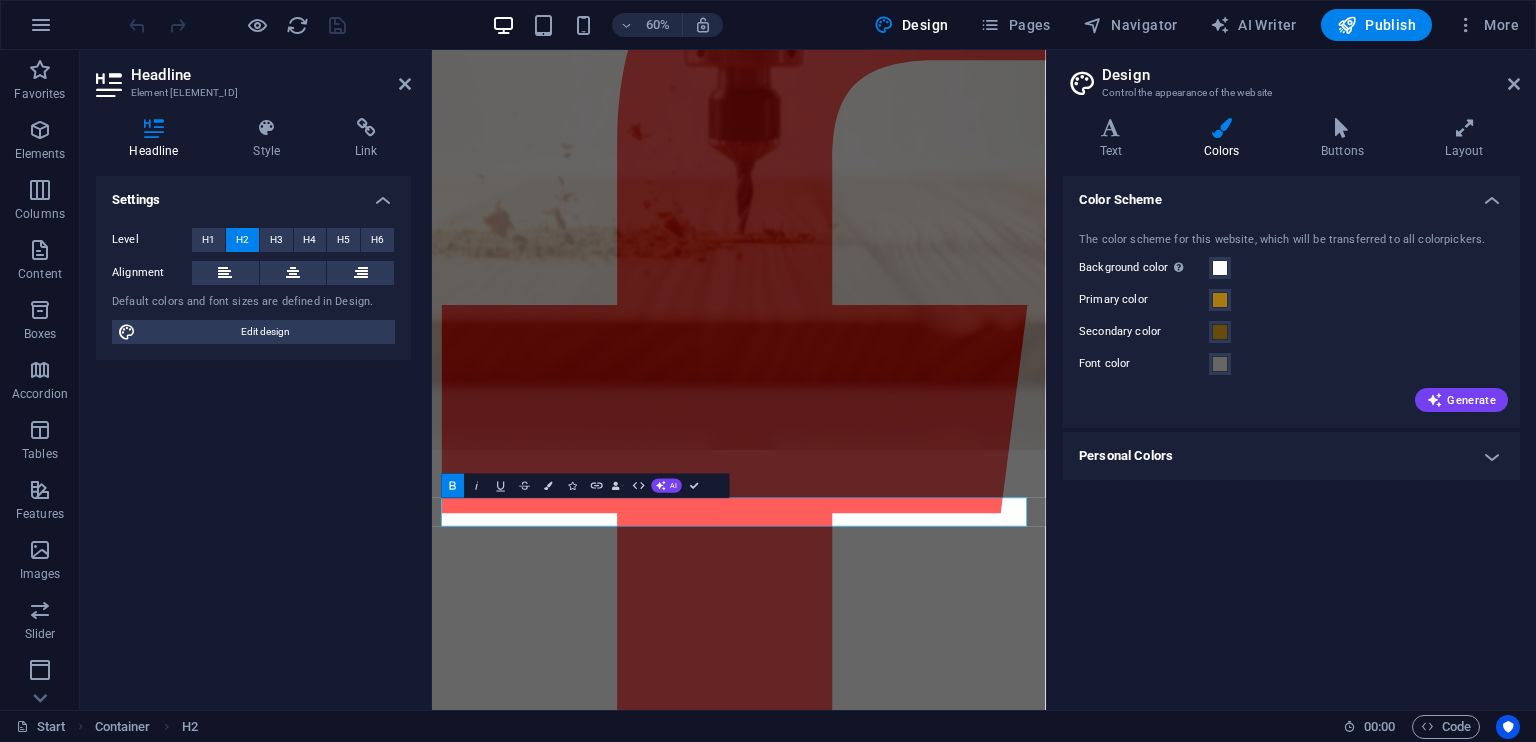 click on "Color Scheme The color scheme for this website, which will be transferred to all colorpickers. Background color Only visible if it is not covered by other backgrounds. Primary color Secondary color Font color Generate Personal Colors Custom color 1 Custom color 2 Custom color 3 Custom color 4 Custom color 5" at bounding box center (1291, 435) 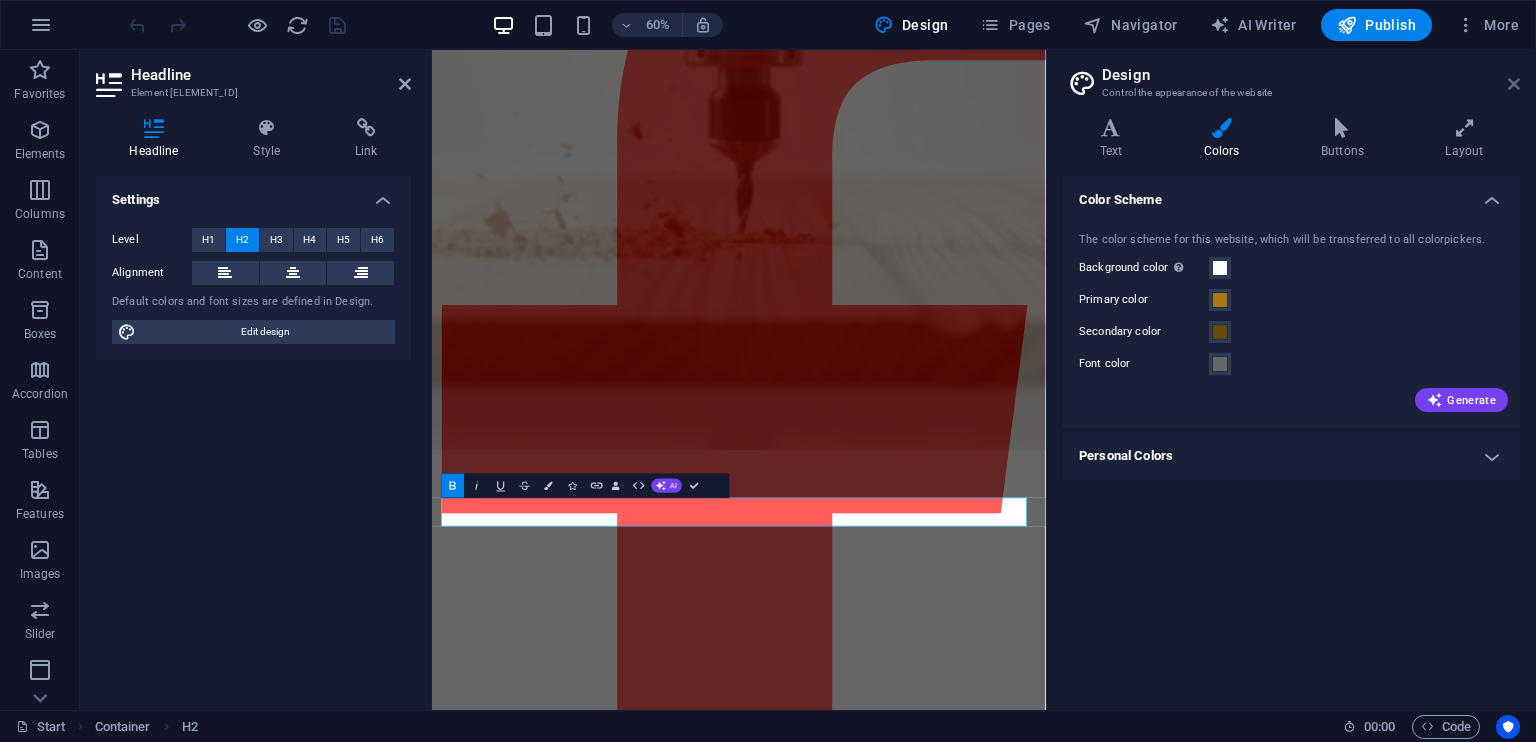 click at bounding box center [1514, 84] 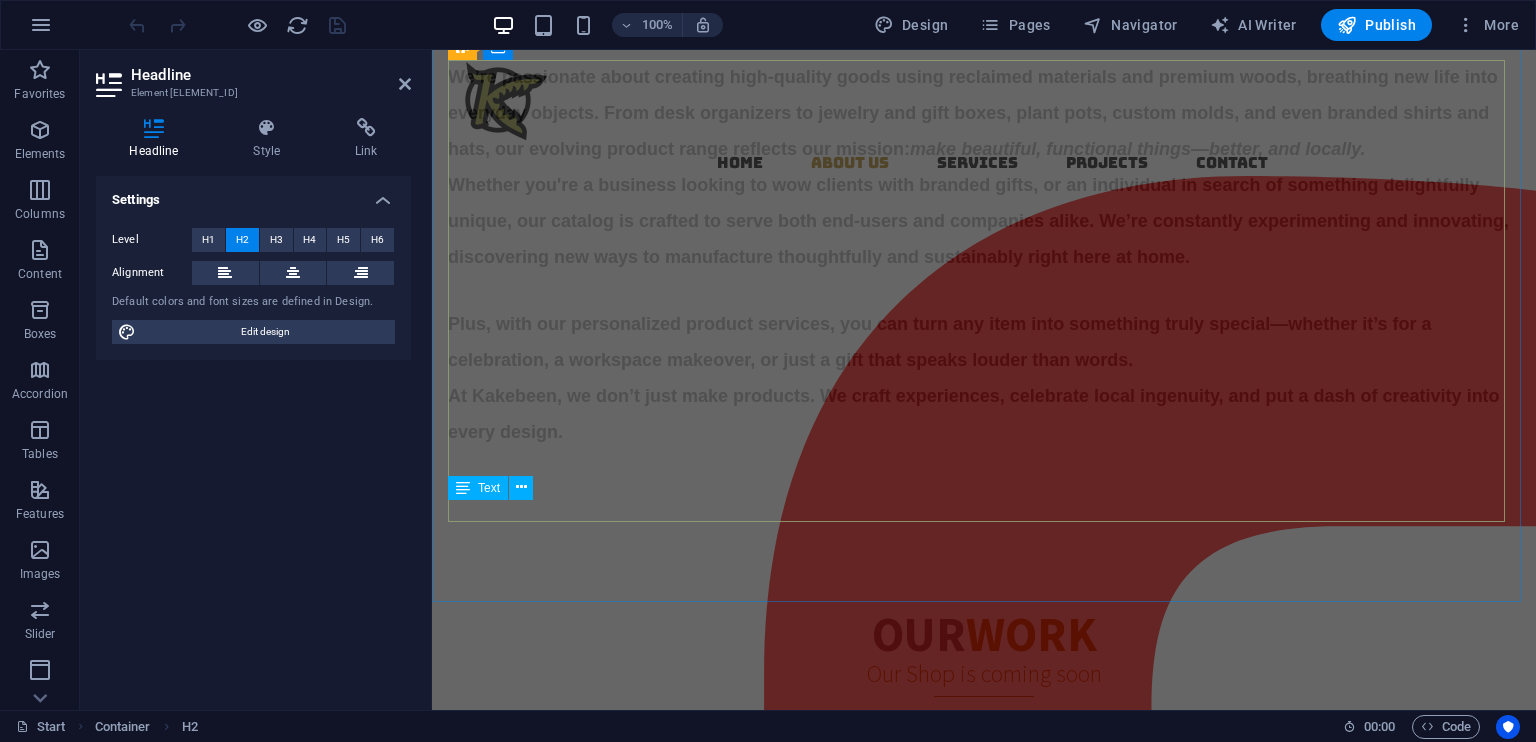 scroll, scrollTop: 1234, scrollLeft: 0, axis: vertical 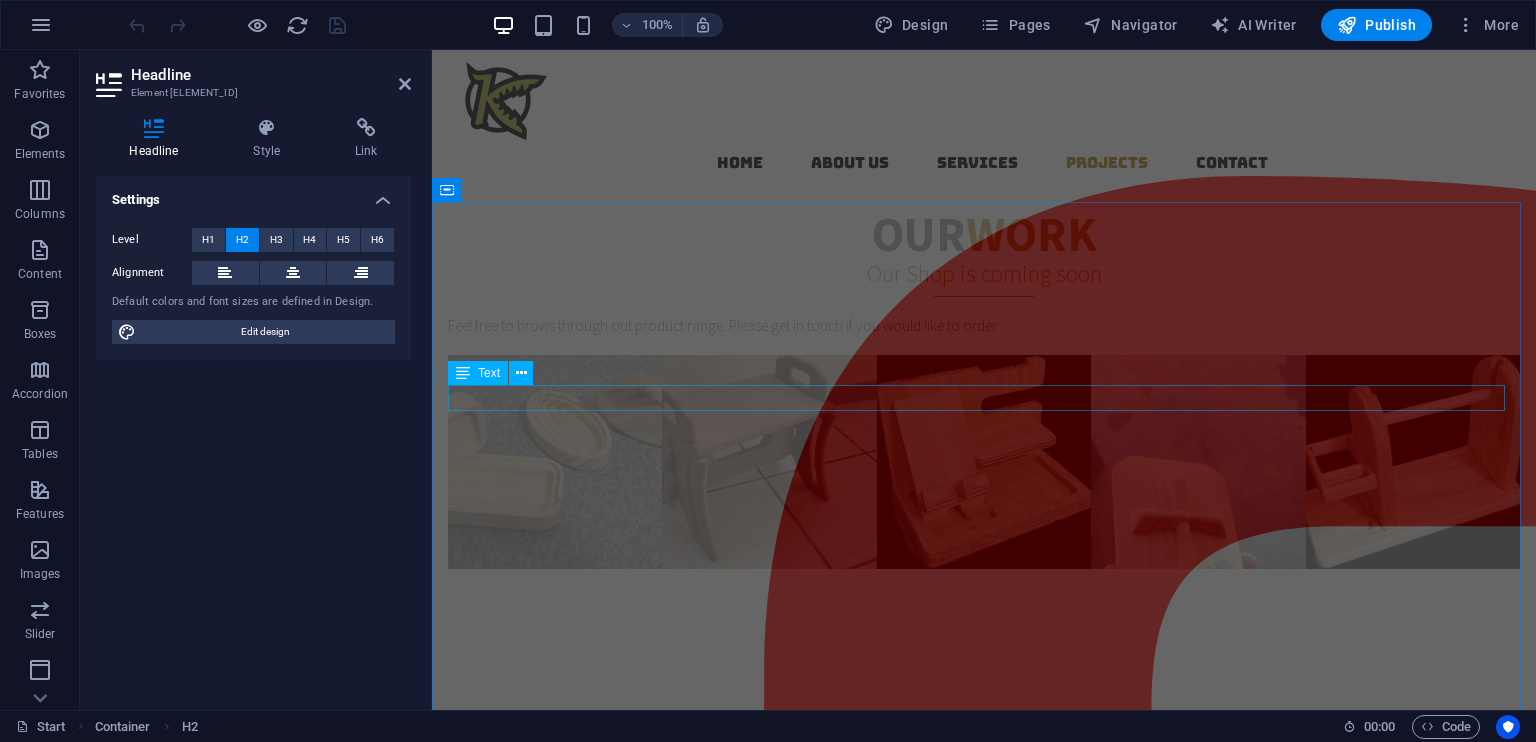 click on "Our  work" at bounding box center (984, 234) 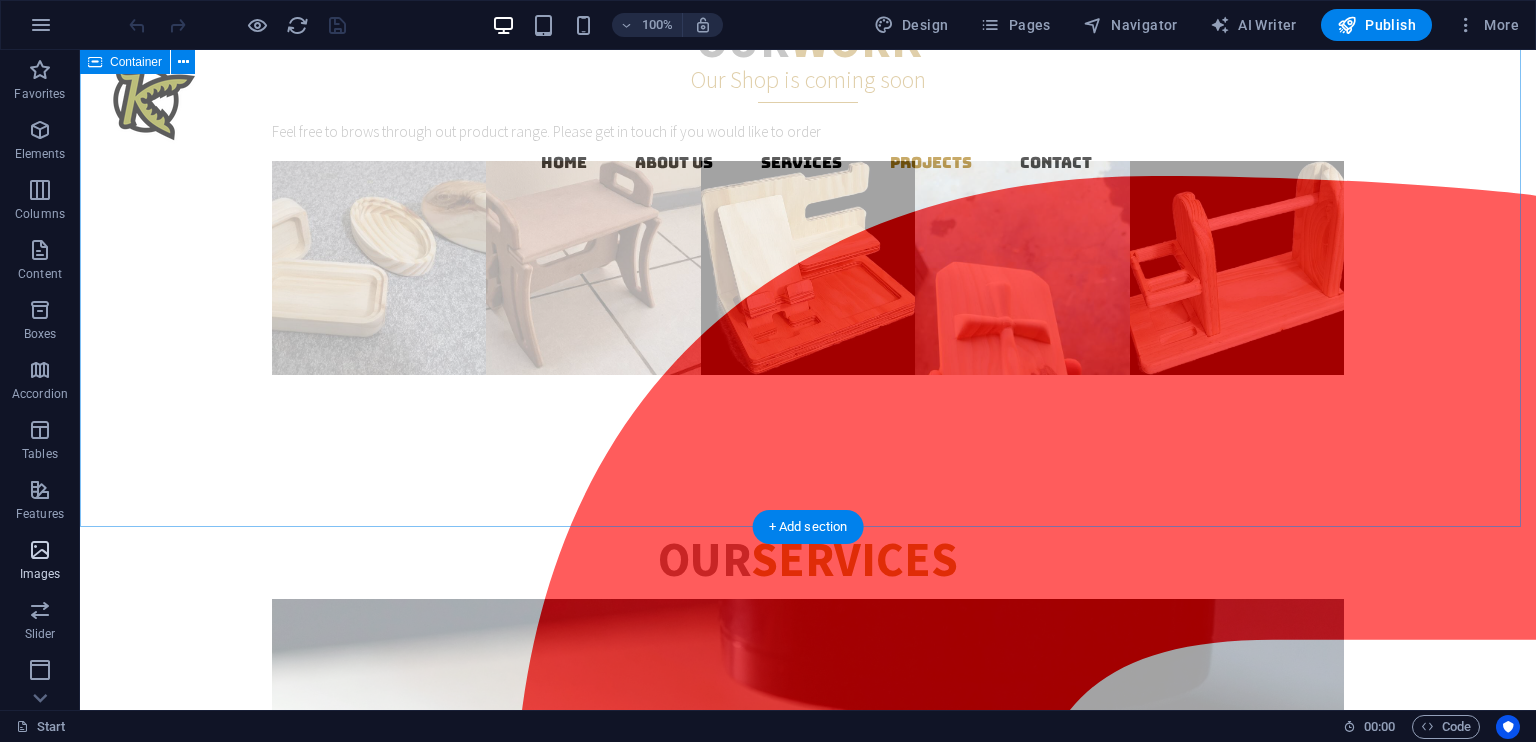 scroll, scrollTop: 1600, scrollLeft: 0, axis: vertical 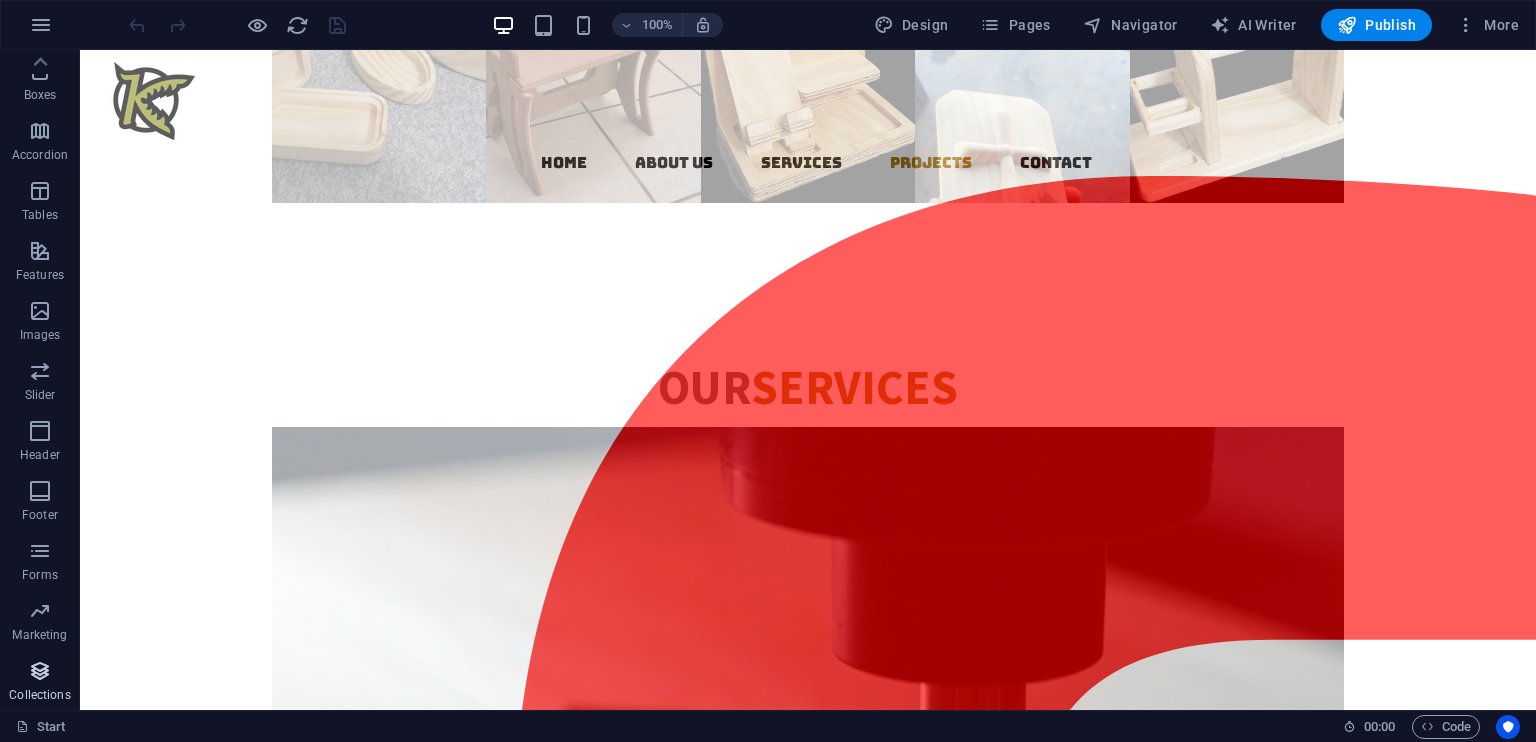 click at bounding box center (40, 671) 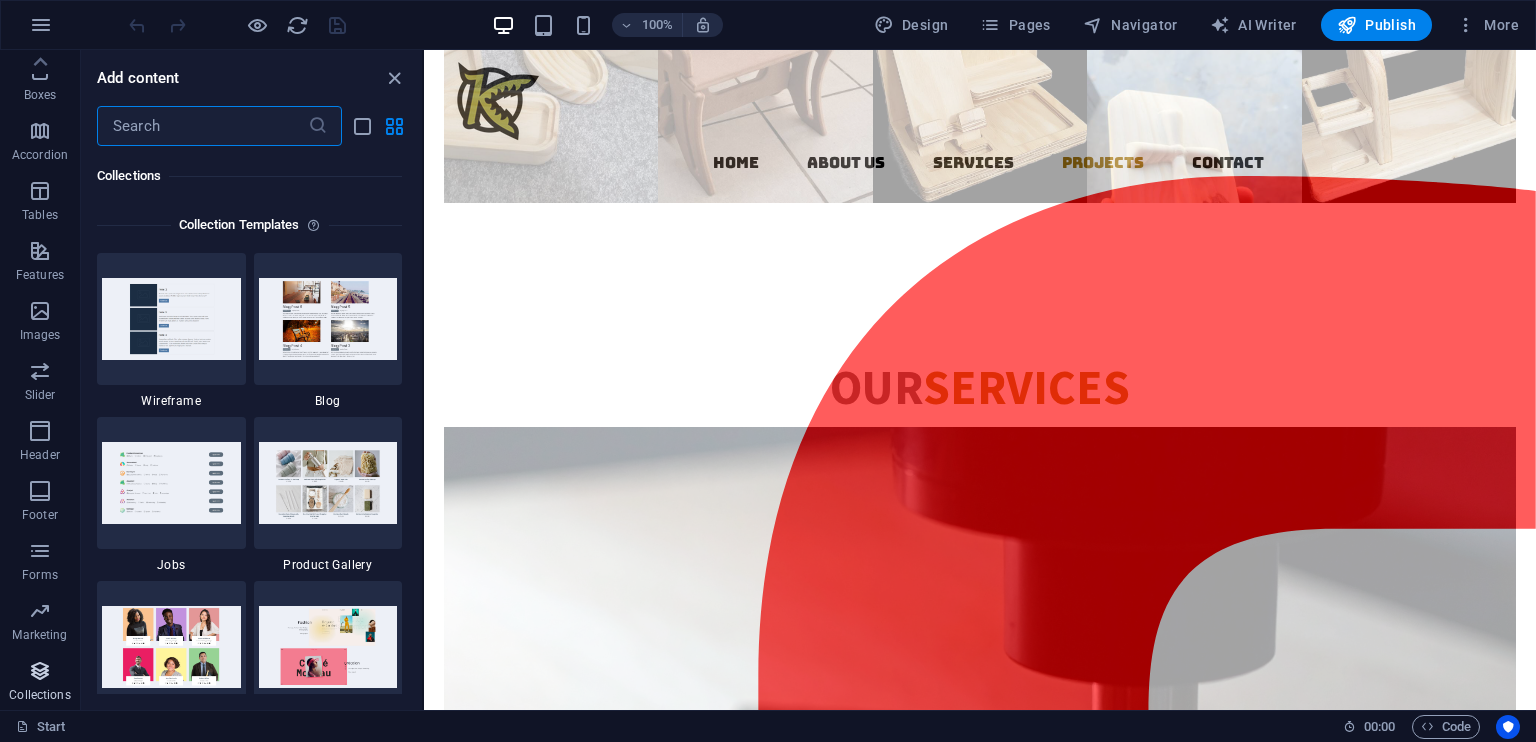 scroll, scrollTop: 18306, scrollLeft: 0, axis: vertical 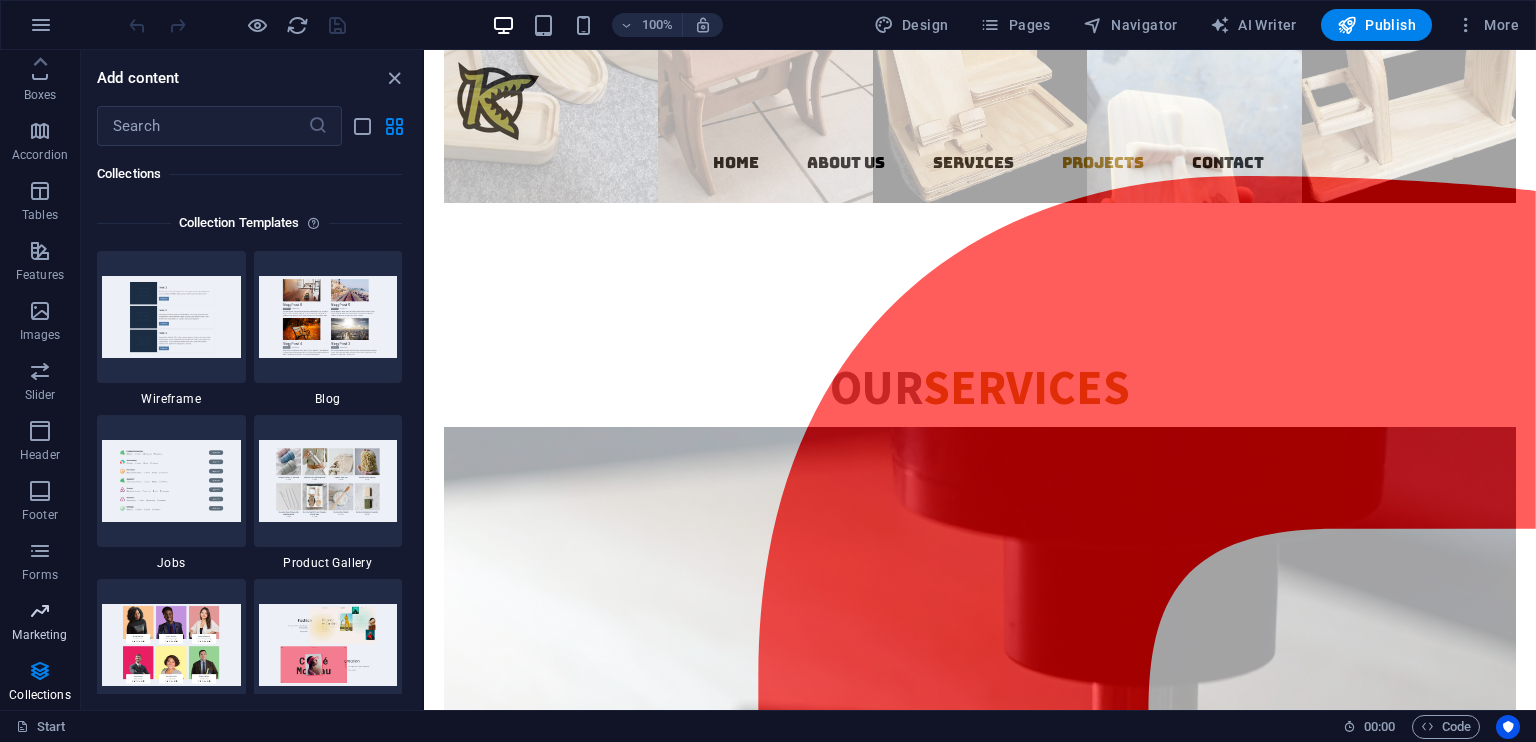 click at bounding box center (40, 611) 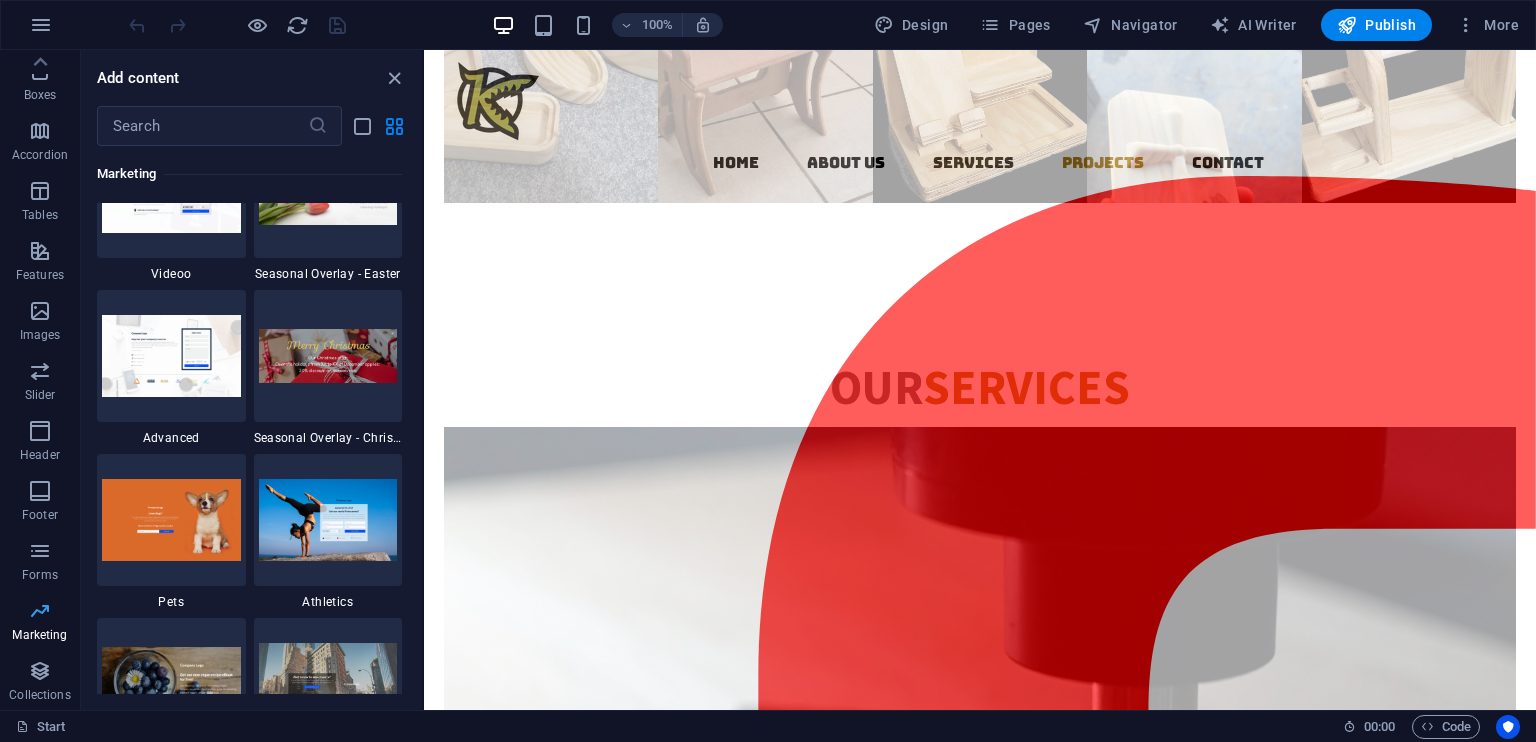 scroll, scrollTop: 16289, scrollLeft: 0, axis: vertical 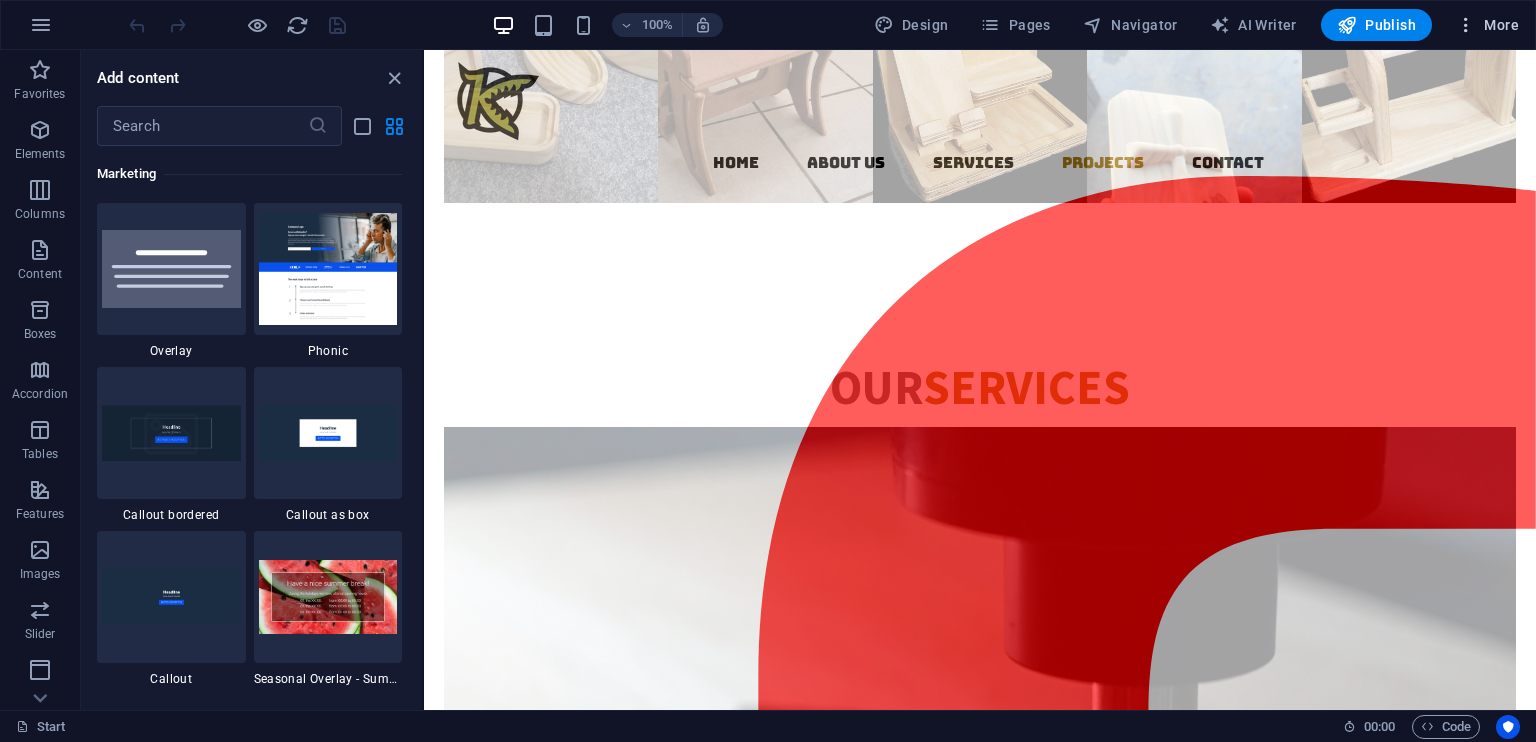 click at bounding box center (1466, 25) 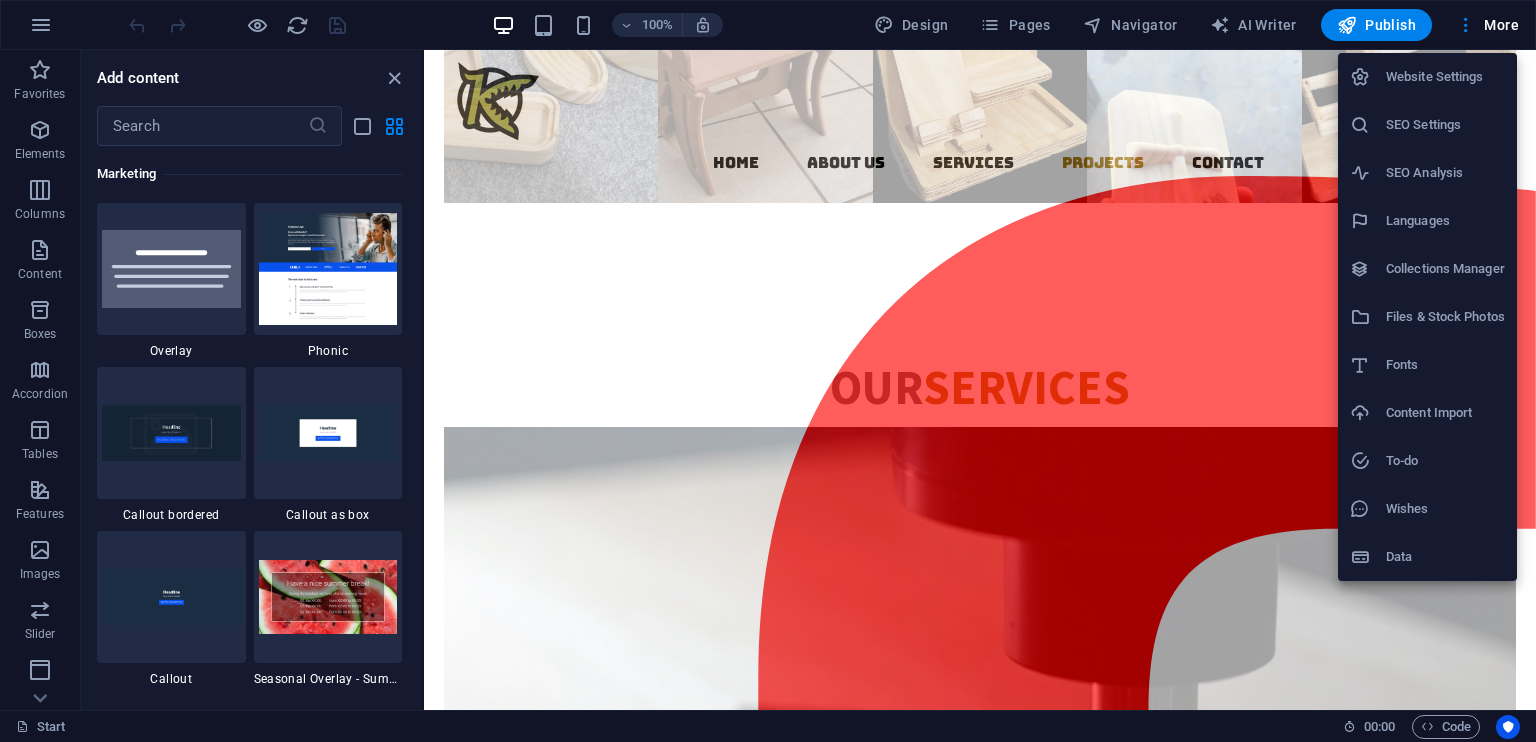 click on "SEO Settings" at bounding box center [1445, 125] 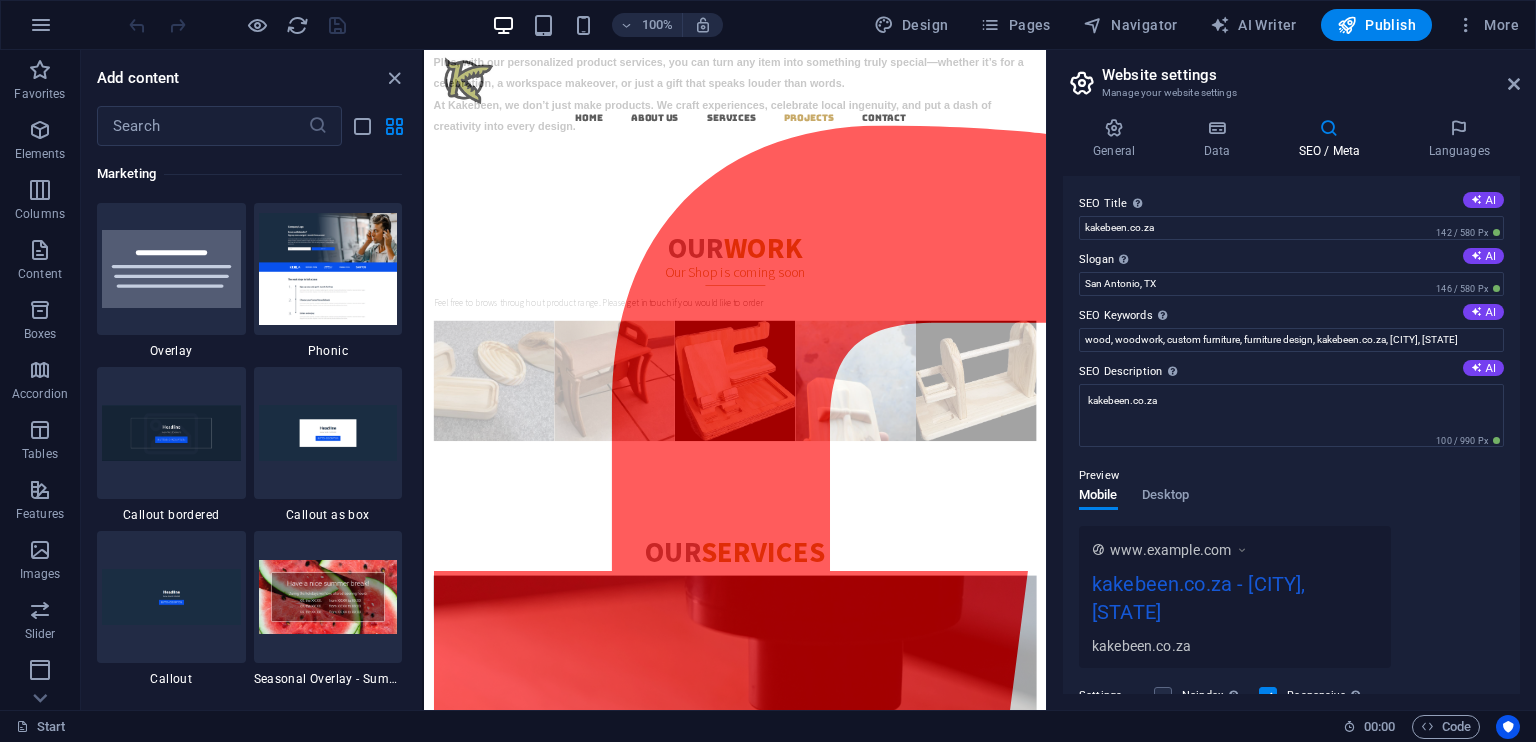 scroll, scrollTop: 2076, scrollLeft: 0, axis: vertical 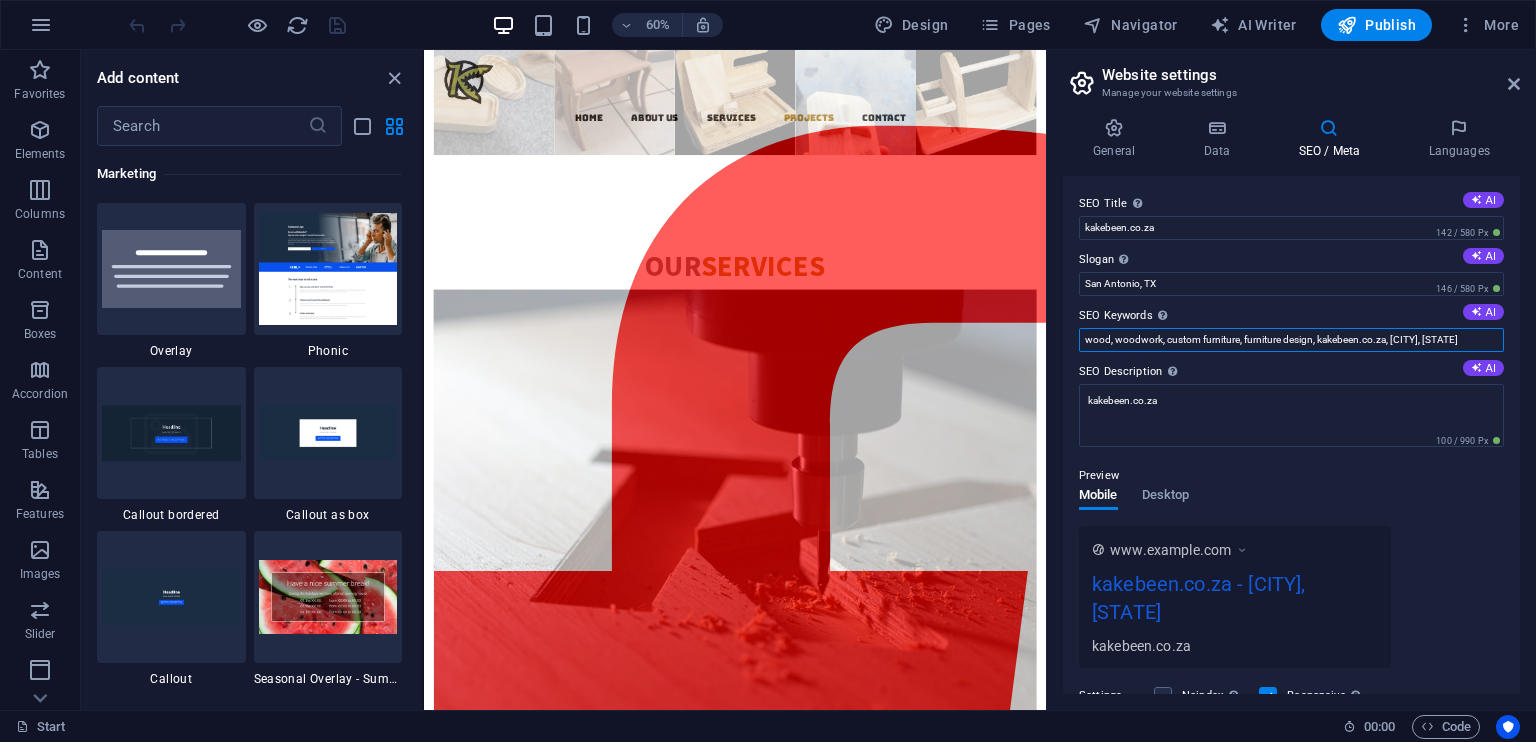 click on "wood, woodwork, custom furniture, furniture design, kakebeen.co.za, [CITY], [STATE]" at bounding box center (1291, 340) 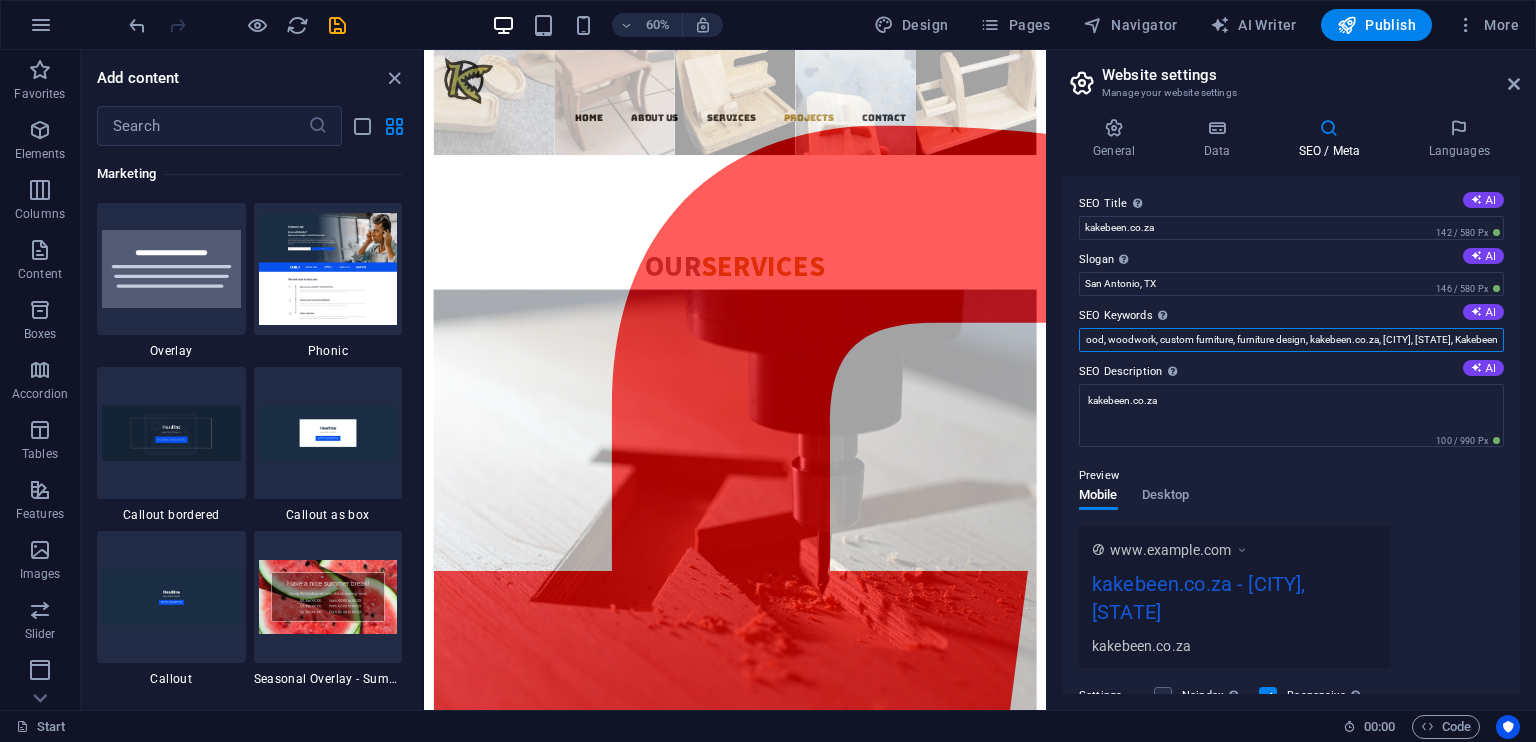 scroll, scrollTop: 0, scrollLeft: 14, axis: horizontal 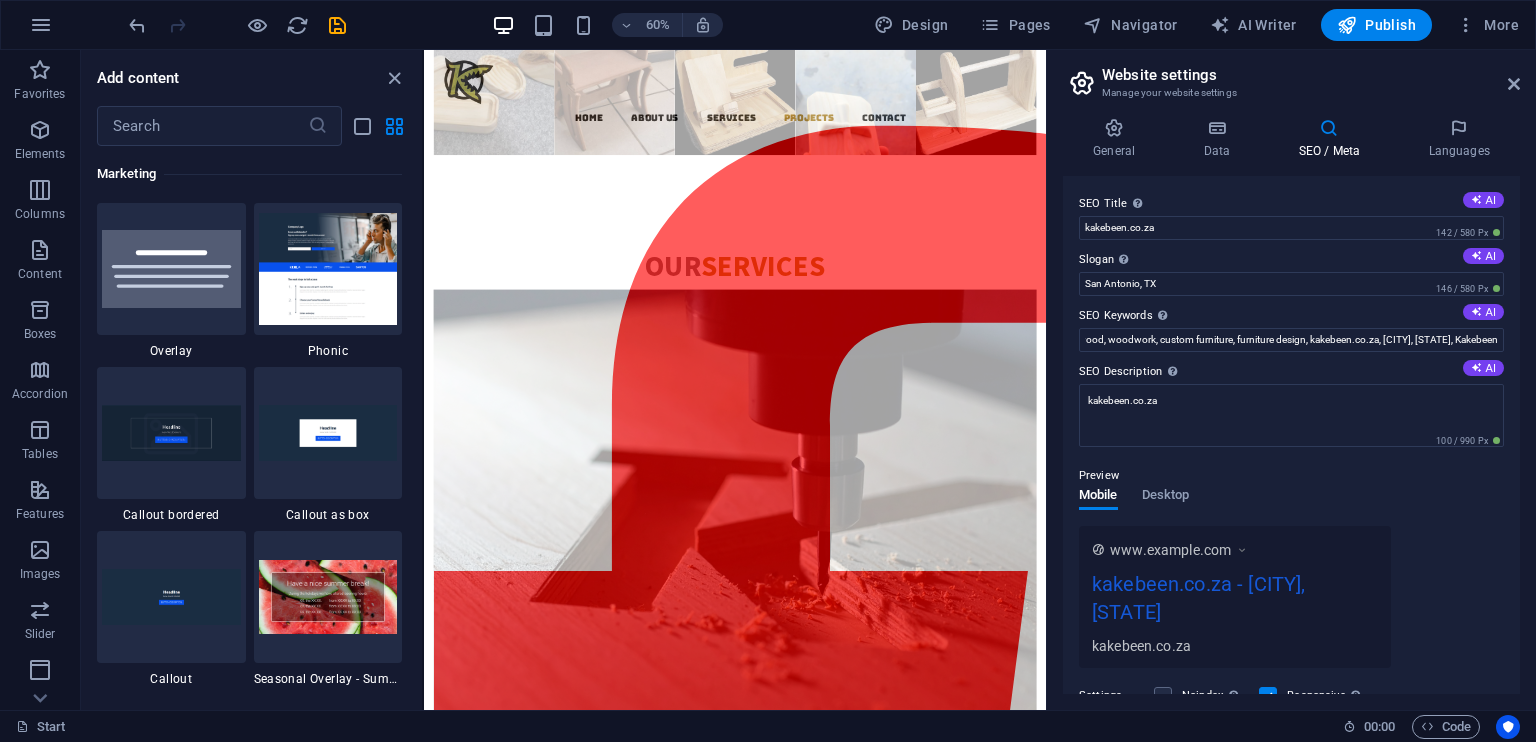 click on "Preview" at bounding box center [1291, 476] 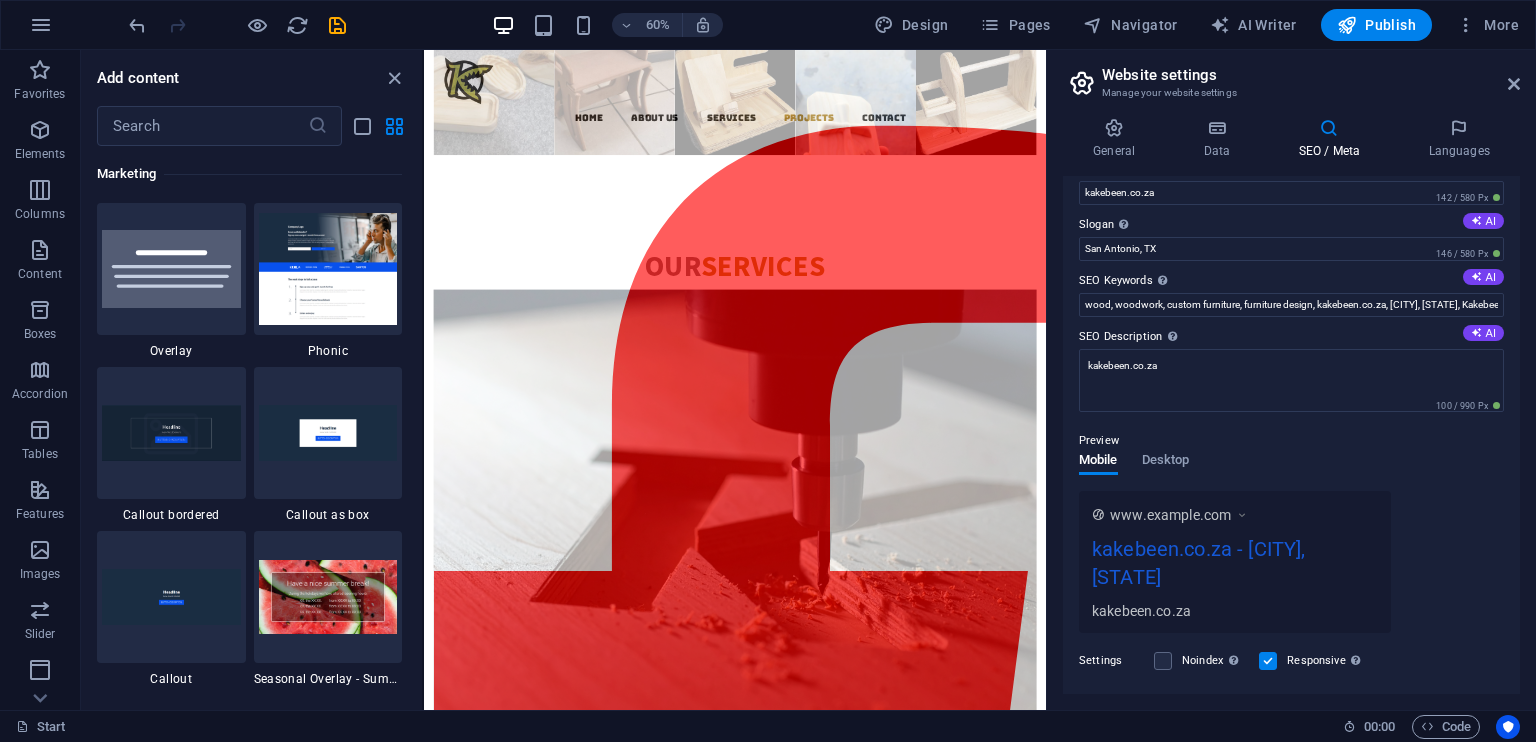 scroll, scrollTop: 0, scrollLeft: 0, axis: both 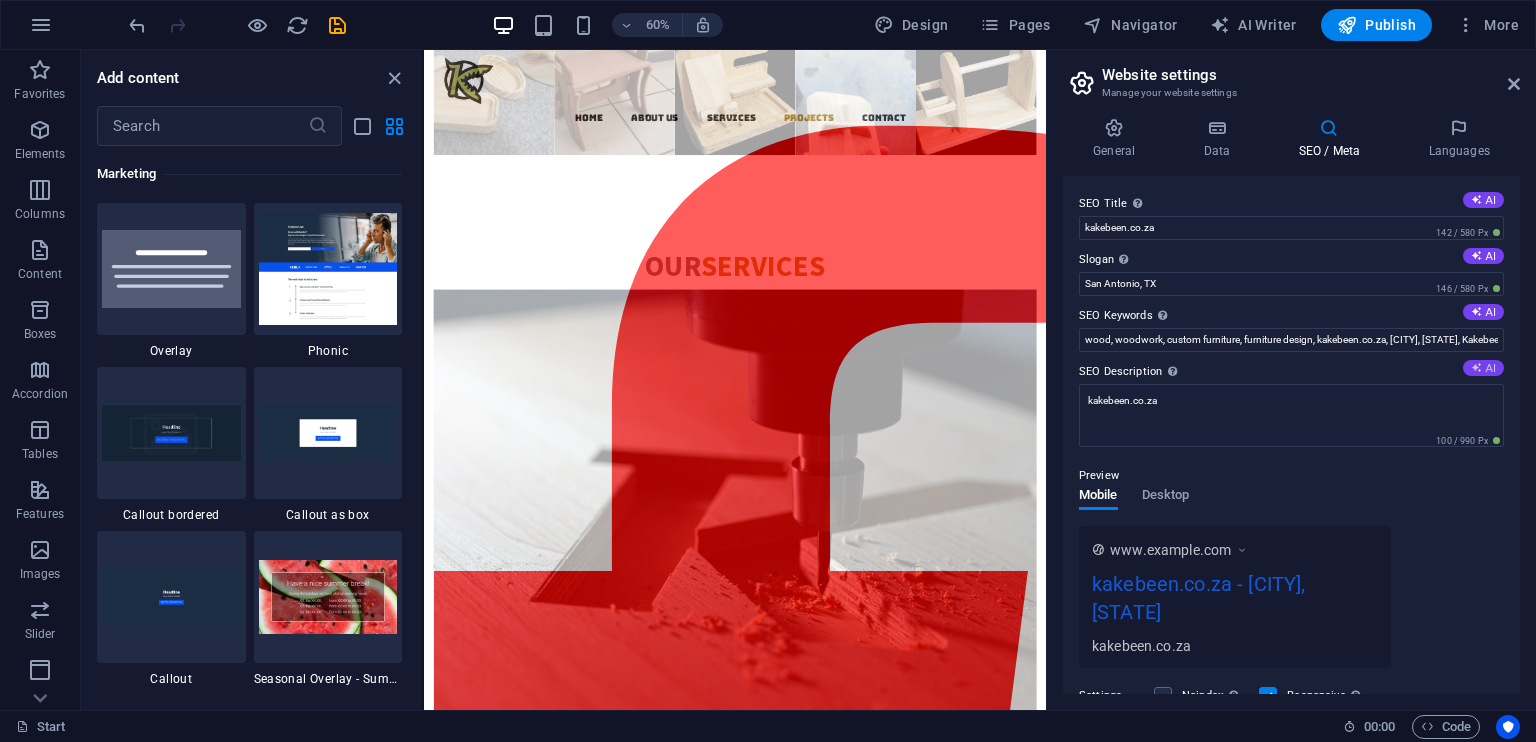 click on "AI" at bounding box center (1483, 368) 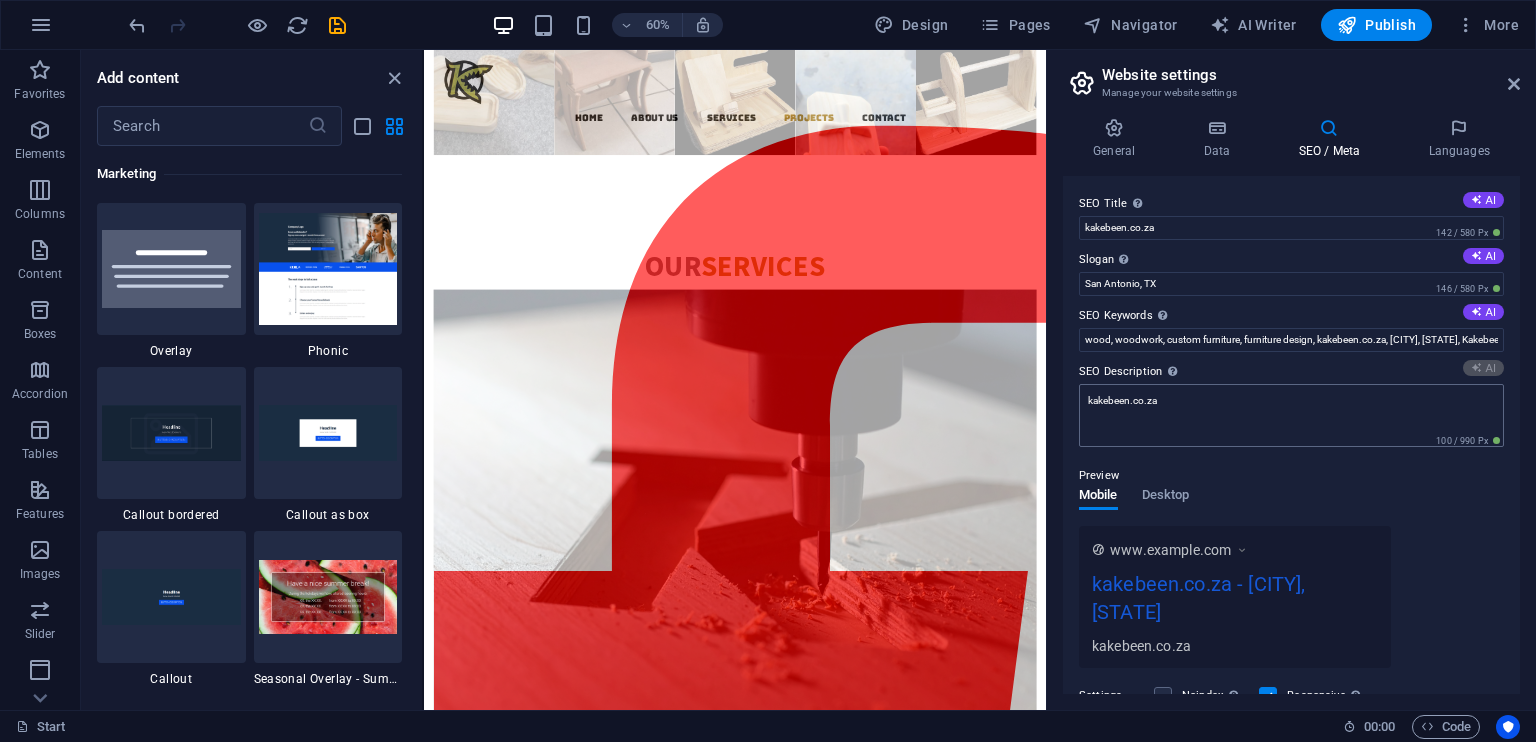 type on "Explore Kakebeen for unique, handcrafted goods made from reclaimed materials. Customized gifts, 3D printing, and more await!" 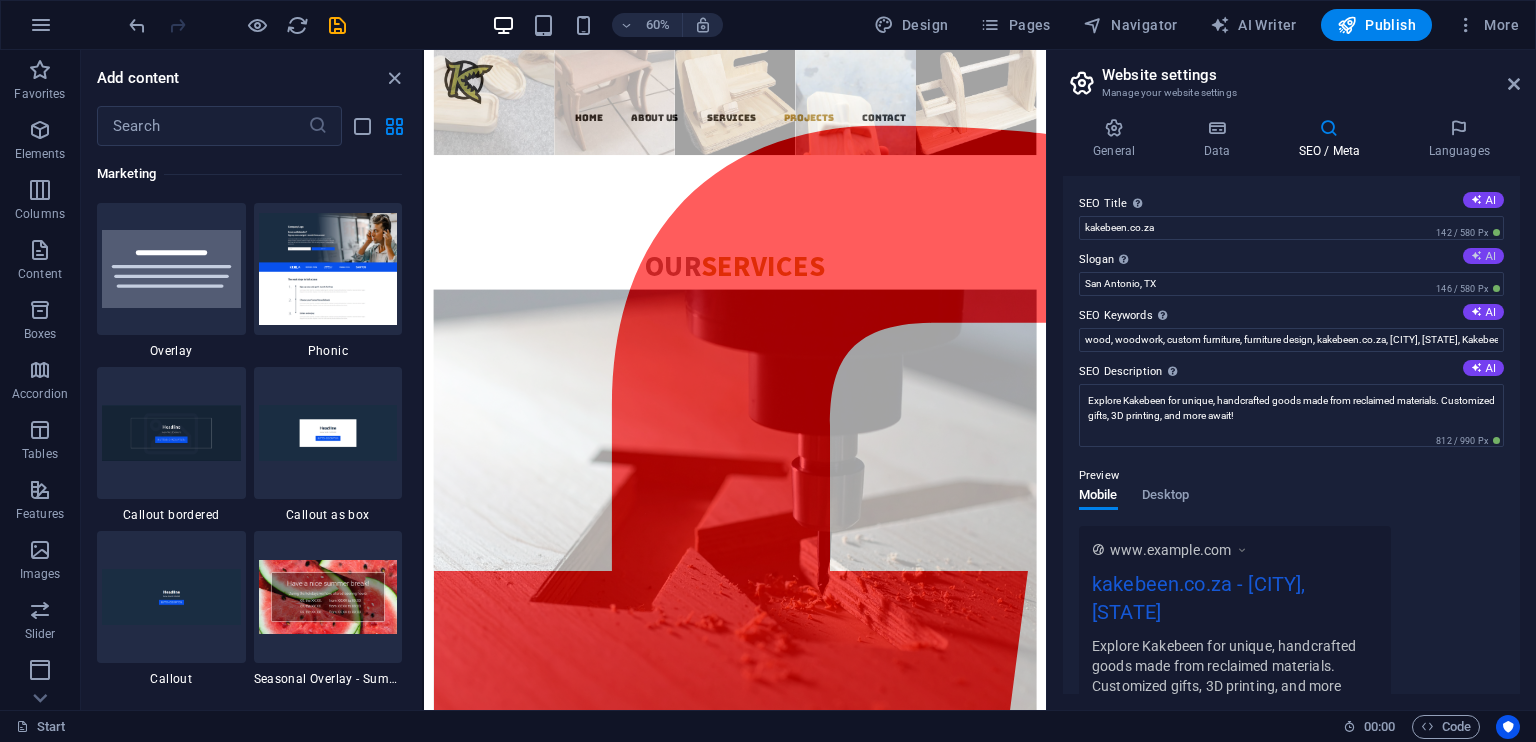click on "AI" at bounding box center [1483, 256] 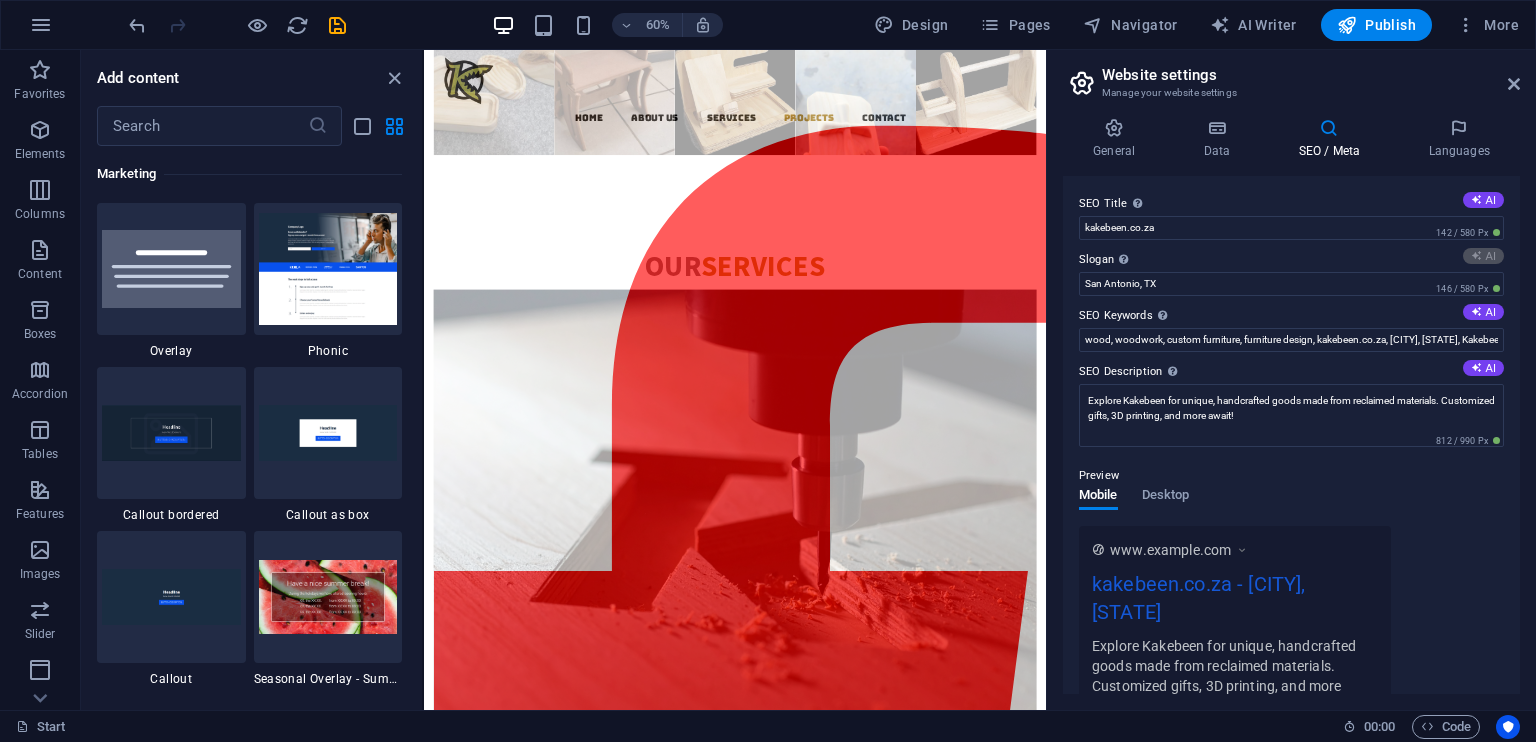 type on "Crafting Unique, Sustainable Goods Locally" 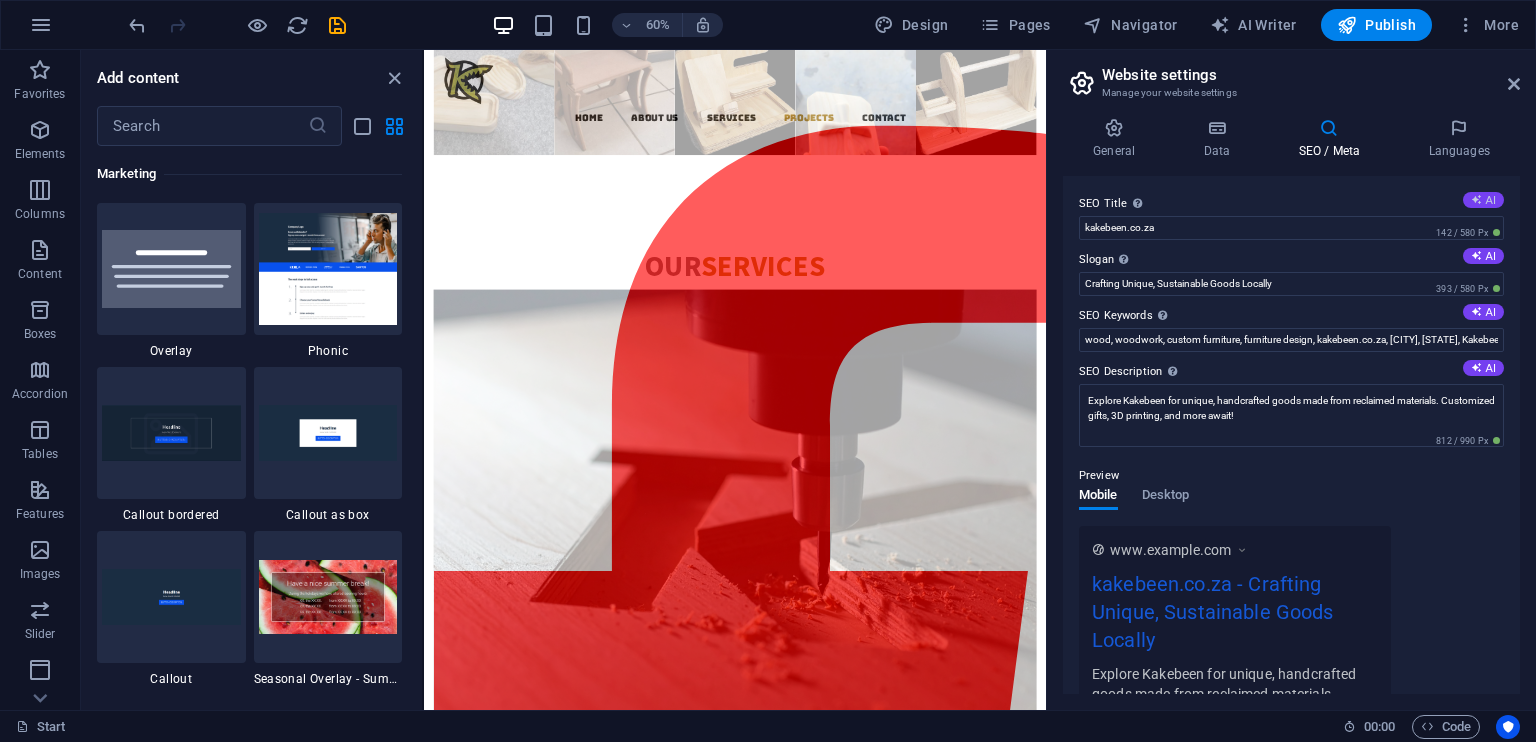 click on "AI" at bounding box center (1483, 200) 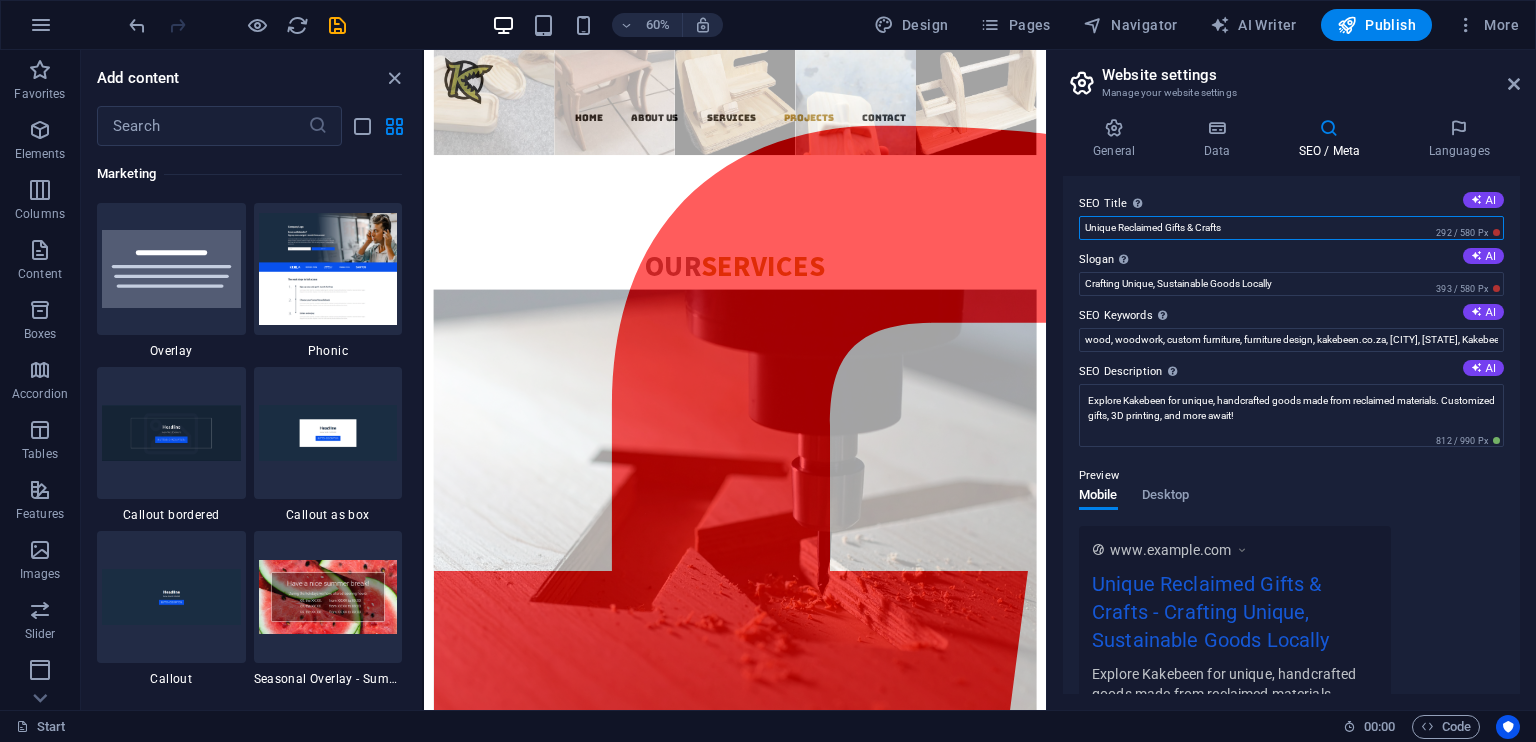 click on "Unique Reclaimed Gifts & Crafts" at bounding box center [1291, 228] 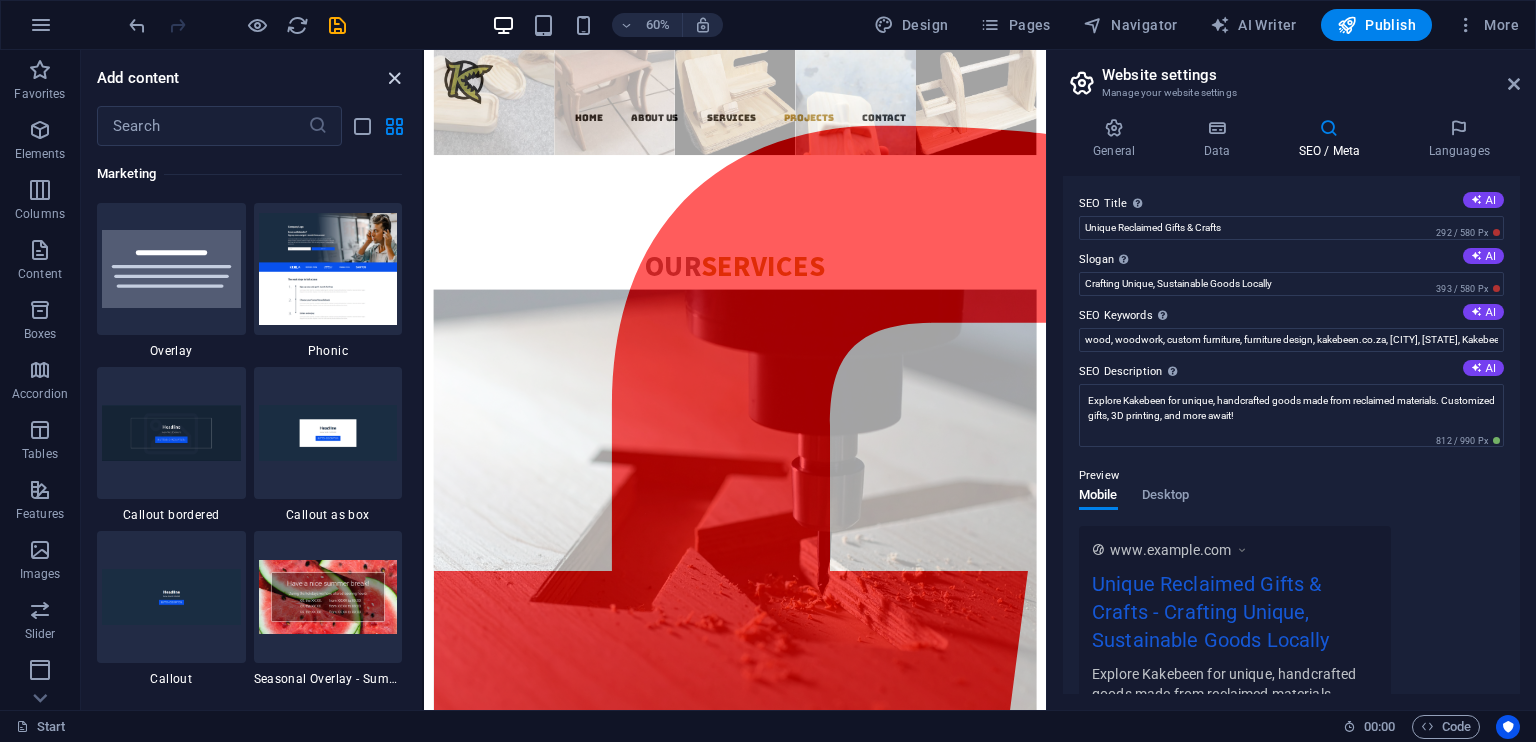 click at bounding box center [394, 78] 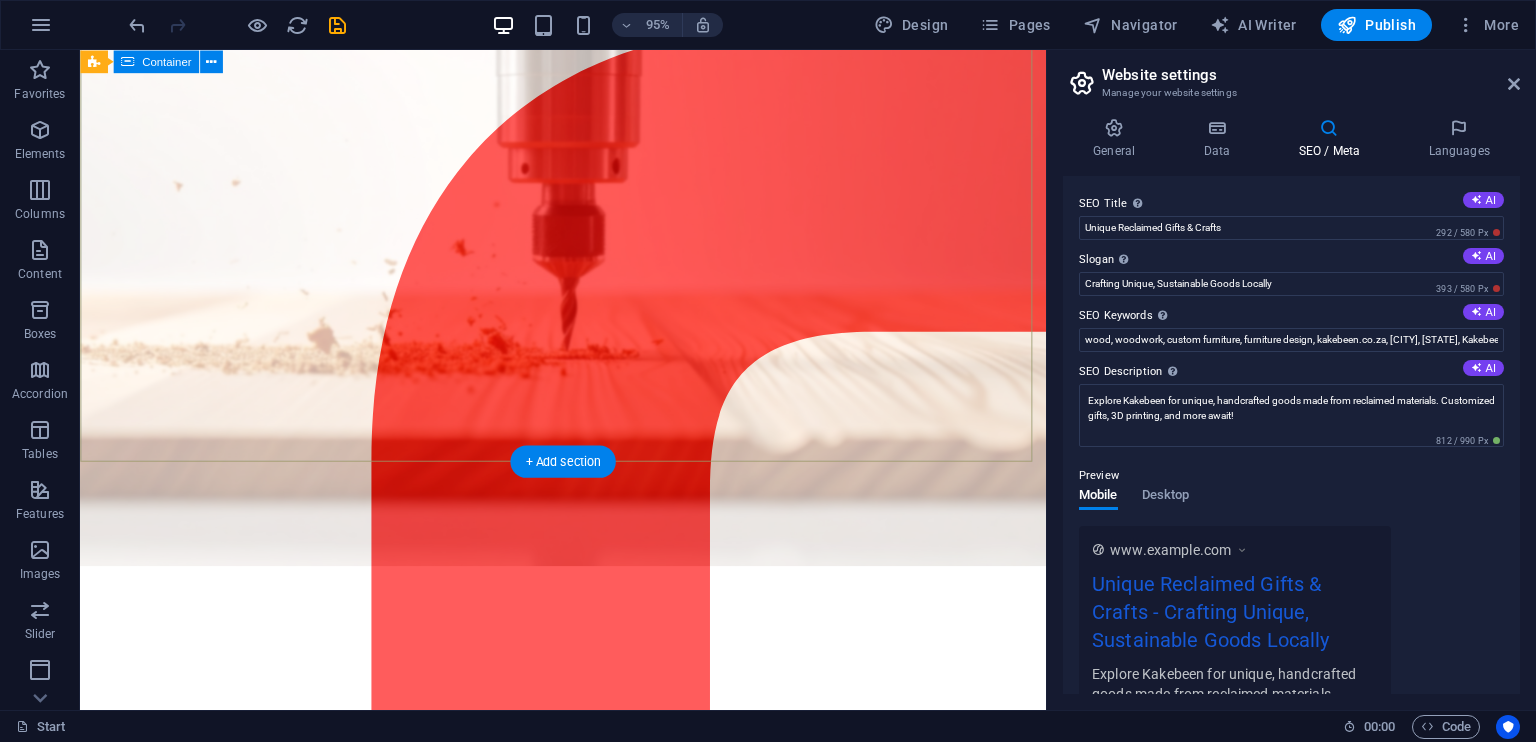 scroll, scrollTop: 0, scrollLeft: 0, axis: both 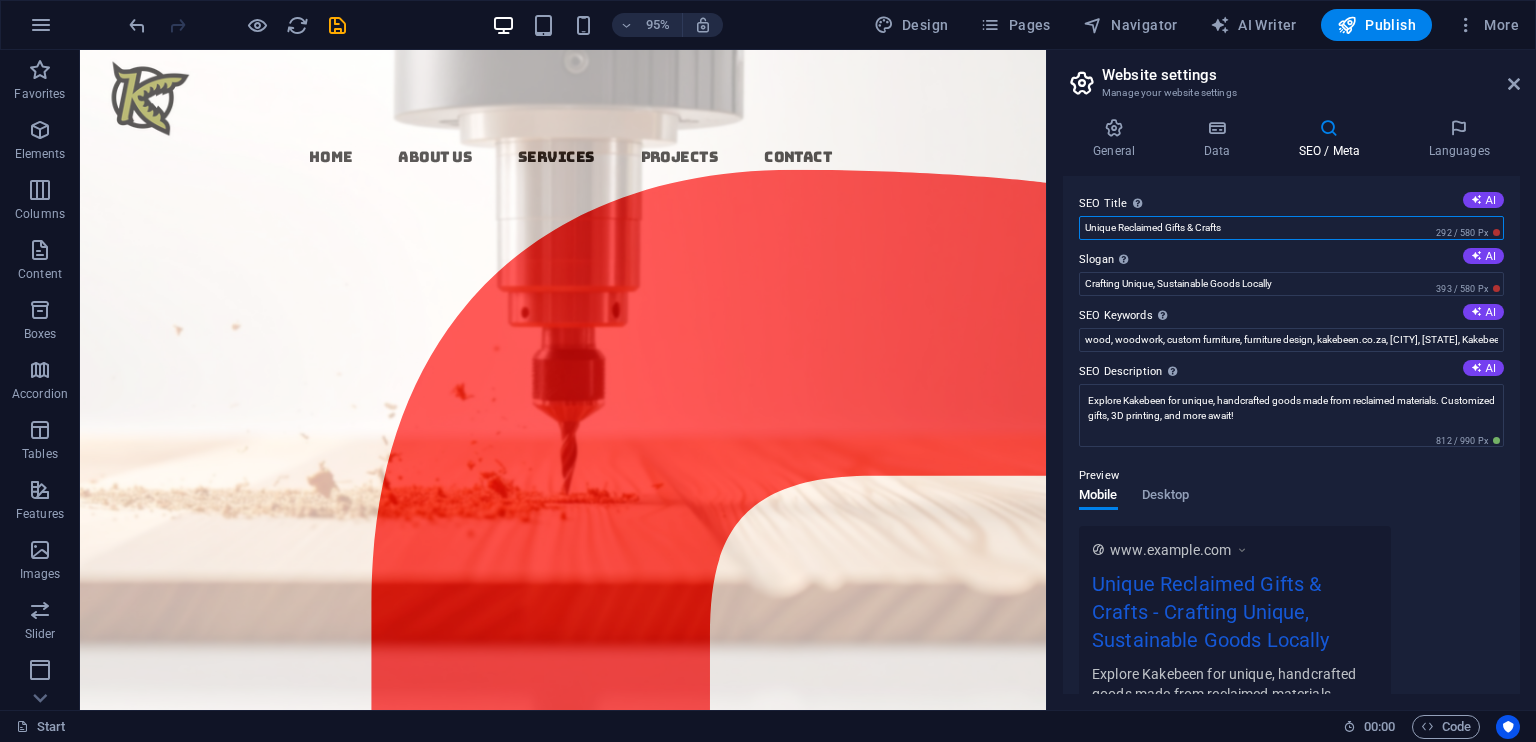 click on "Unique Reclaimed Gifts & Crafts" at bounding box center (1291, 228) 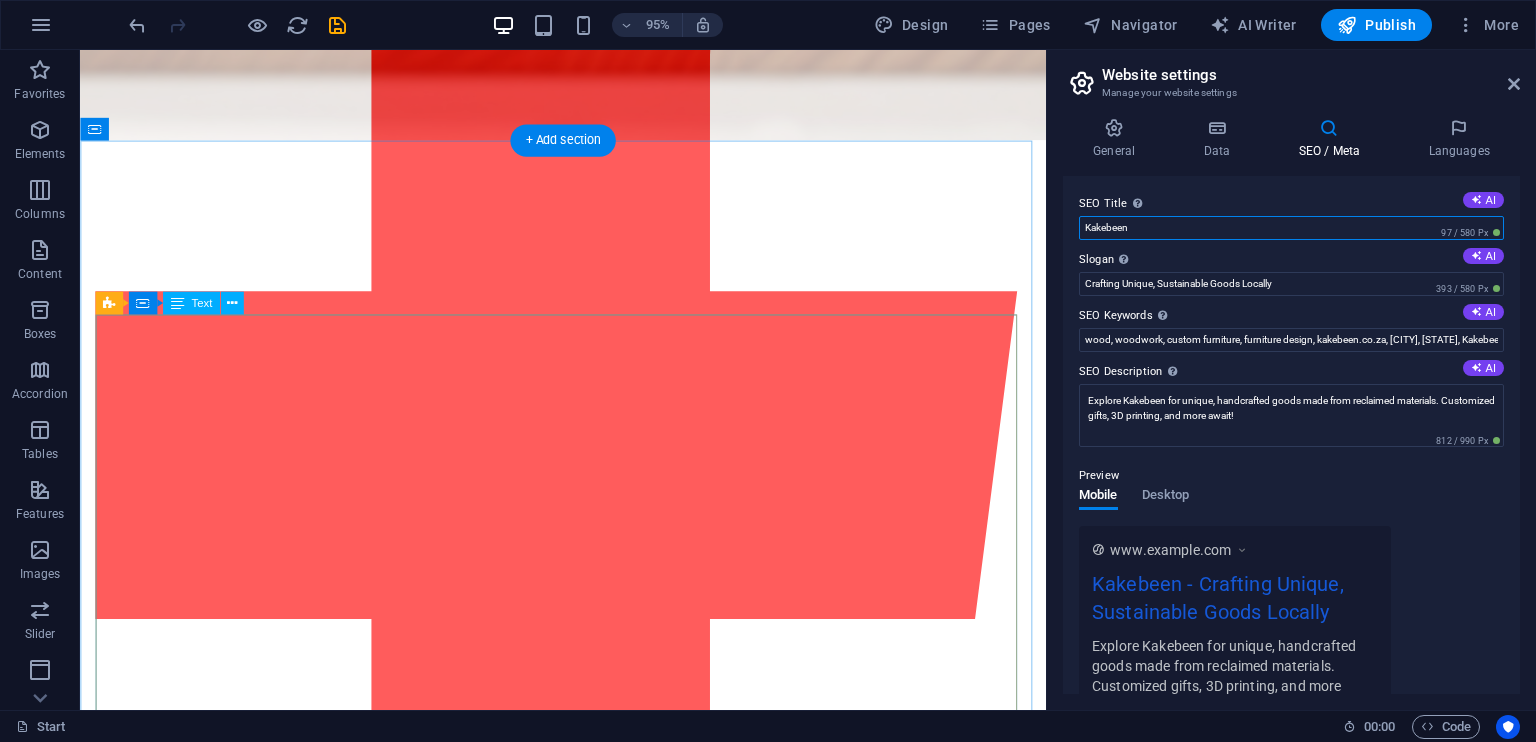 scroll, scrollTop: 700, scrollLeft: 0, axis: vertical 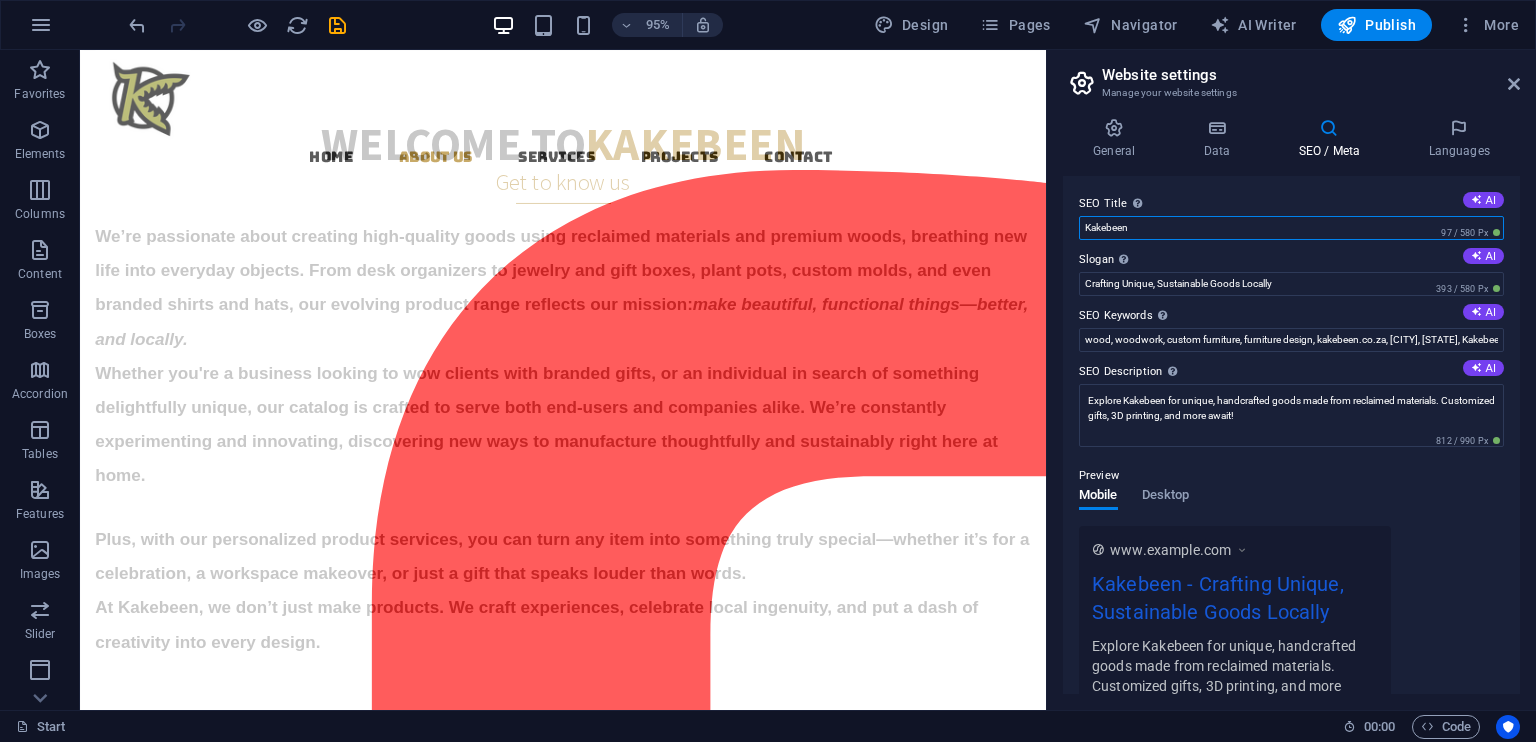 type on "Kakebeen" 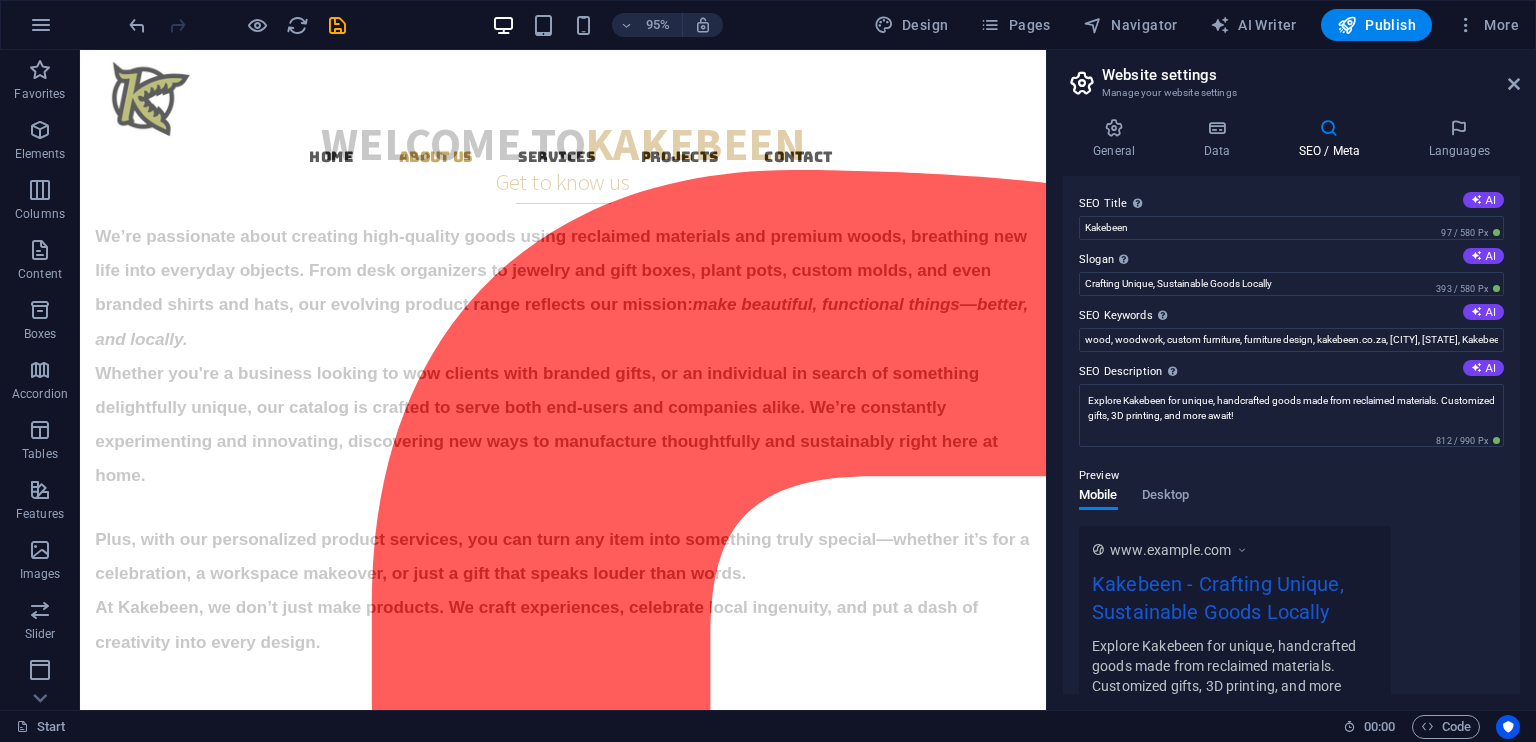 click on "Preview Mobile Desktop www.example.com Kakebeen - Crafting Unique, Sustainable Goods Locally Explore Kakebeen for unique, handcrafted goods made from reclaimed materials. Customized gifts, 3D printing, and more await!" at bounding box center [1291, 588] 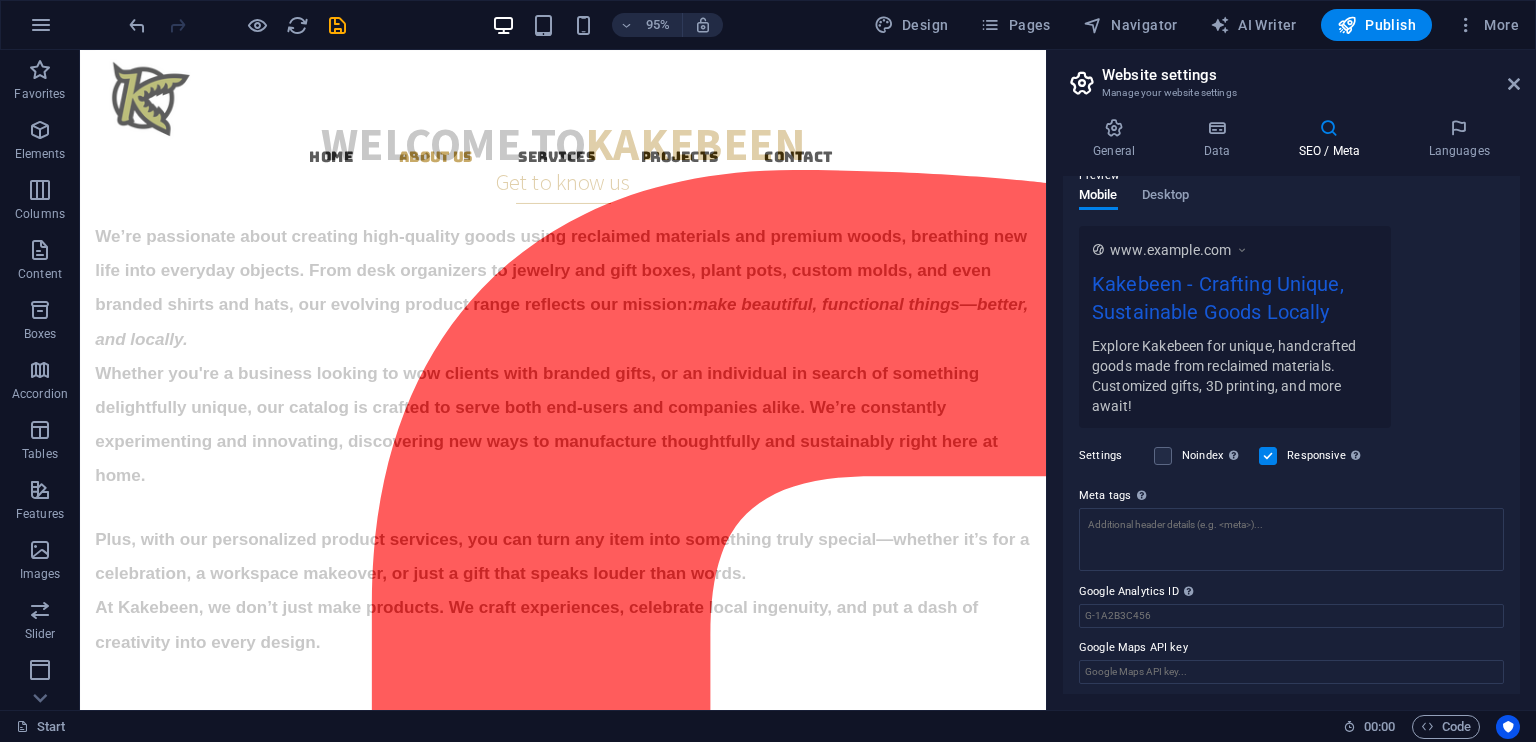 scroll, scrollTop: 304, scrollLeft: 0, axis: vertical 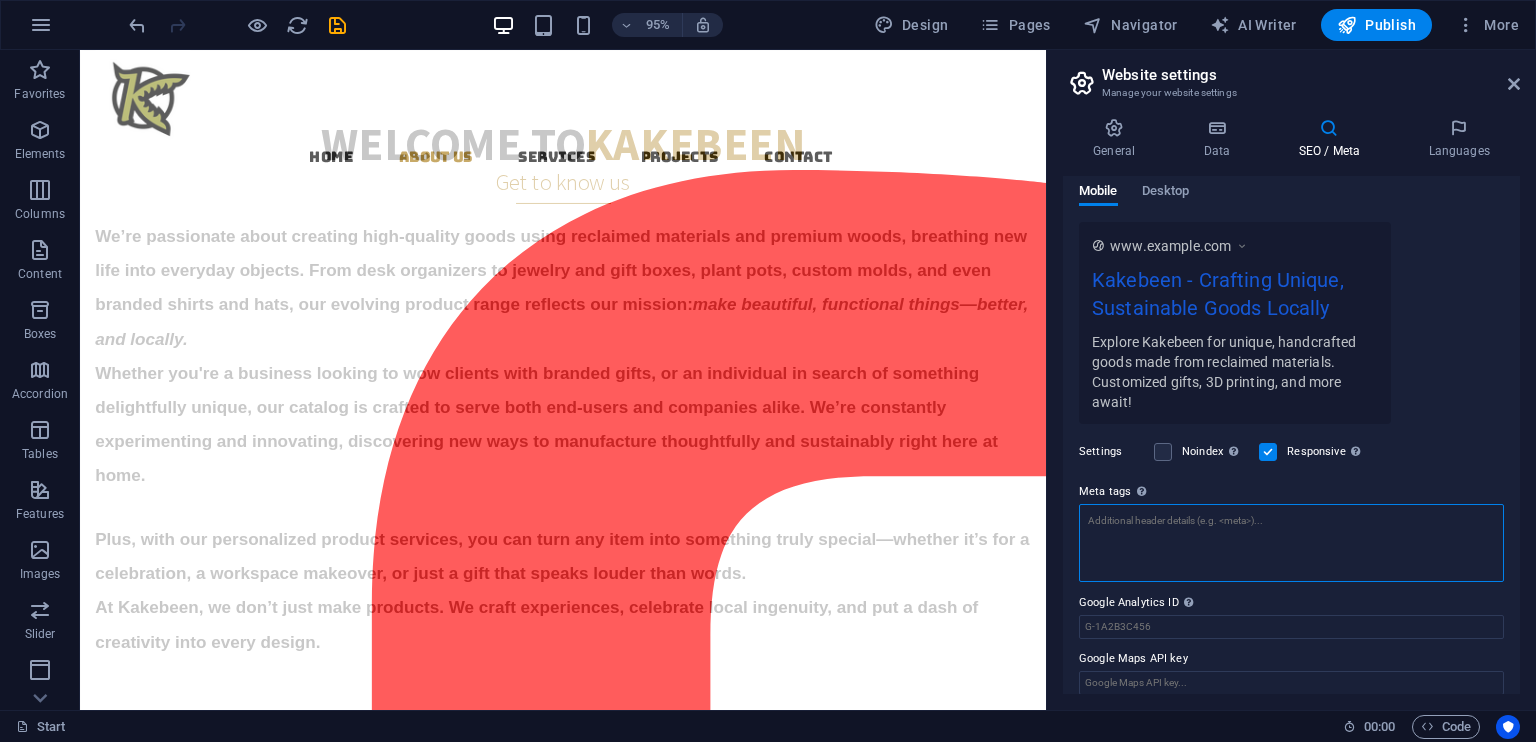 click on "Meta tags Enter HTML code here that will be placed inside the  tags of your website. Please note that your website may not function if you include code with errors." at bounding box center [1291, 543] 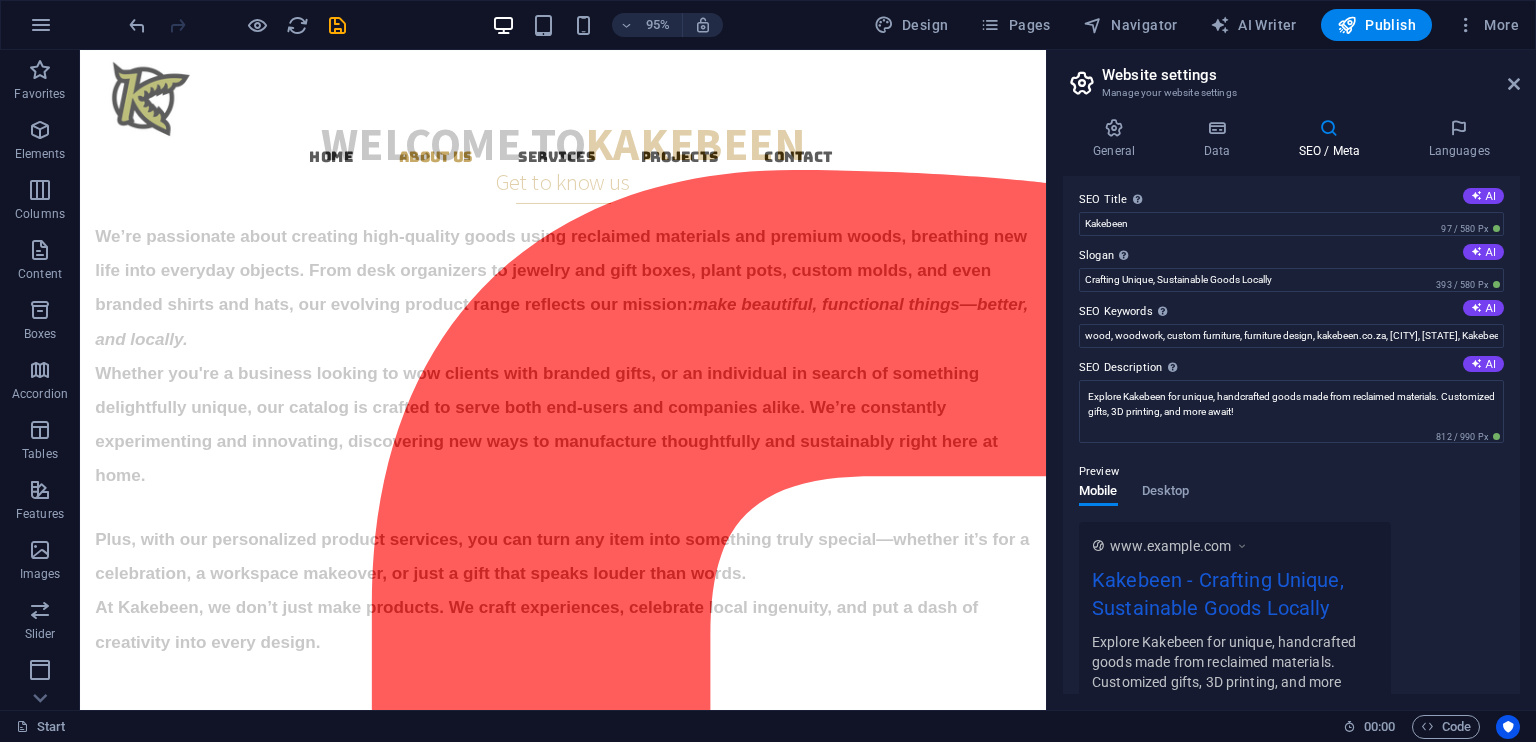 scroll, scrollTop: 0, scrollLeft: 0, axis: both 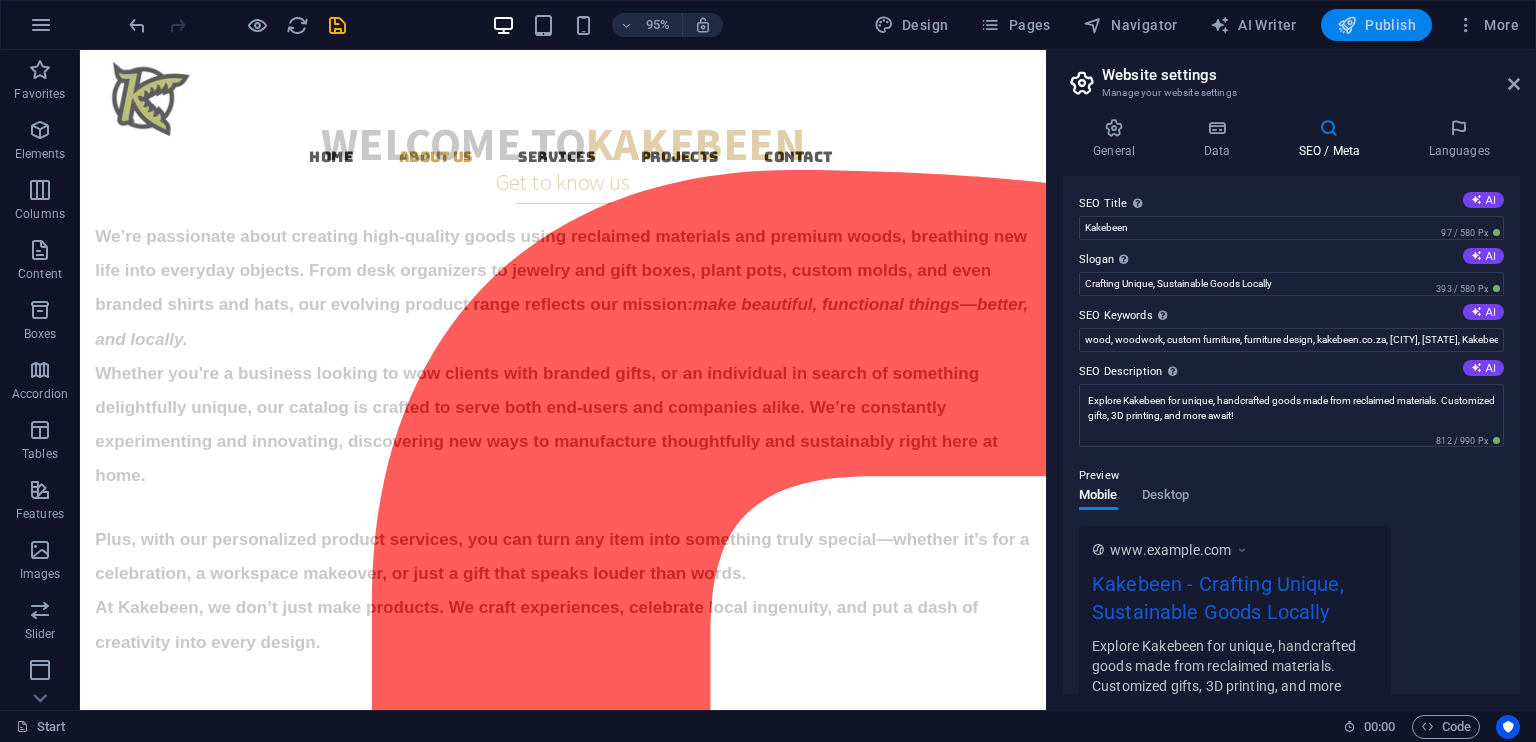 click on "Publish" at bounding box center [1376, 25] 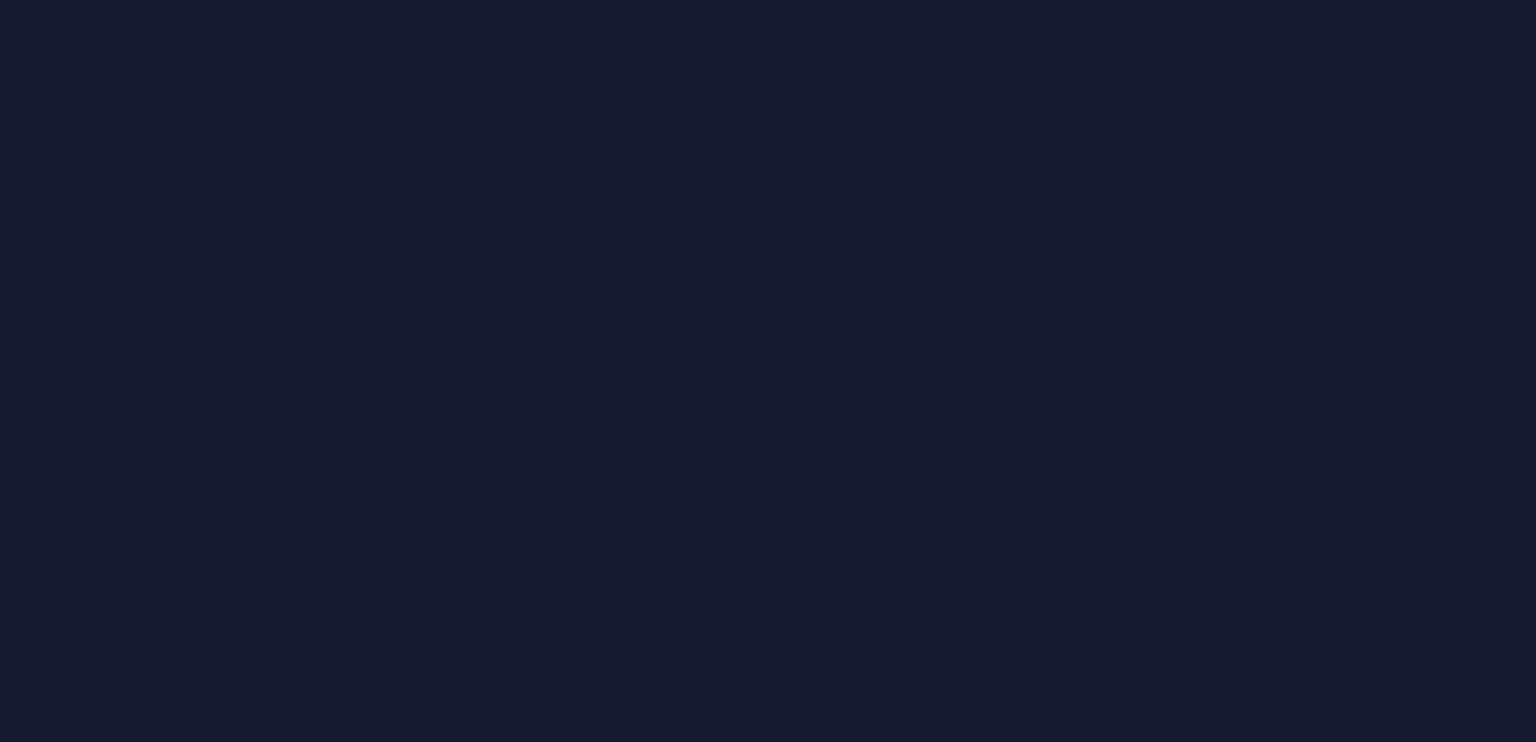 scroll, scrollTop: 0, scrollLeft: 0, axis: both 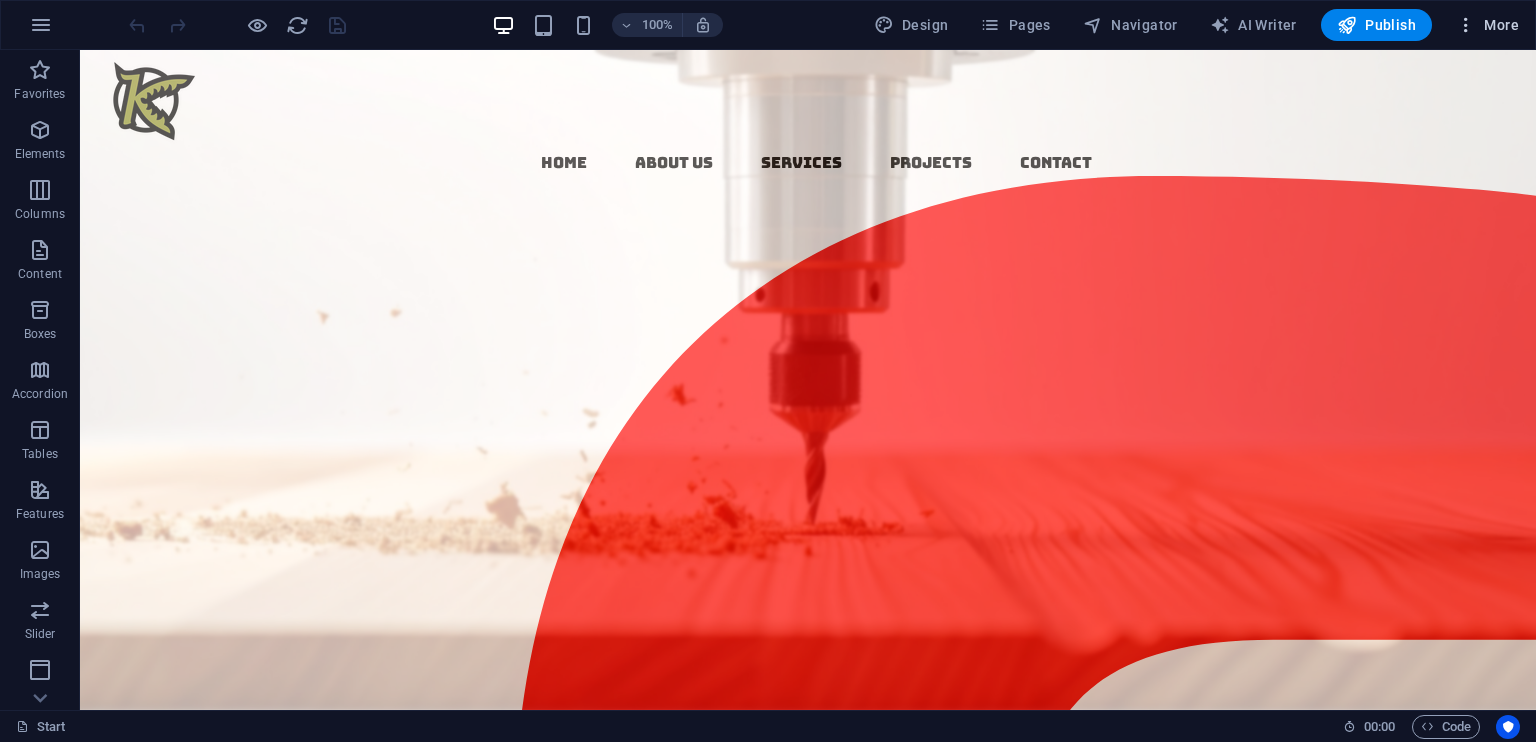 click on "More" at bounding box center (1487, 25) 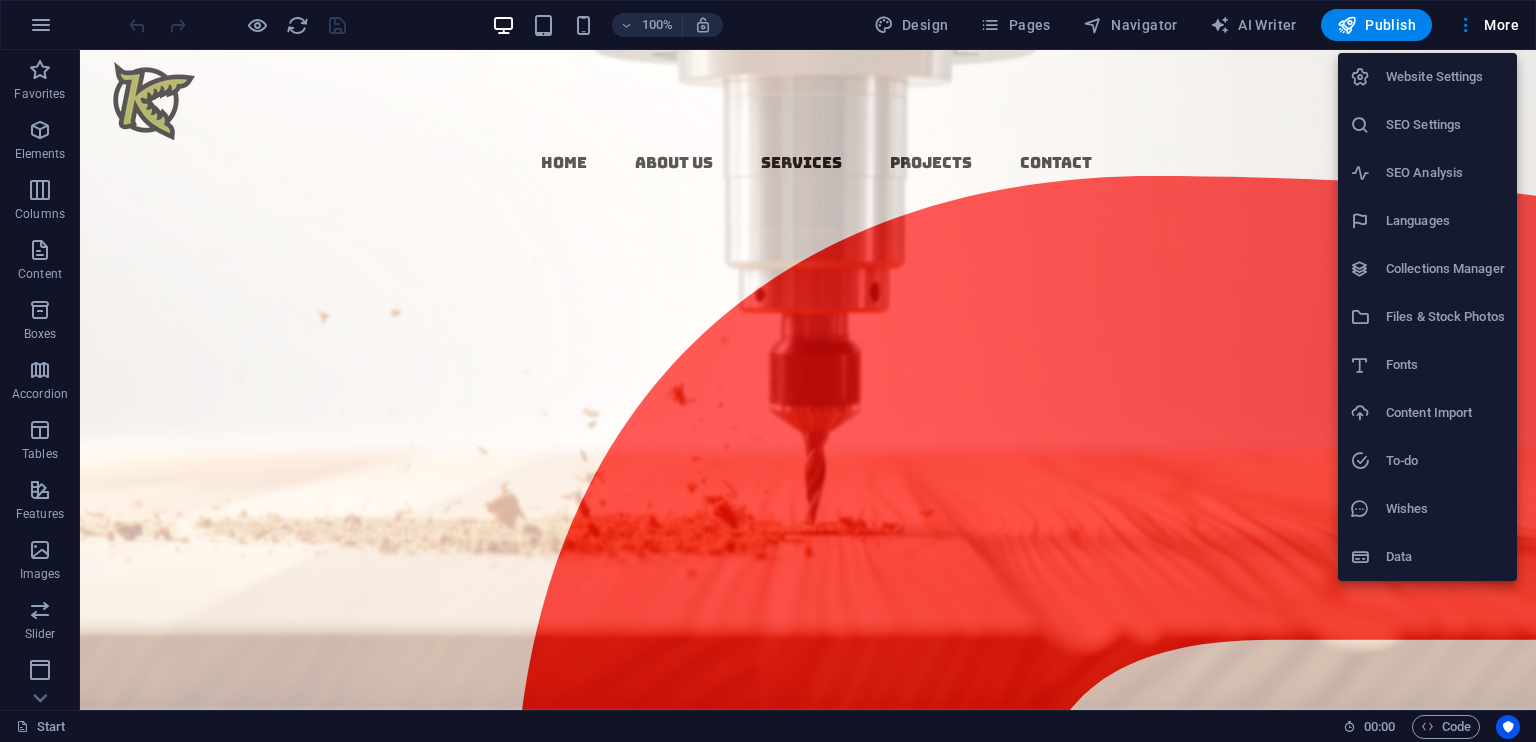 click on "SEO Settings" at bounding box center [1445, 125] 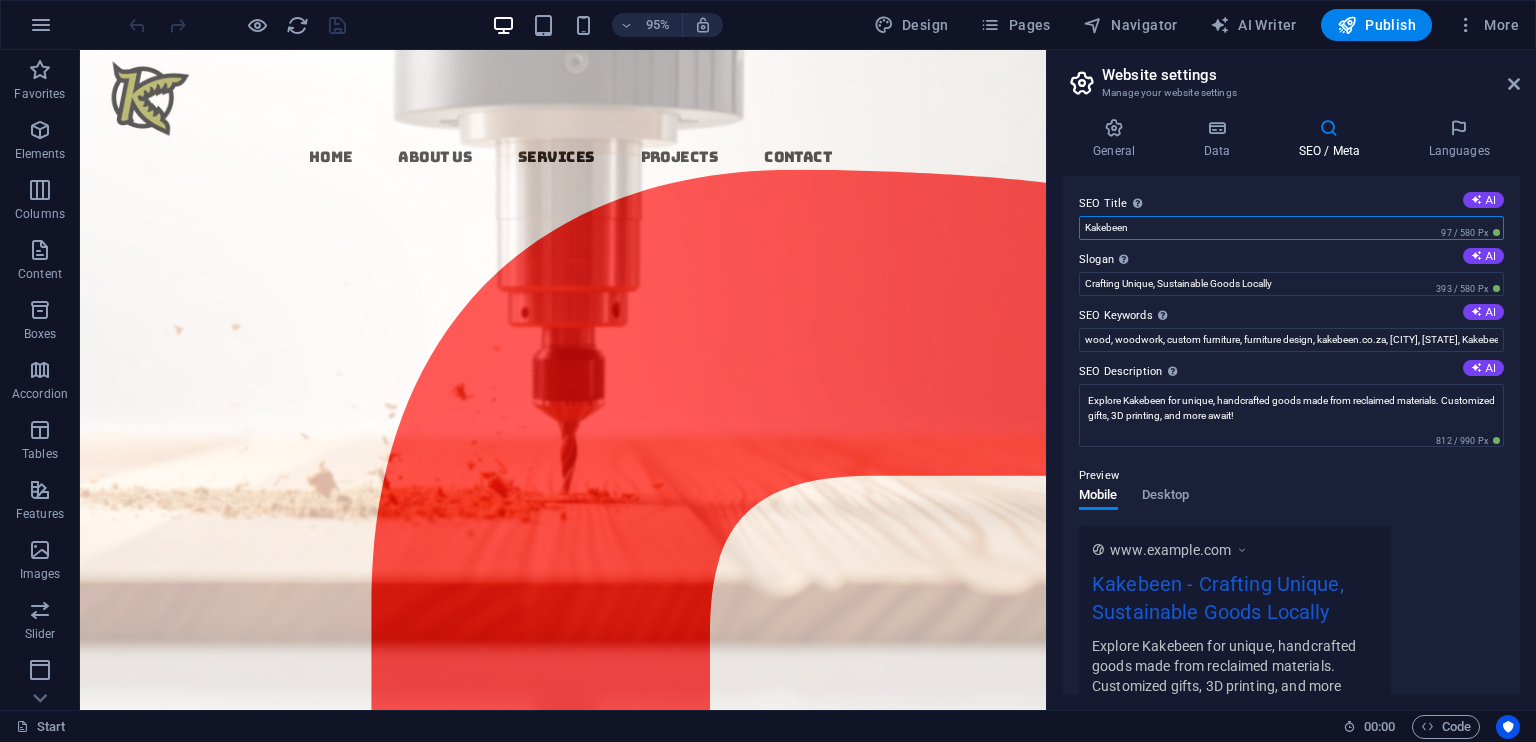 click on "Kakebeen" at bounding box center (1291, 228) 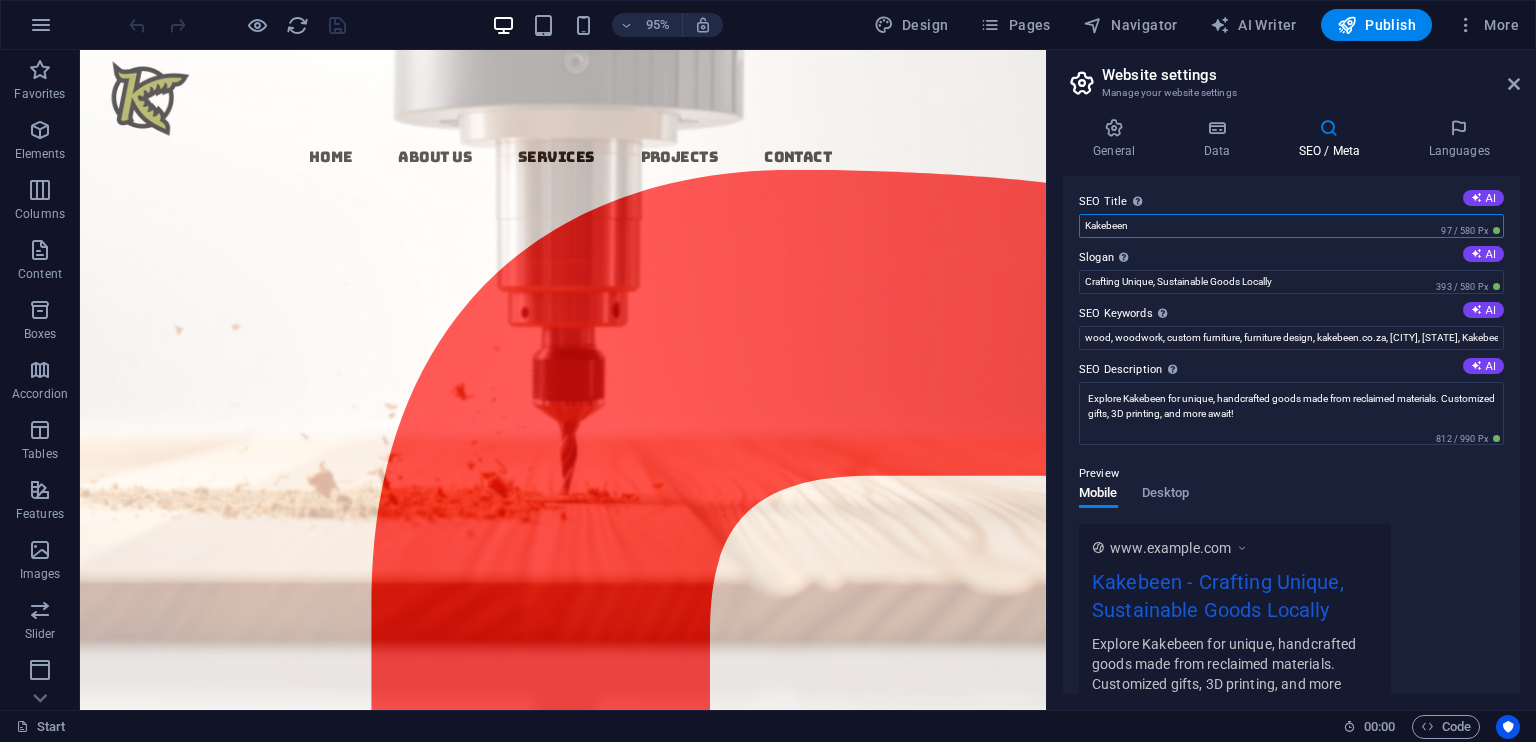 scroll, scrollTop: 0, scrollLeft: 0, axis: both 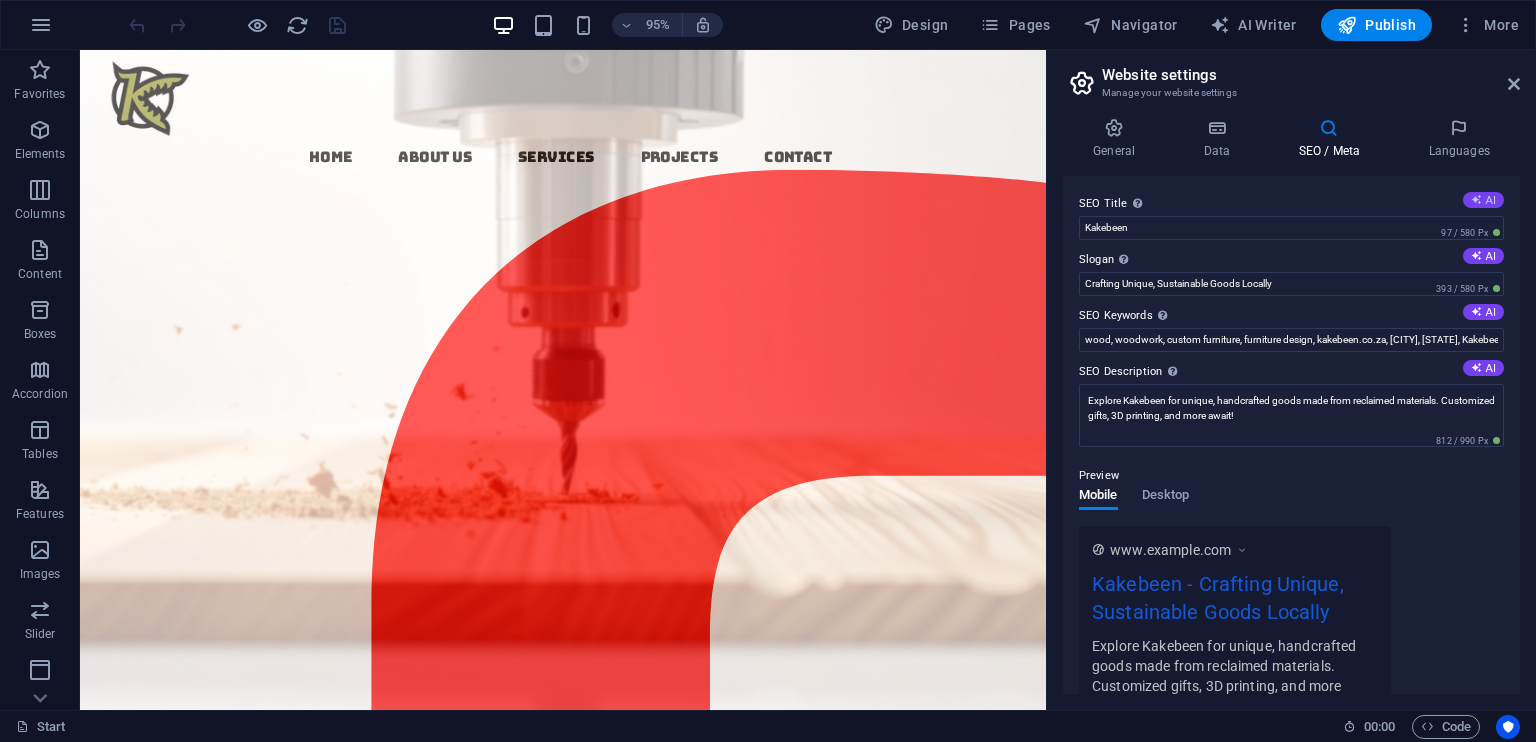 click at bounding box center [1476, 199] 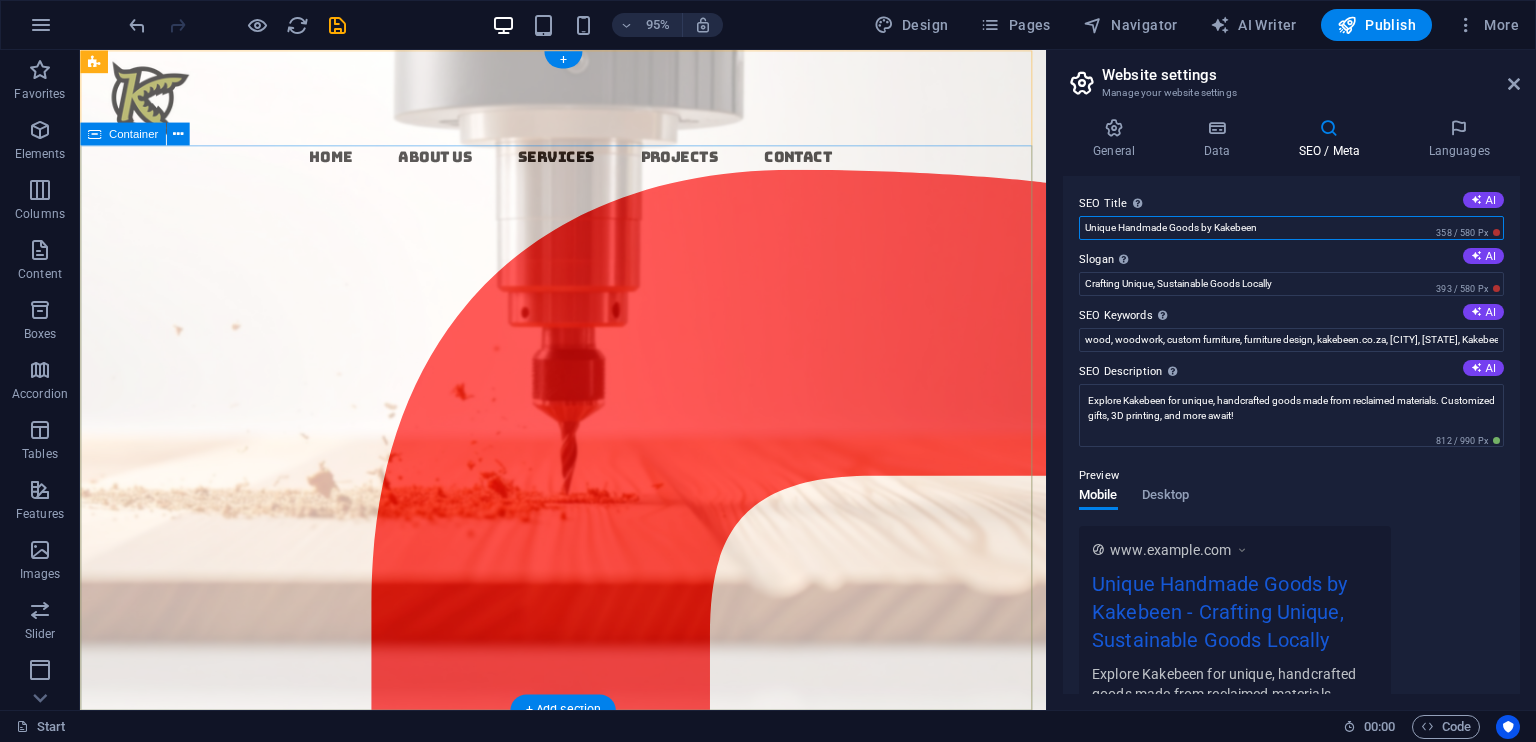 drag, startPoint x: 1295, startPoint y: 276, endPoint x: 1073, endPoint y: 242, distance: 224.58852 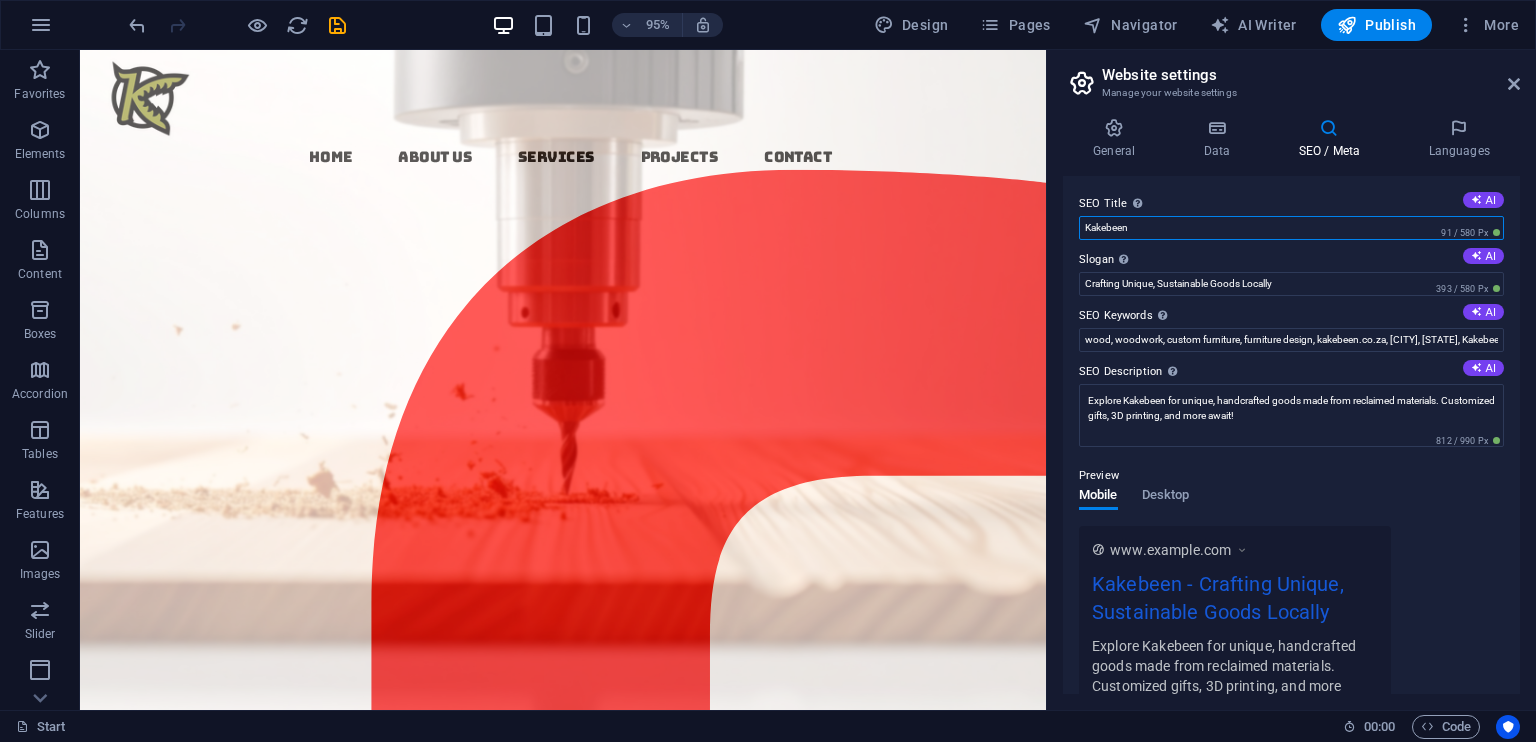 click on "Kakebeen" at bounding box center (1291, 228) 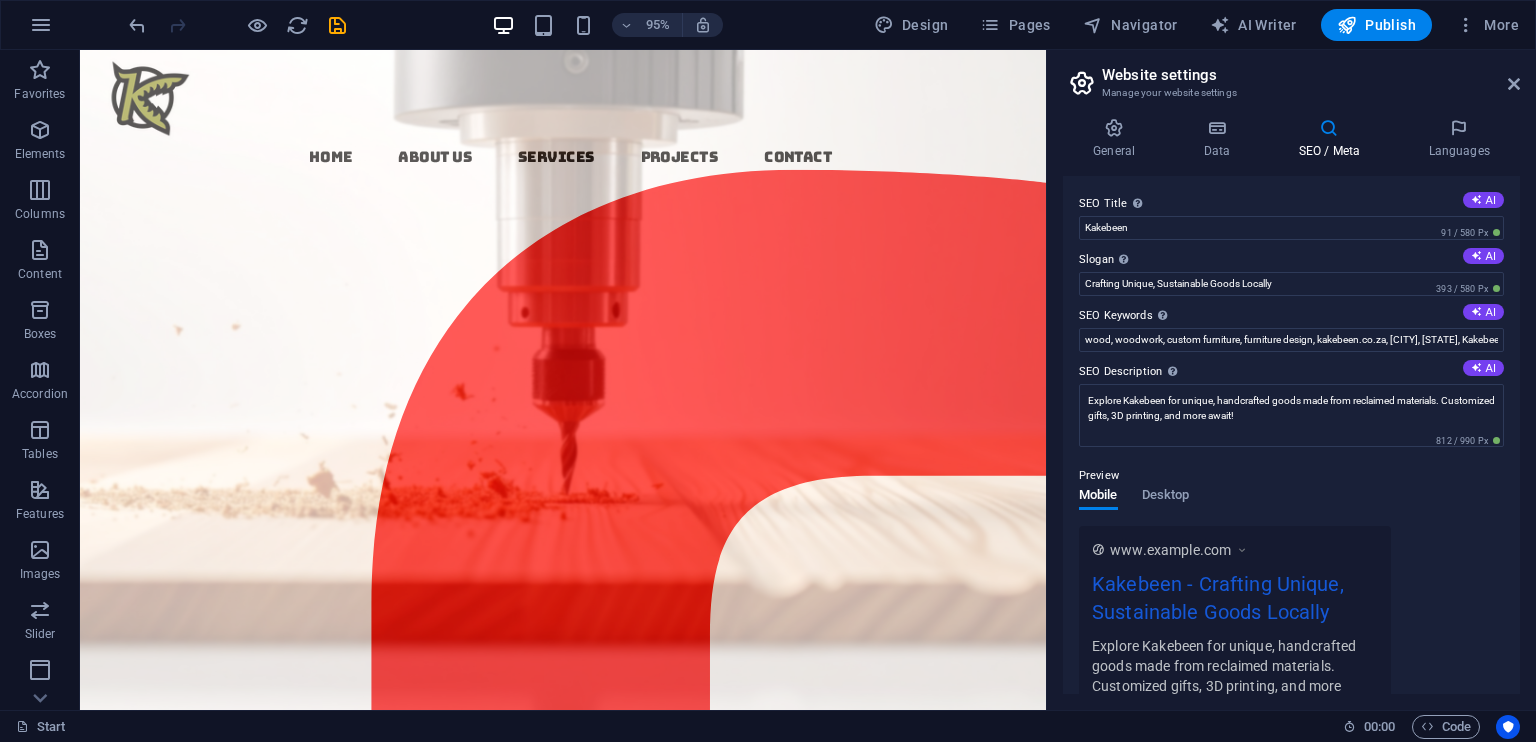 click on "Preview" at bounding box center (1291, 476) 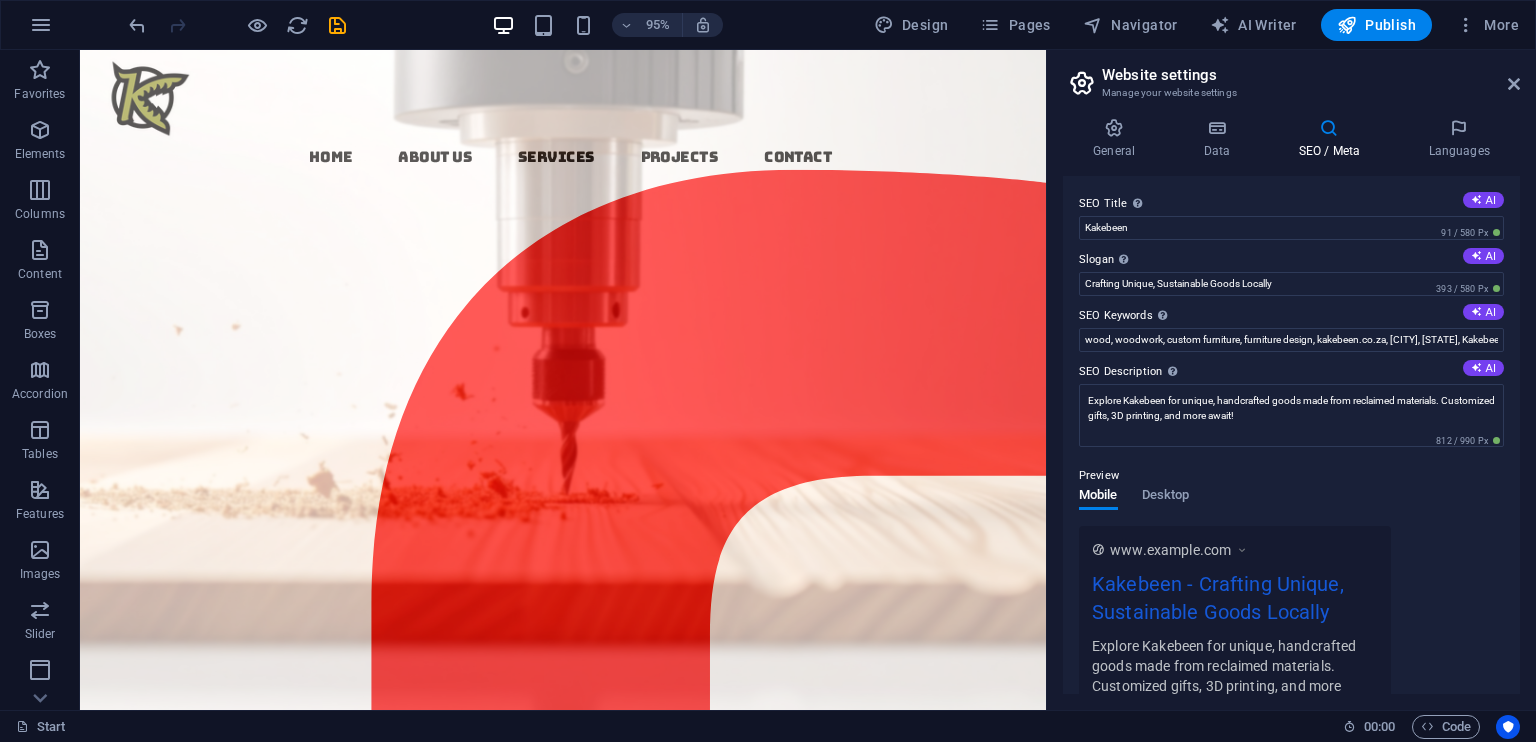 scroll, scrollTop: 0, scrollLeft: 0, axis: both 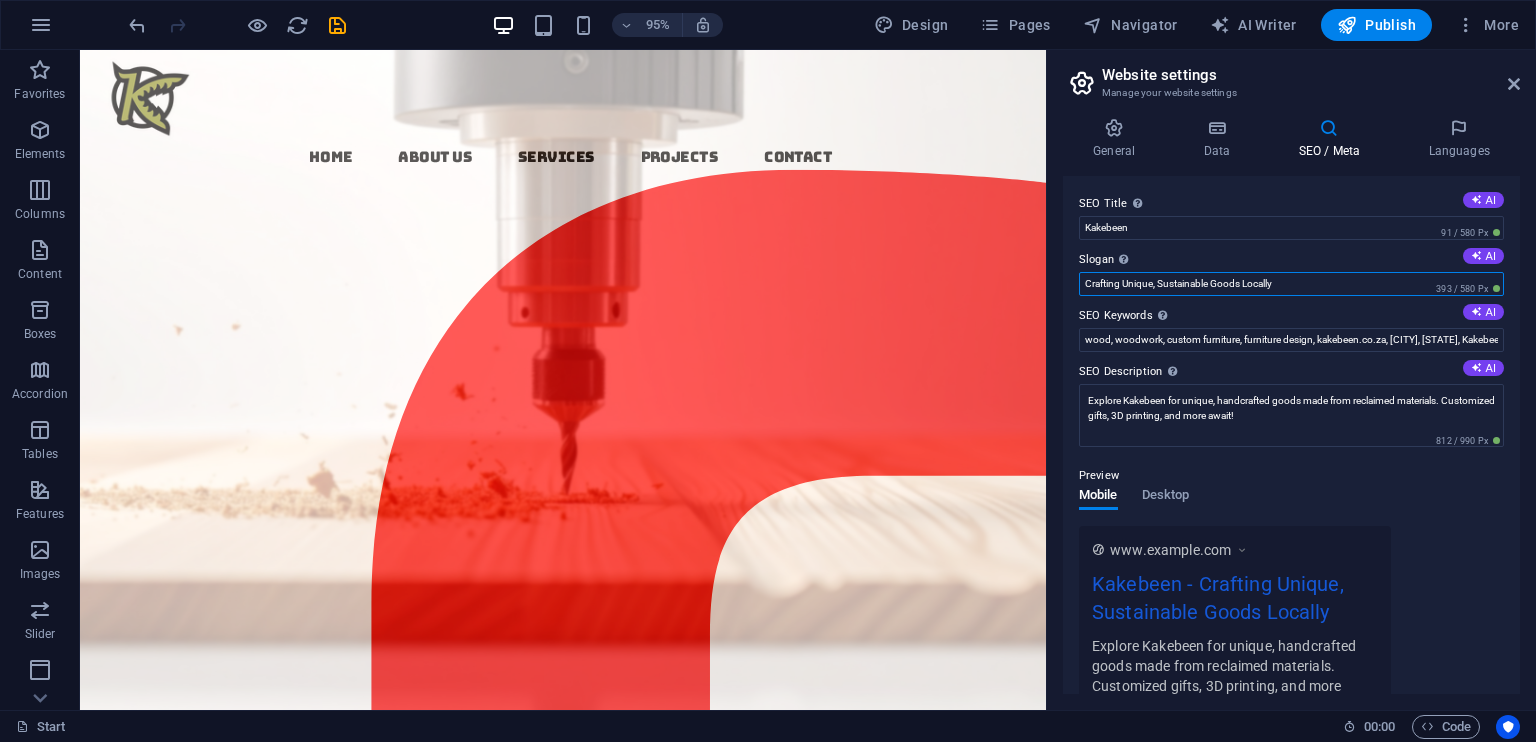 drag, startPoint x: 1298, startPoint y: 283, endPoint x: 1212, endPoint y: 283, distance: 86 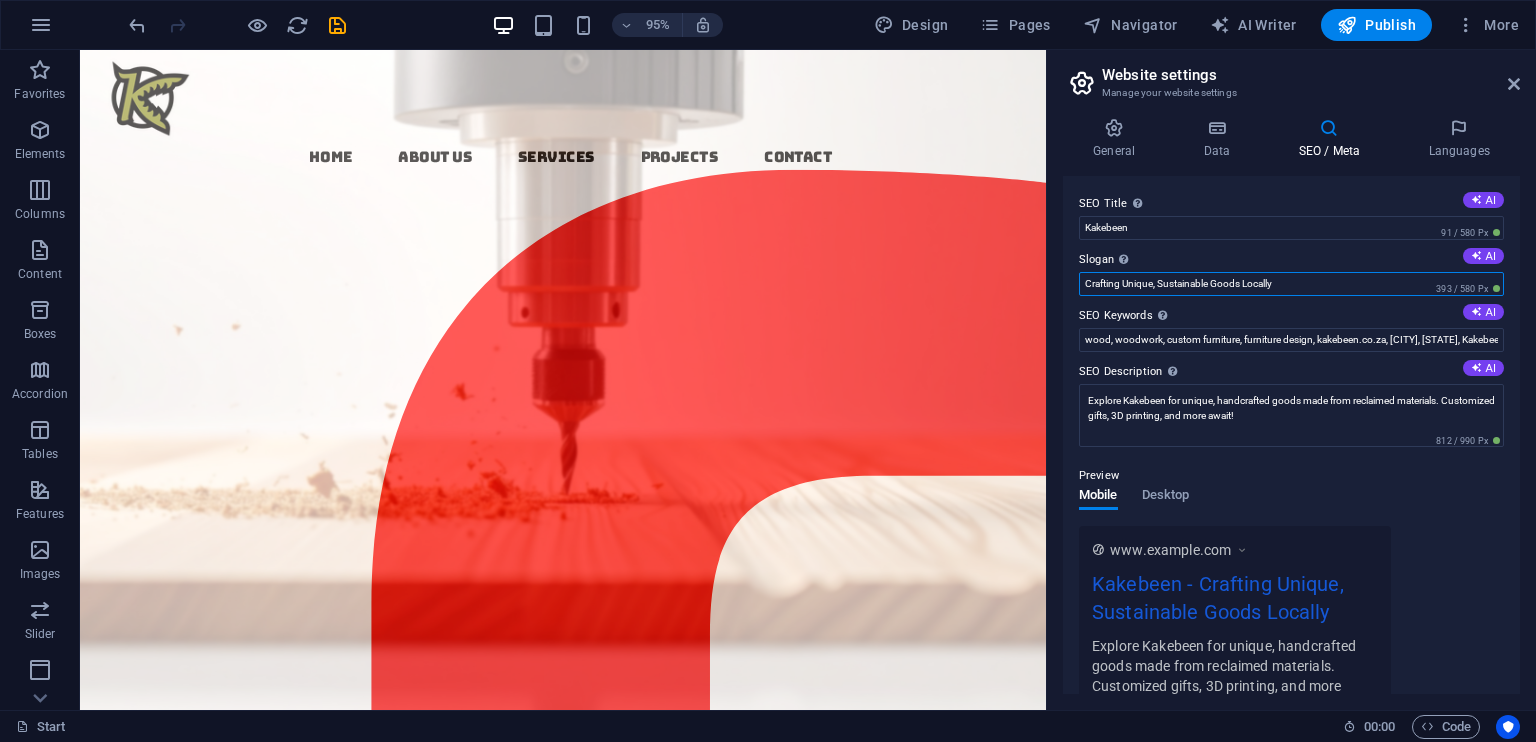 click on "Crafting Unique, Sustainable Goods Locally" at bounding box center [1291, 284] 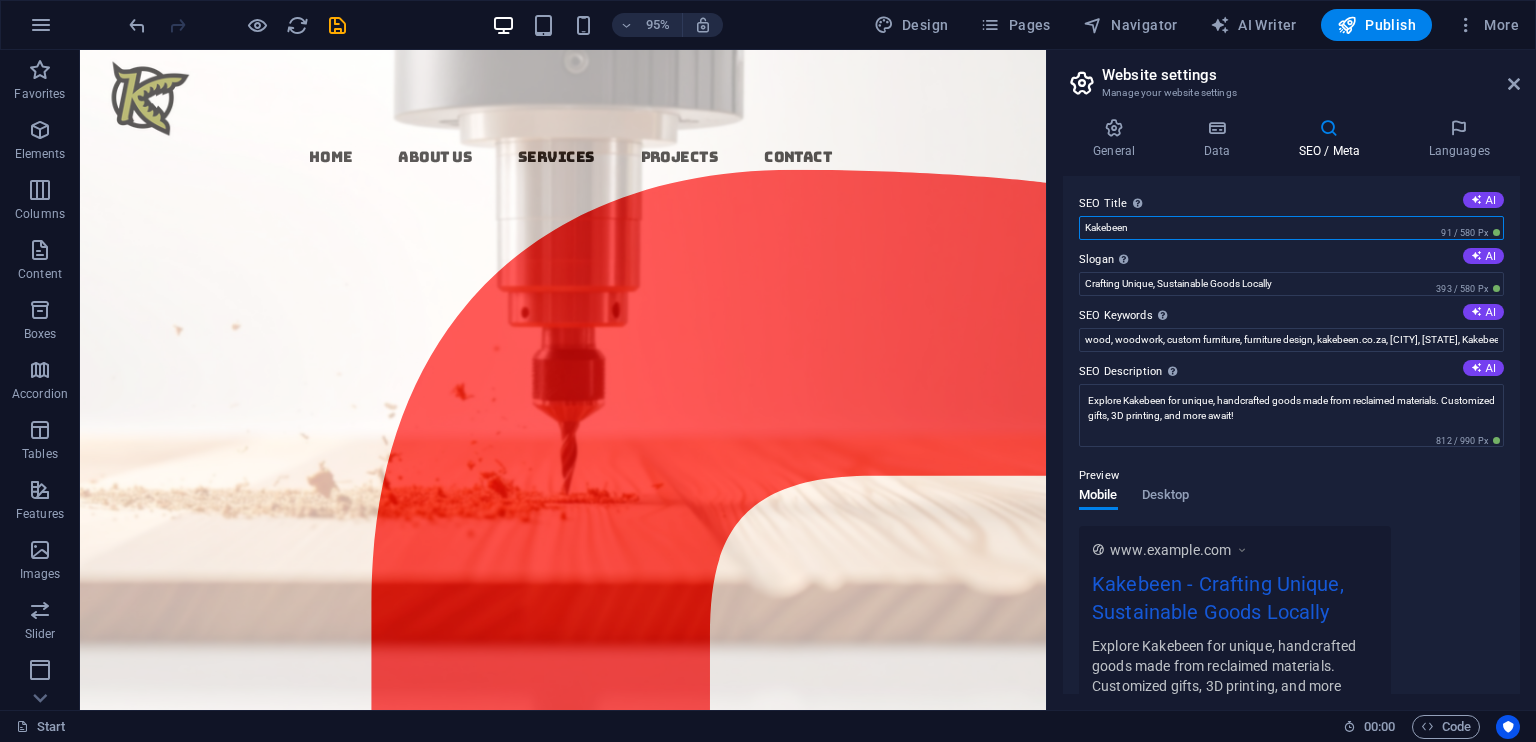 click on "Kakebeen" at bounding box center (1291, 228) 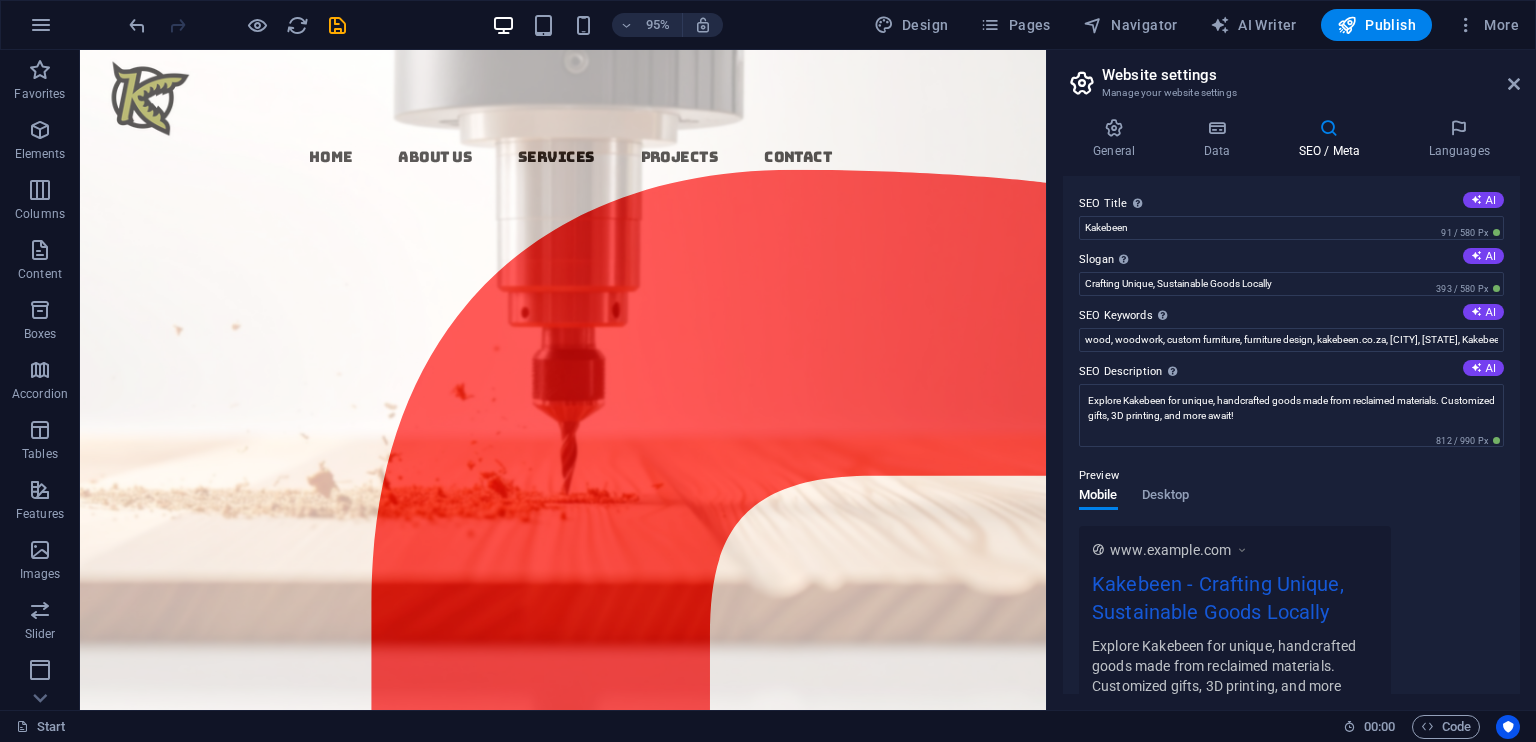 click on "Preview Mobile Desktop www.example.com Kakebeen - Crafting Unique, Sustainable Goods Locally Explore Kakebeen for unique, handcrafted goods made from reclaimed materials. Customized gifts, 3D printing, and more await!" at bounding box center [1291, 588] 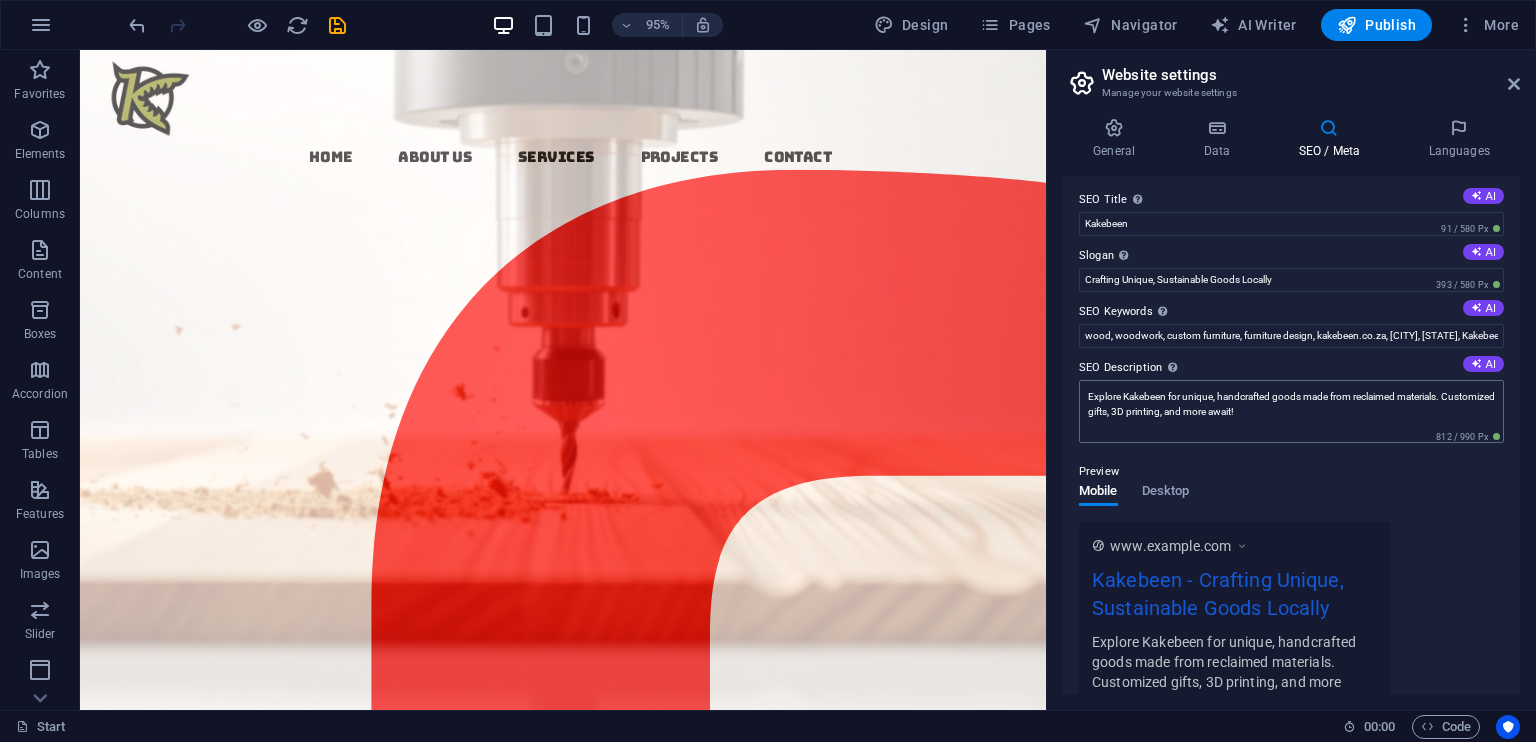 scroll, scrollTop: 0, scrollLeft: 0, axis: both 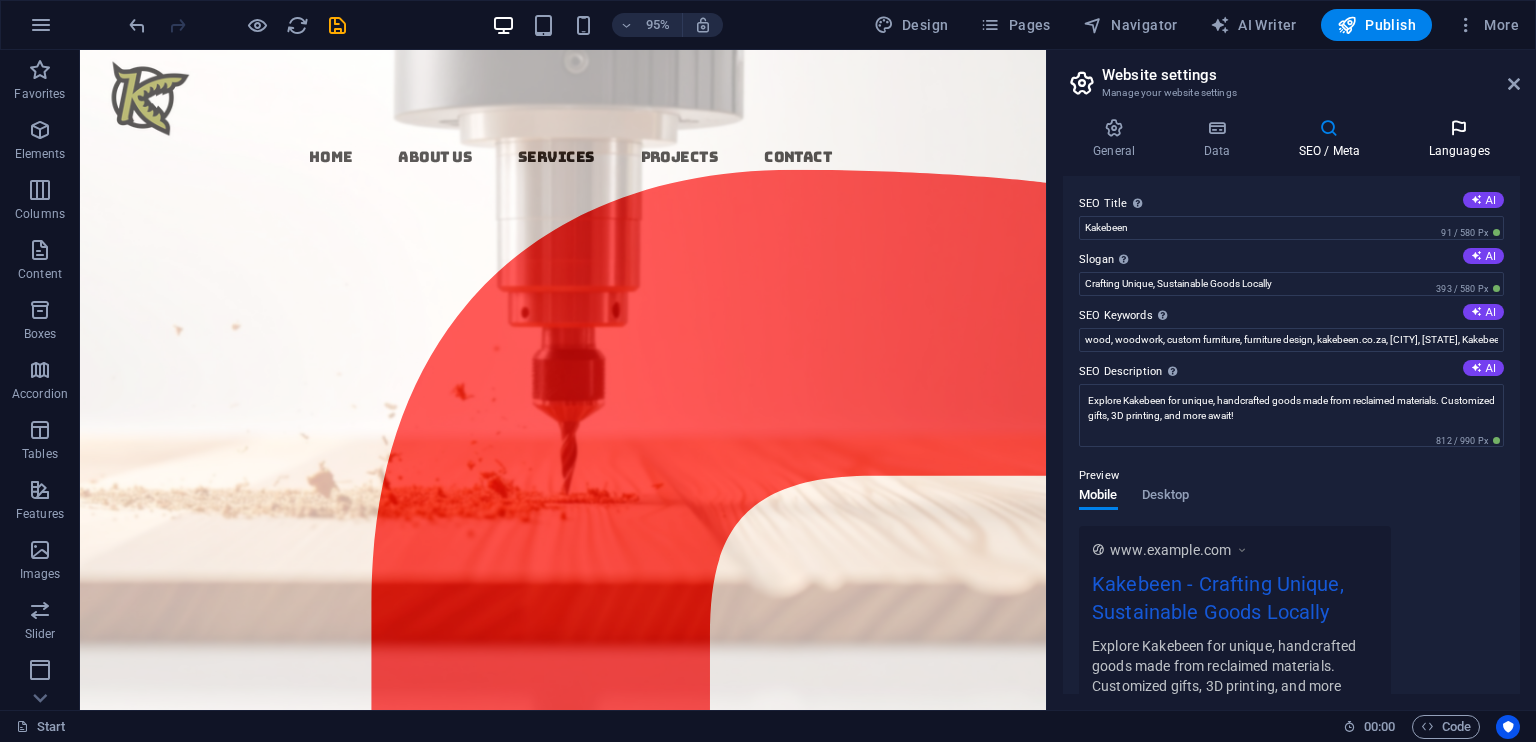 click on "Languages" at bounding box center (1459, 139) 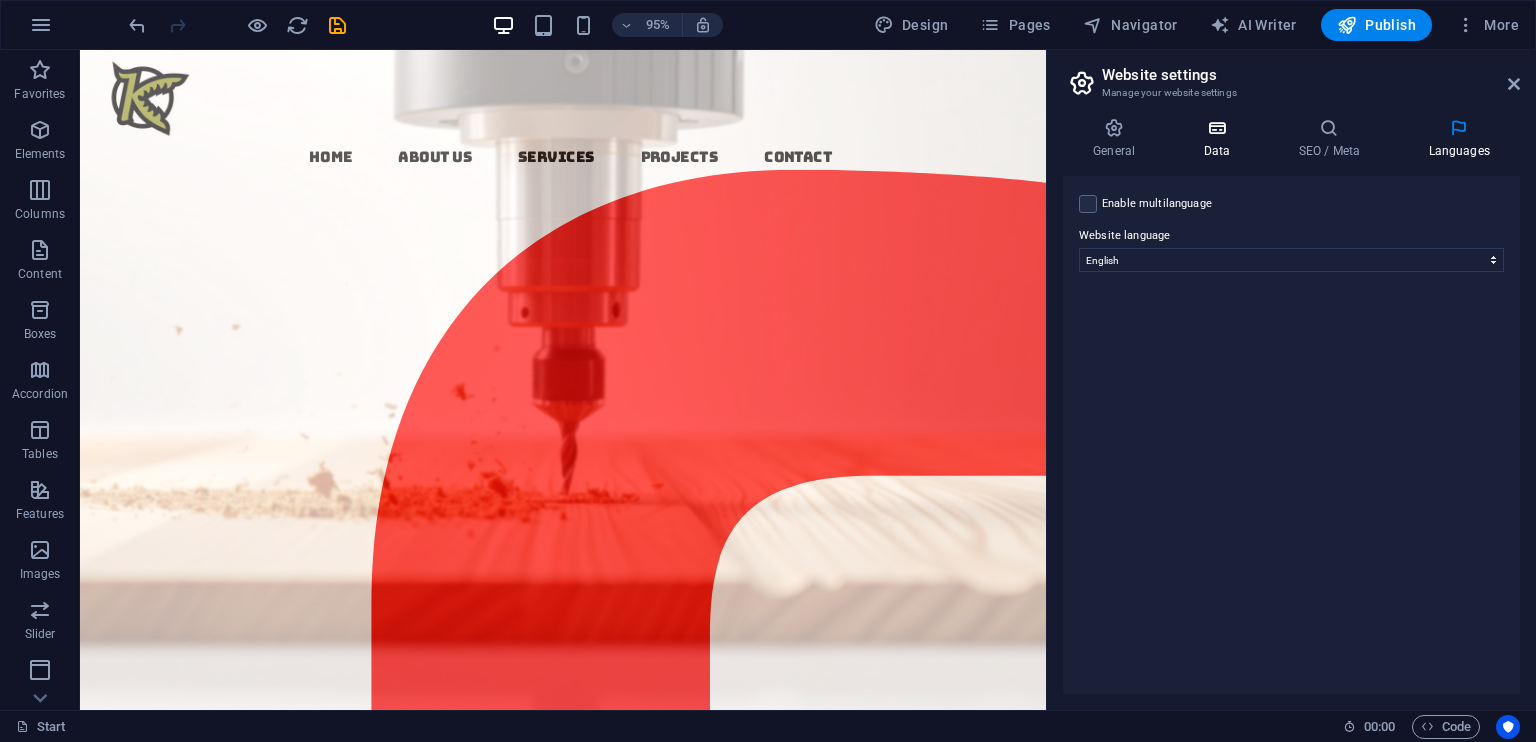 click on "Data" at bounding box center (1220, 139) 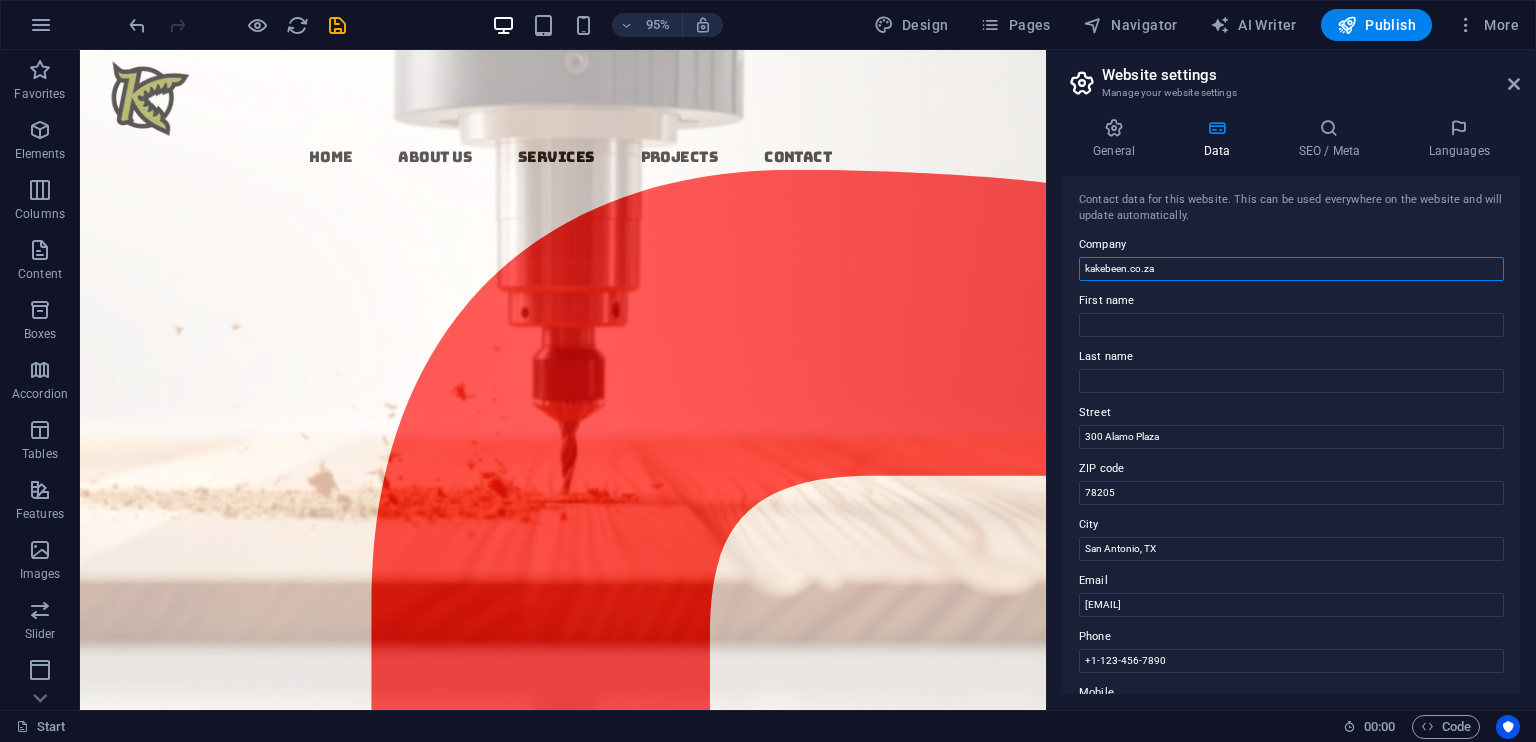 click on "kakebeen.co.za" at bounding box center (1291, 269) 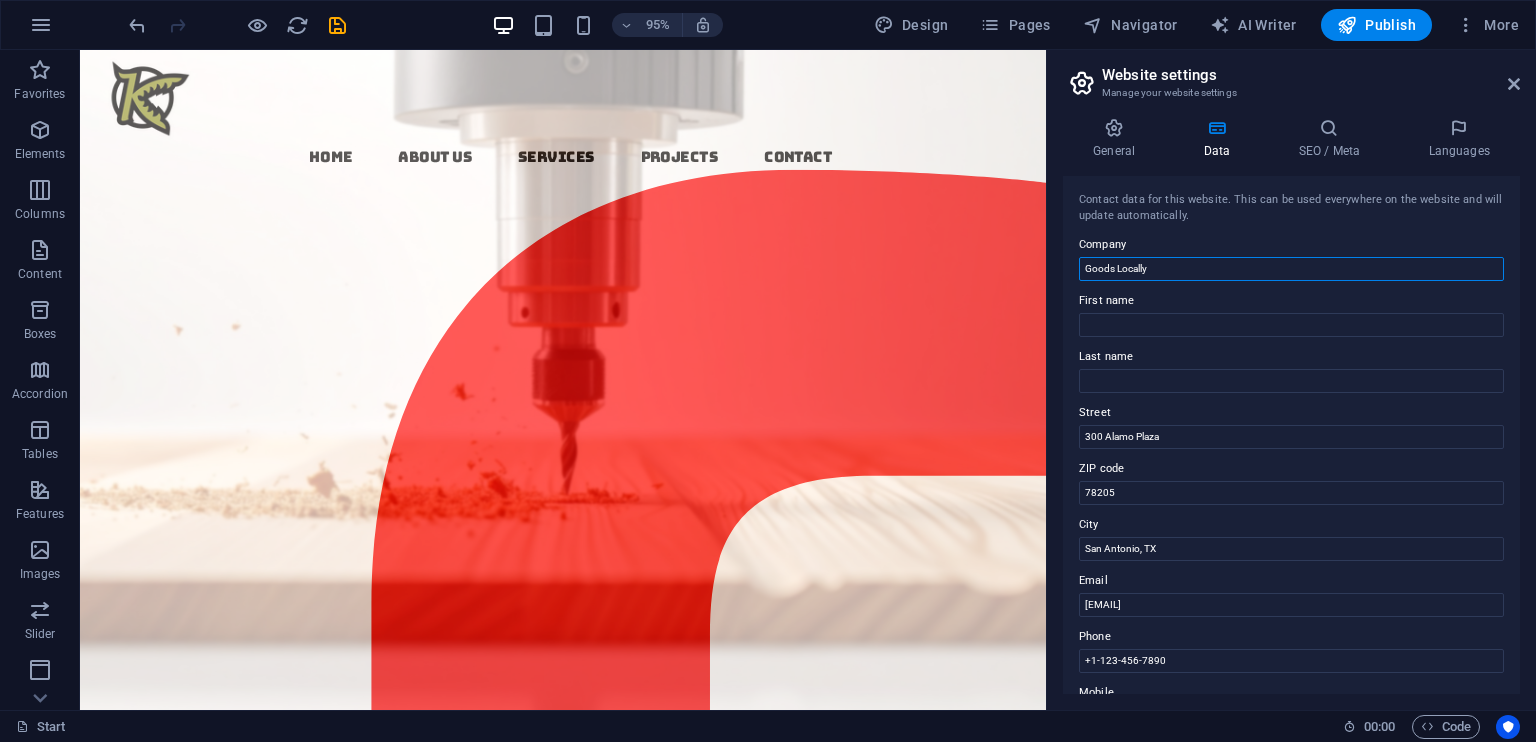 click on "Goods Locally" at bounding box center (1291, 269) 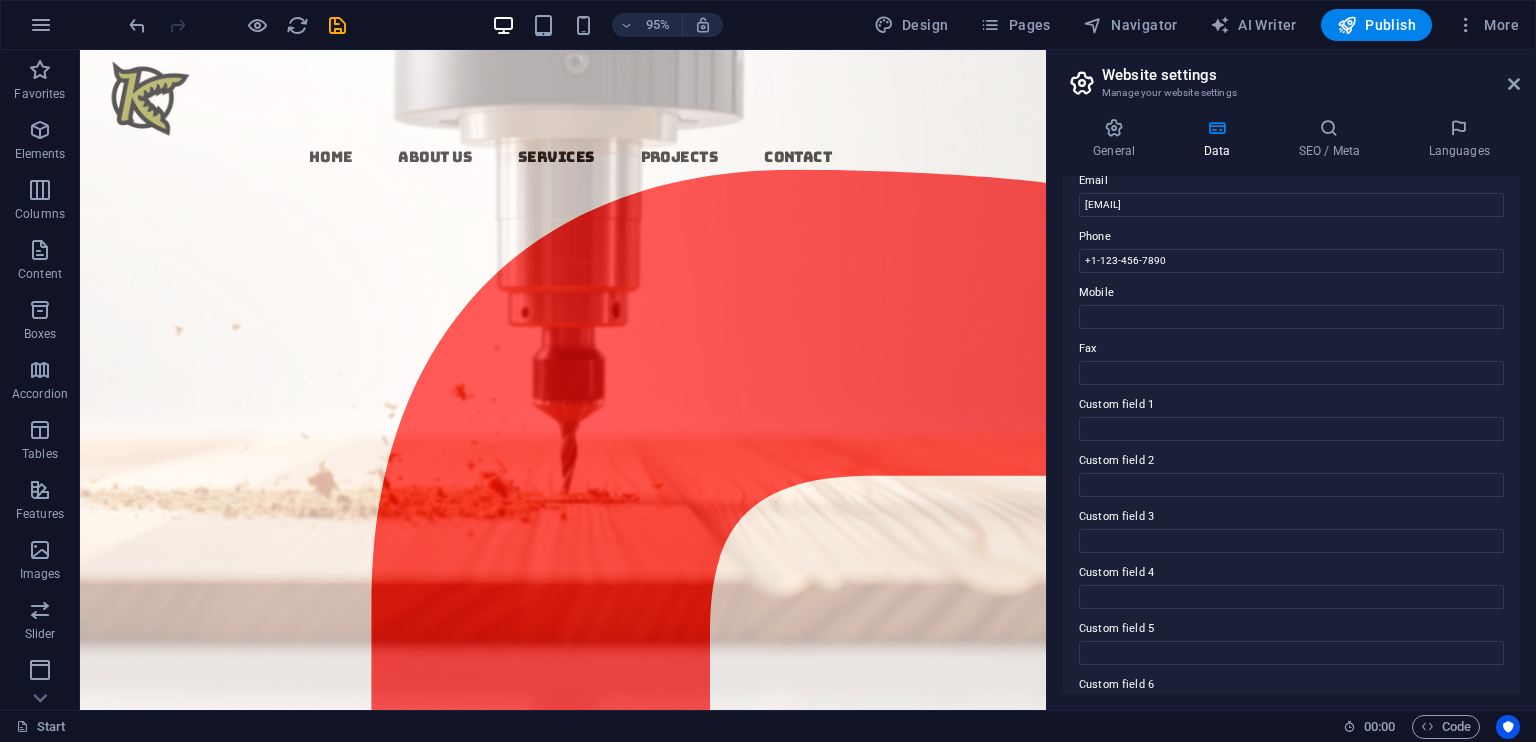 scroll, scrollTop: 441, scrollLeft: 0, axis: vertical 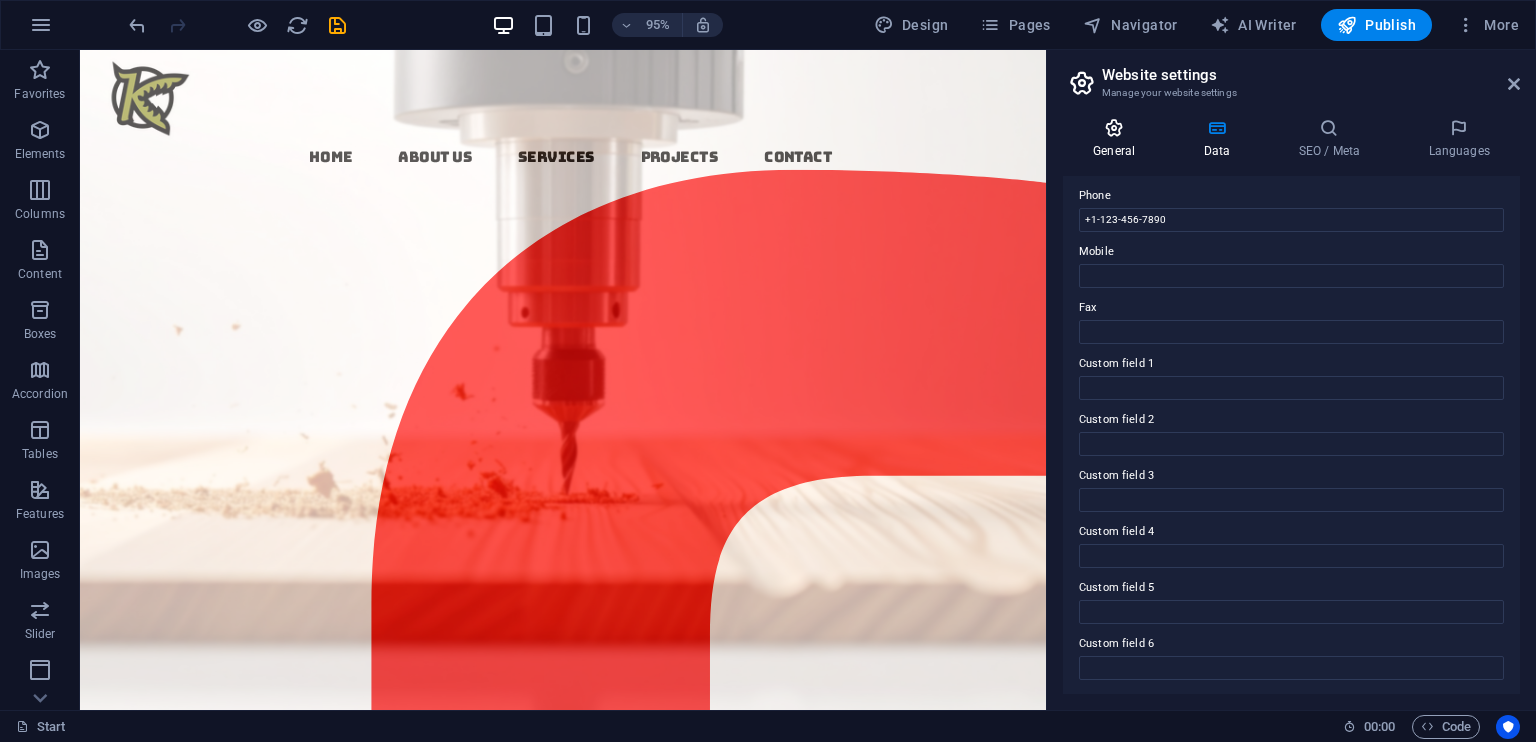 type on "Kakebeen" 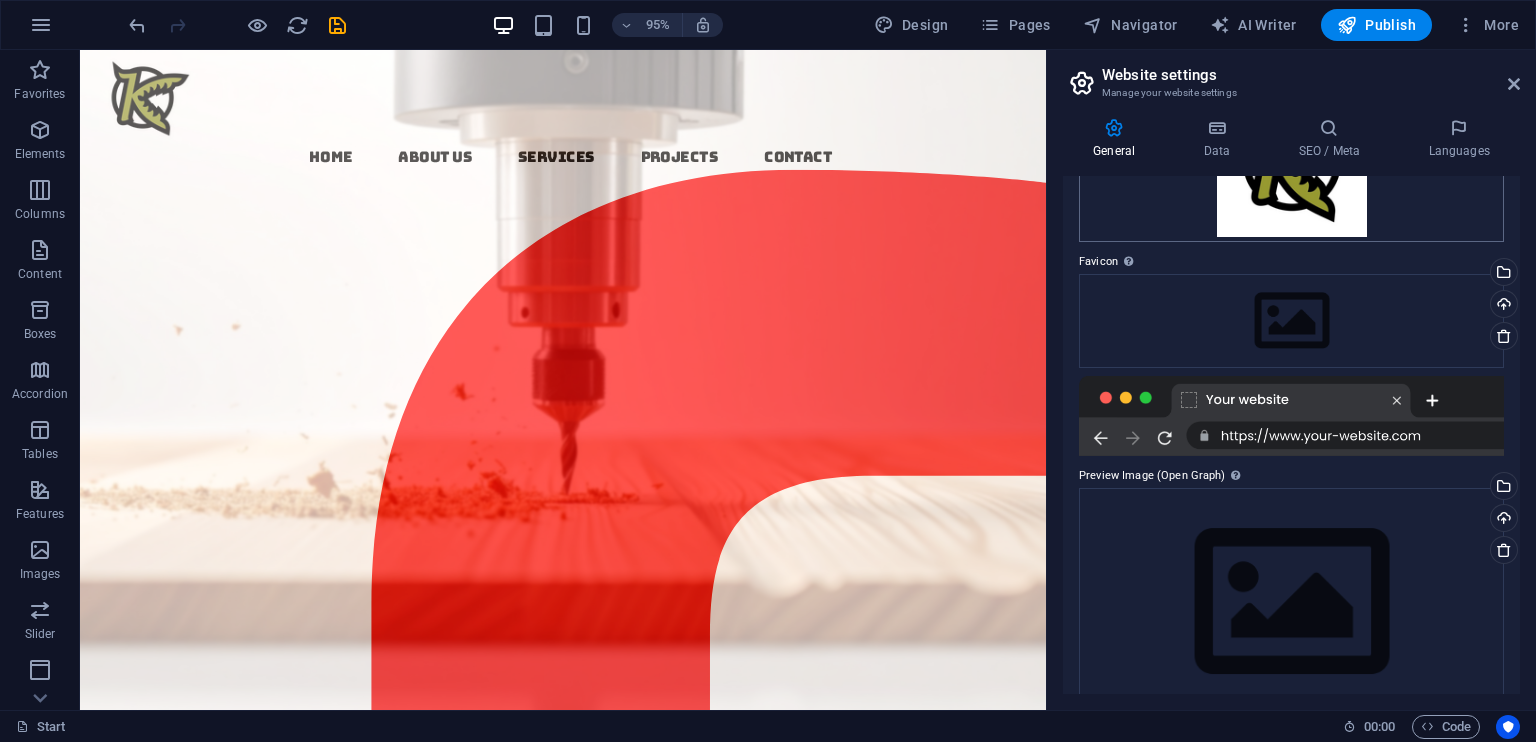 scroll, scrollTop: 200, scrollLeft: 0, axis: vertical 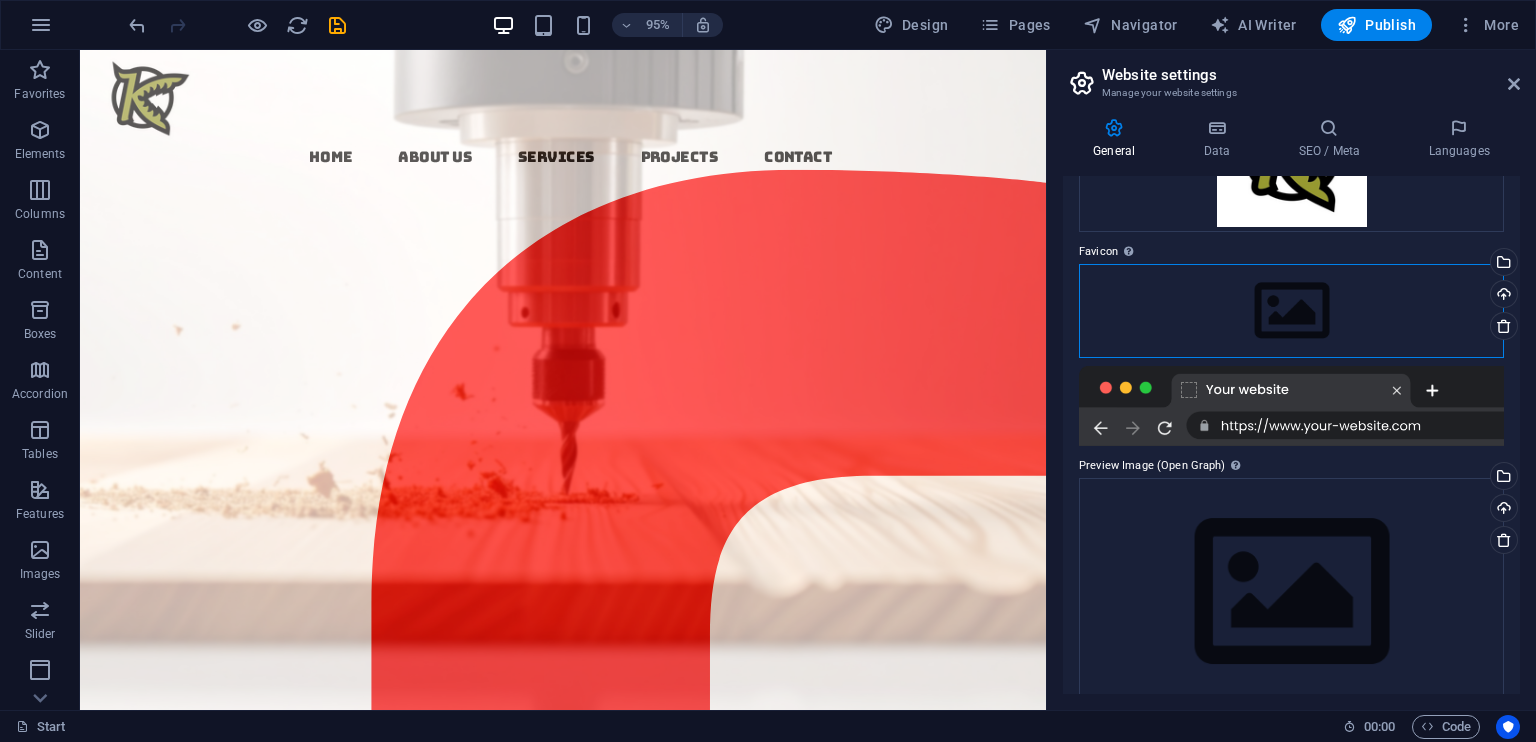 click on "Drag files here, click to choose files or select files from Files or our free stock photos & videos" at bounding box center (1291, 311) 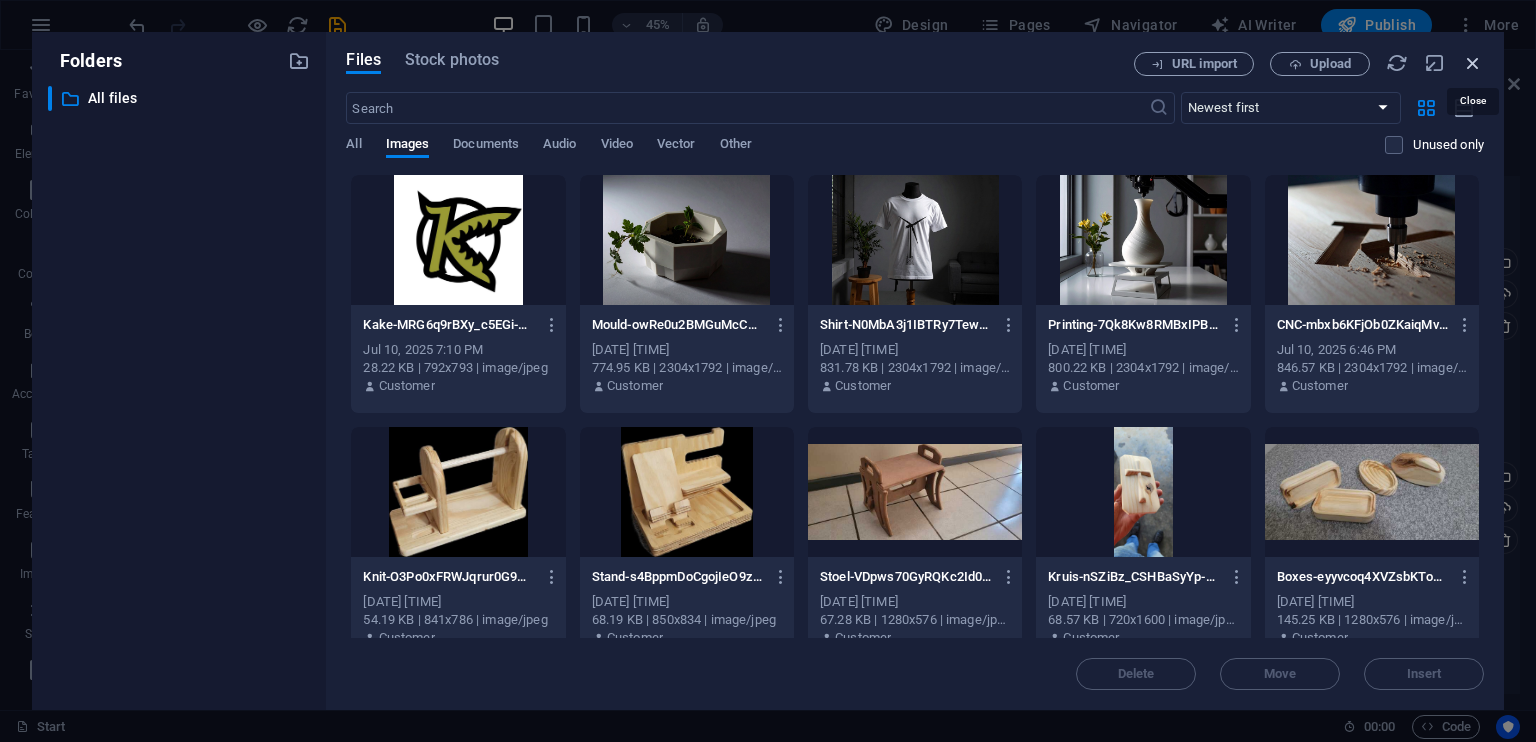 click at bounding box center [1473, 63] 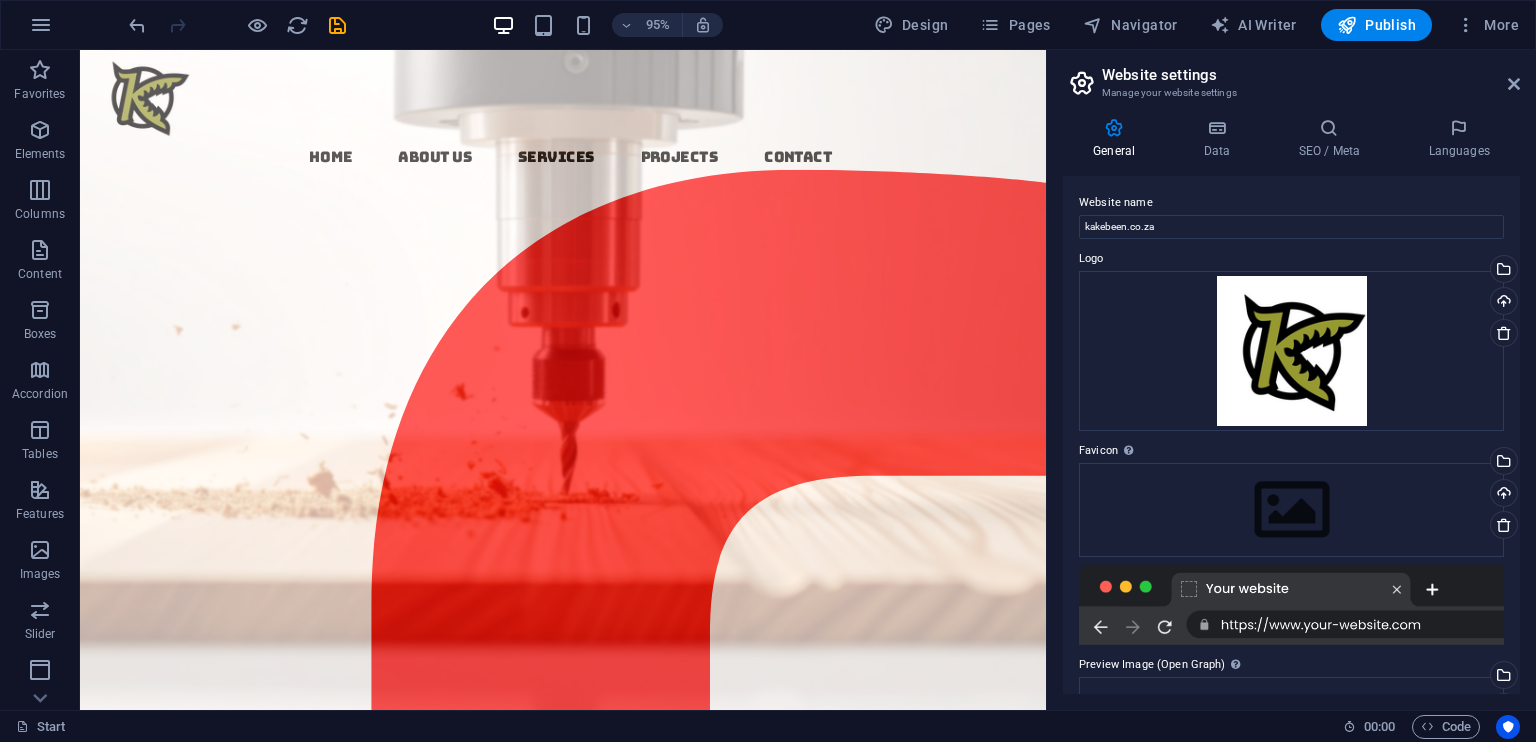 scroll, scrollTop: 0, scrollLeft: 0, axis: both 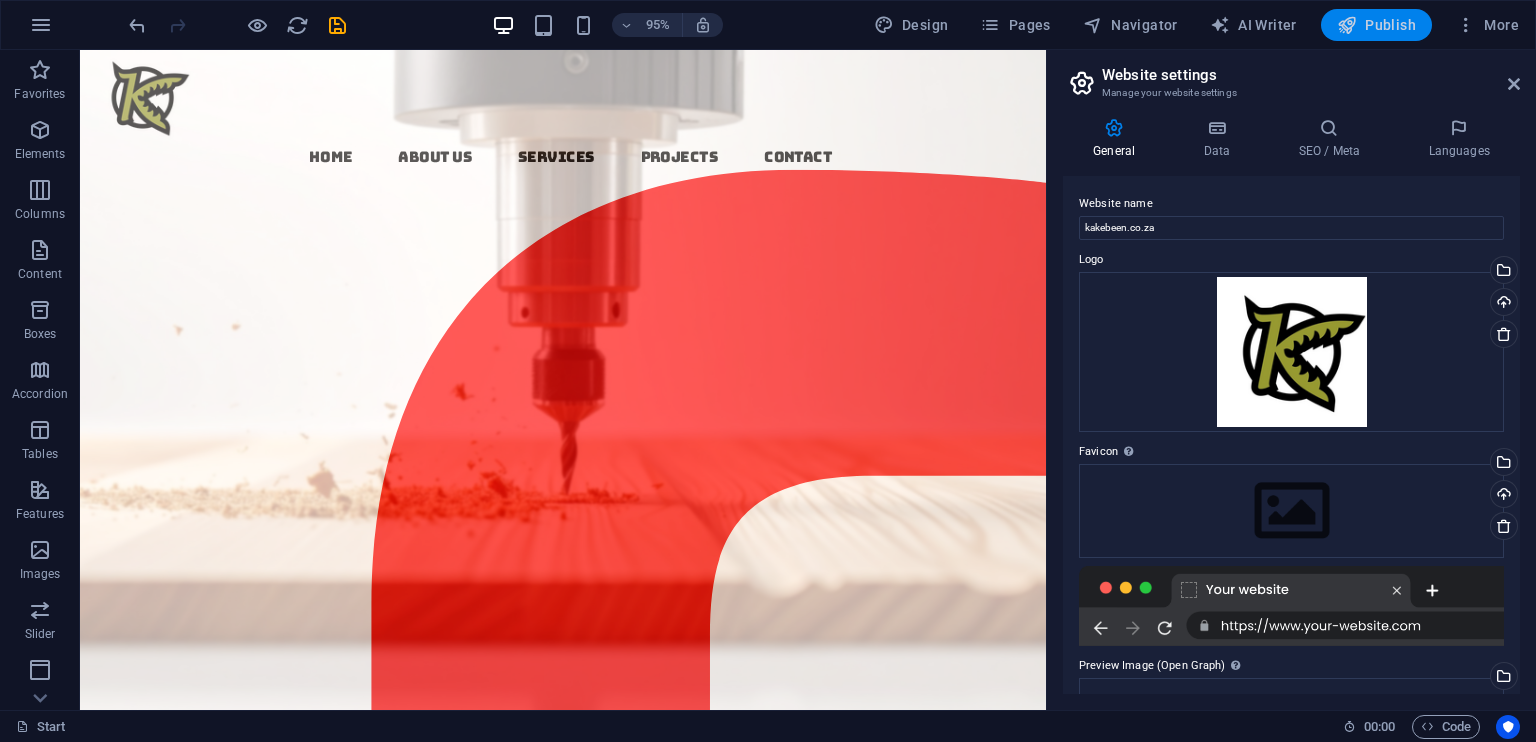 click on "Publish" at bounding box center [1376, 25] 